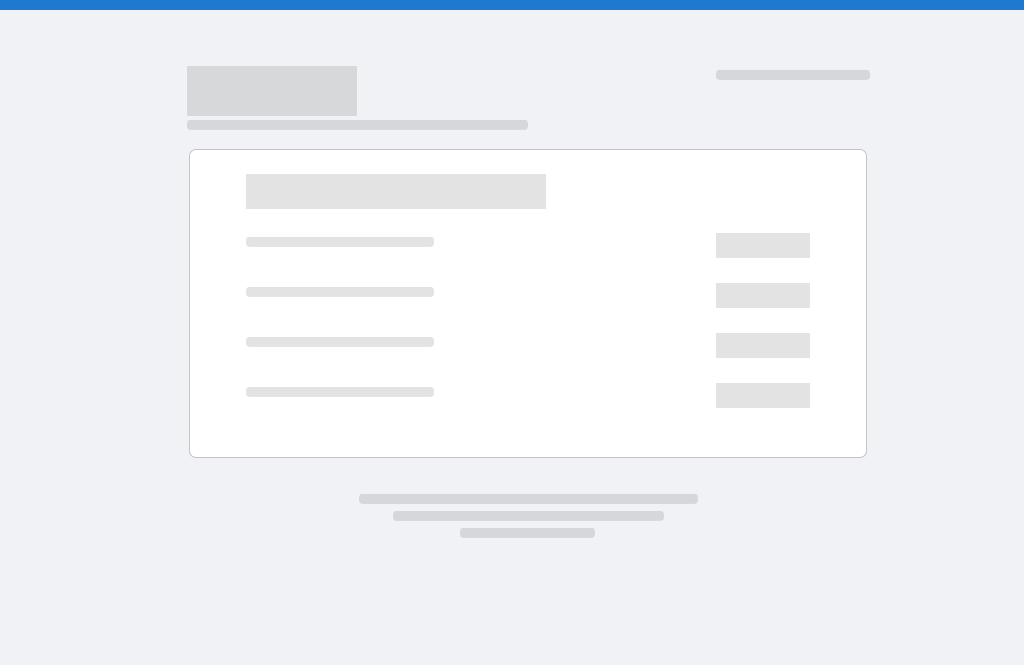 scroll, scrollTop: 0, scrollLeft: 0, axis: both 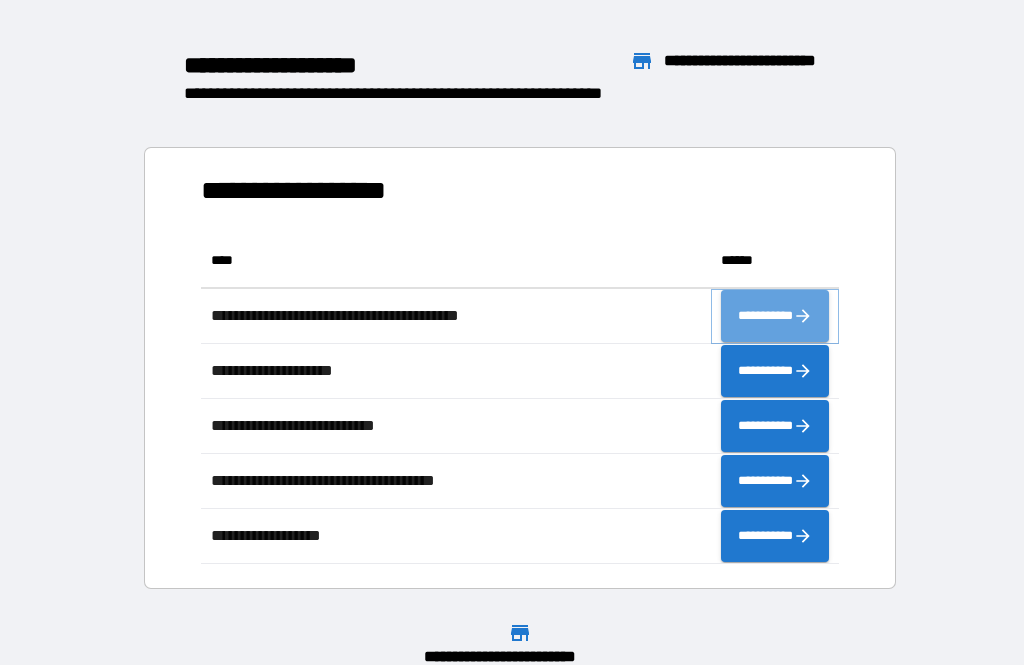click on "**********" at bounding box center [775, 316] 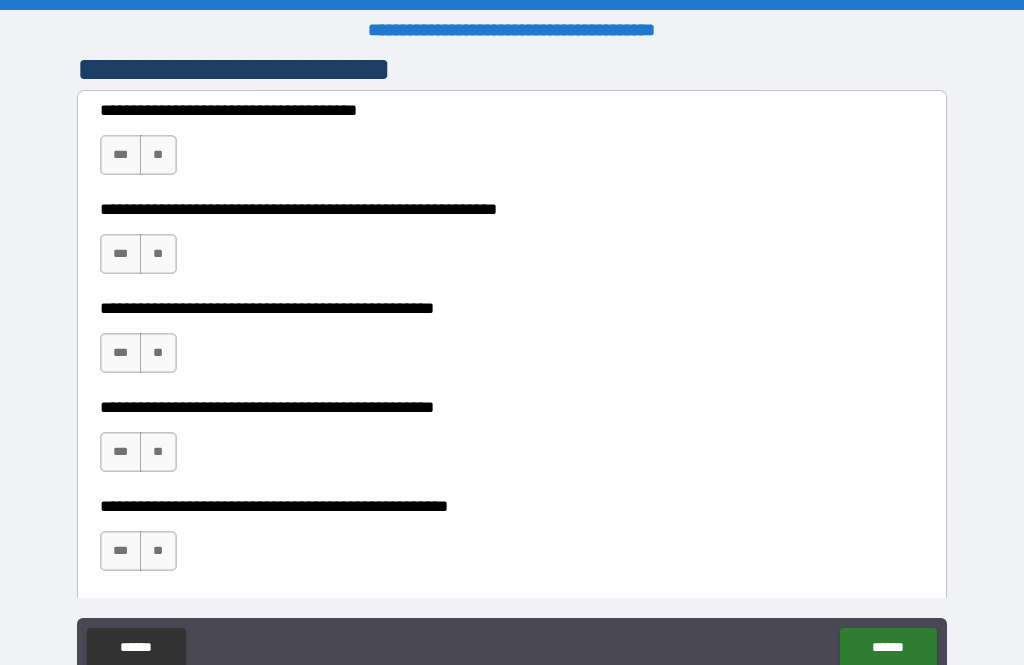 click on "**********" at bounding box center (512, 367) 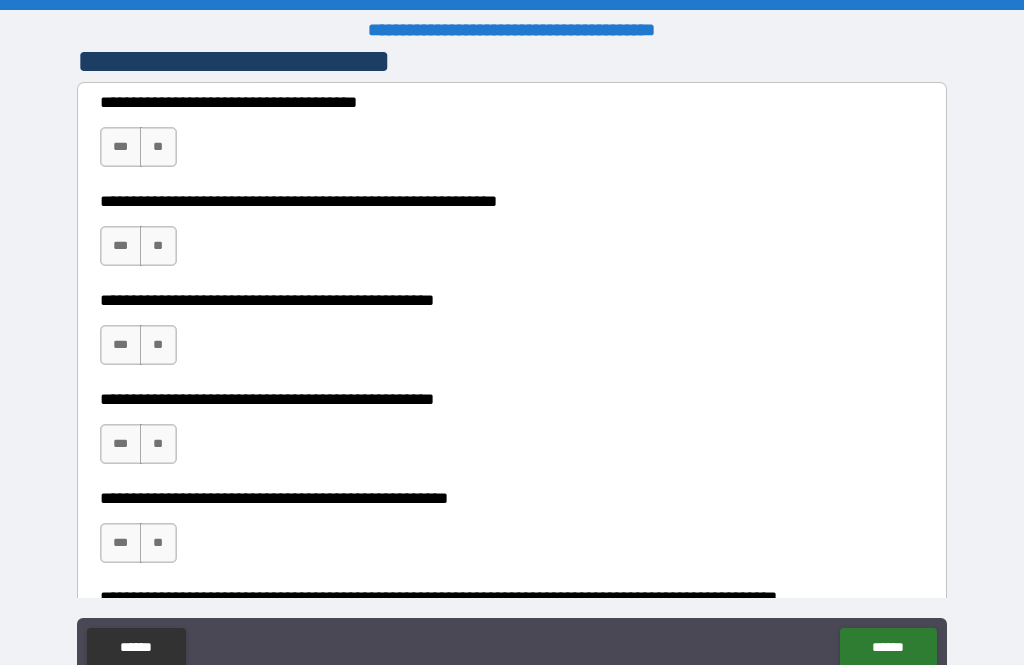scroll, scrollTop: 438, scrollLeft: 0, axis: vertical 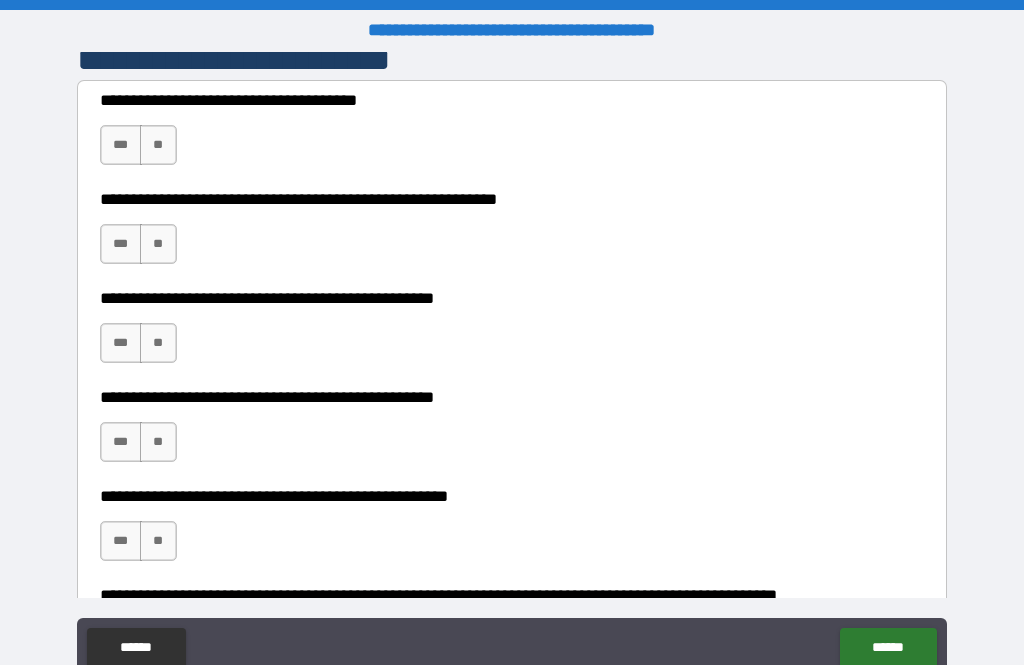 click on "**" at bounding box center (158, 145) 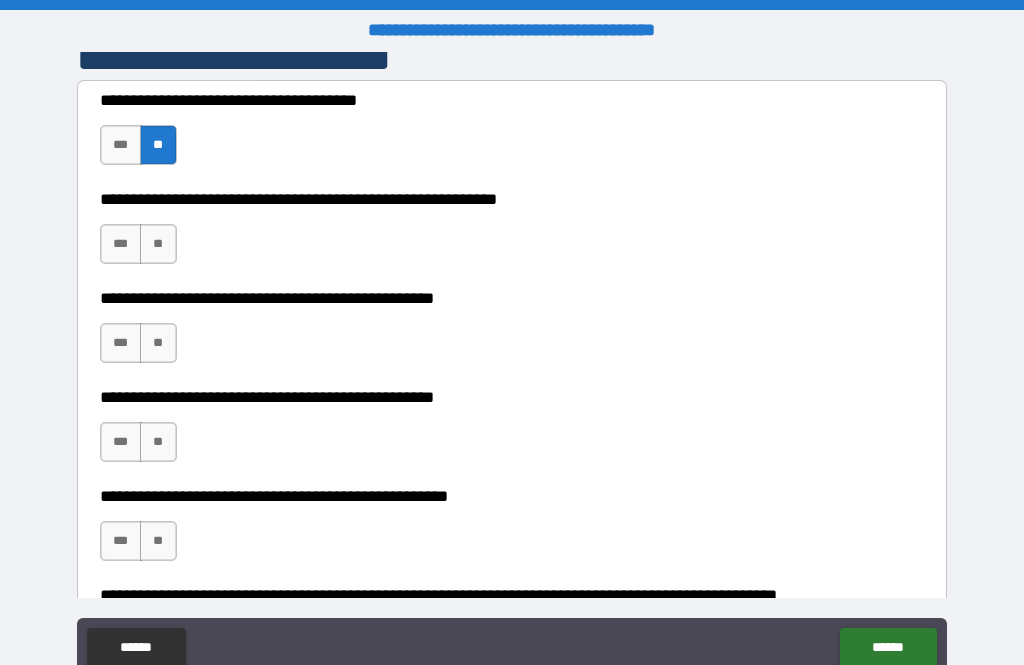click on "**" at bounding box center [158, 343] 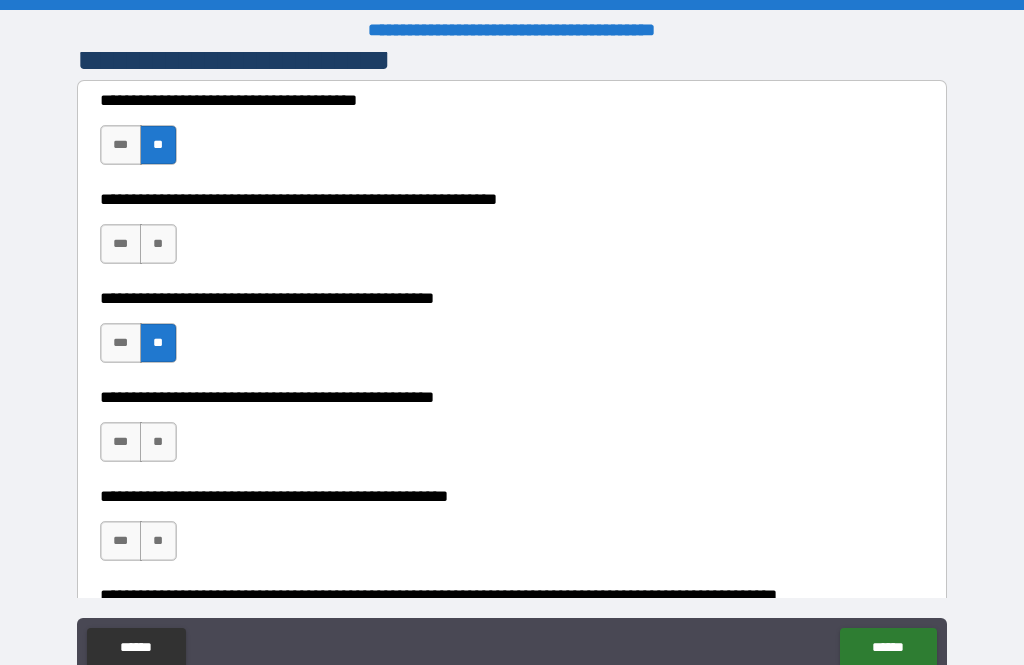 click on "**" at bounding box center (158, 244) 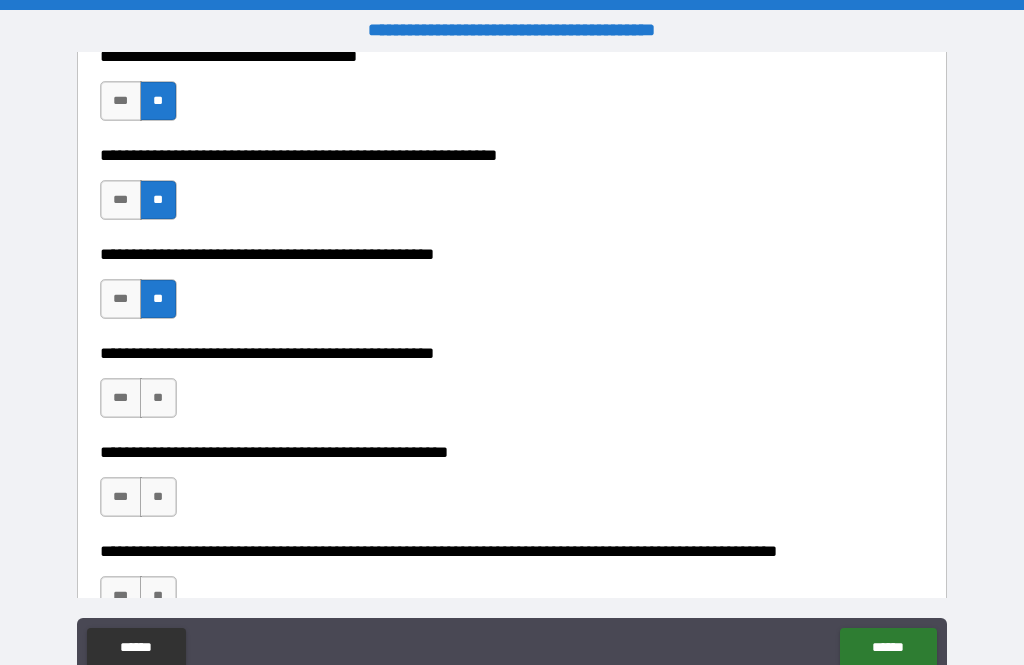 scroll, scrollTop: 483, scrollLeft: 0, axis: vertical 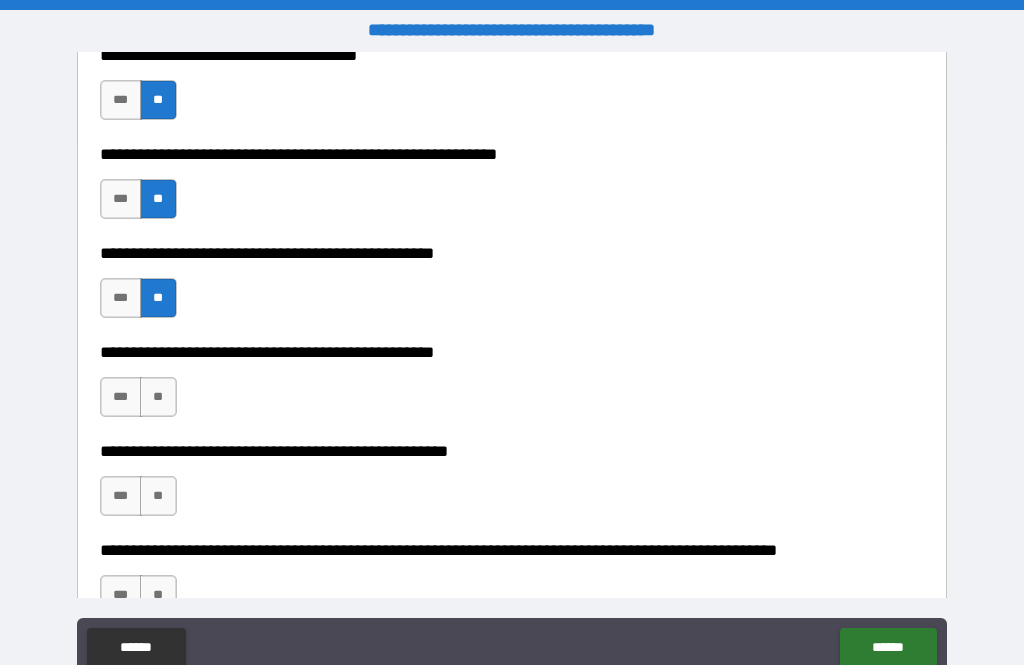 click on "***" at bounding box center [121, 397] 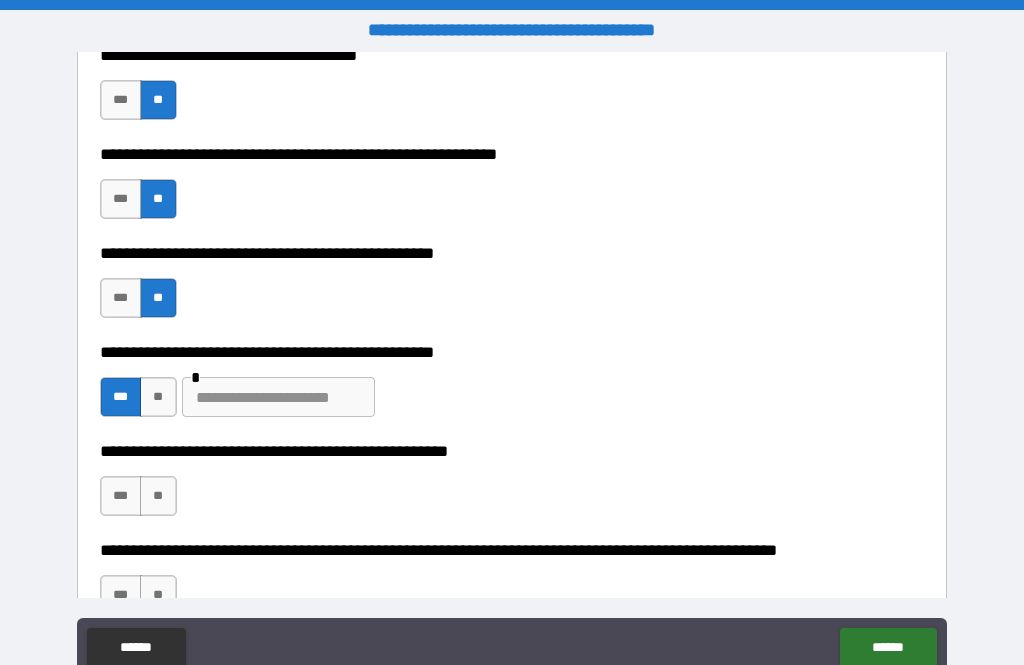 click at bounding box center [278, 397] 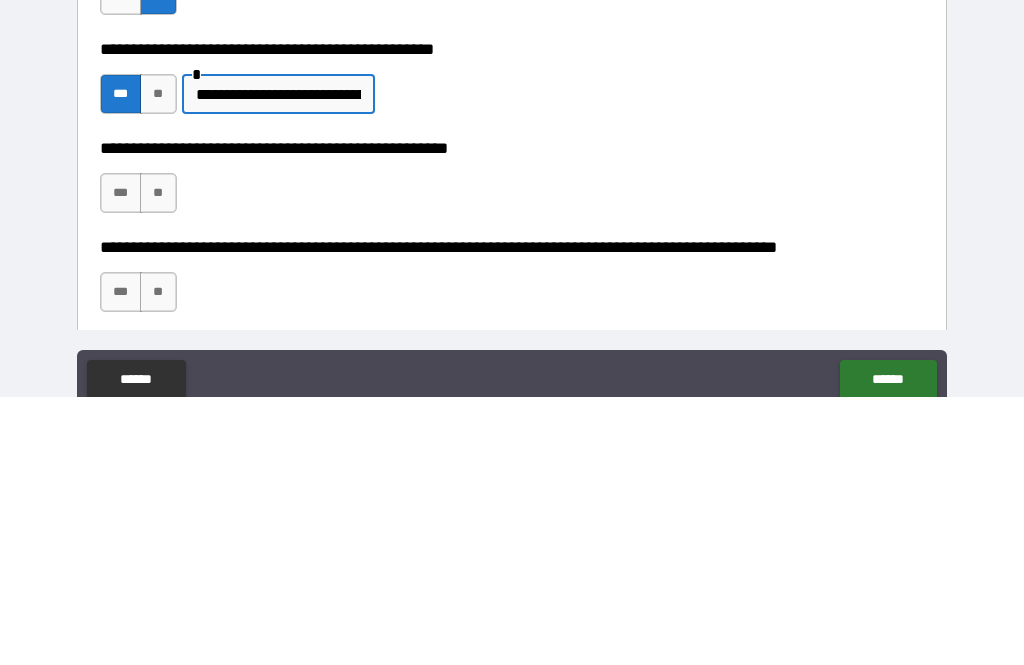 scroll, scrollTop: 519, scrollLeft: 0, axis: vertical 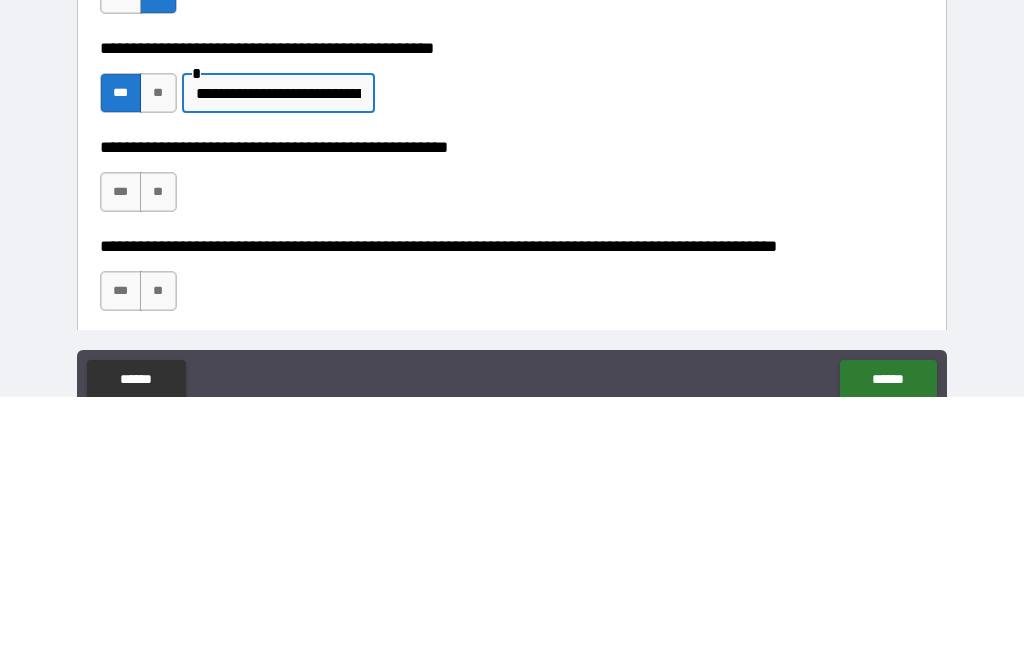 click on "**" at bounding box center (158, 460) 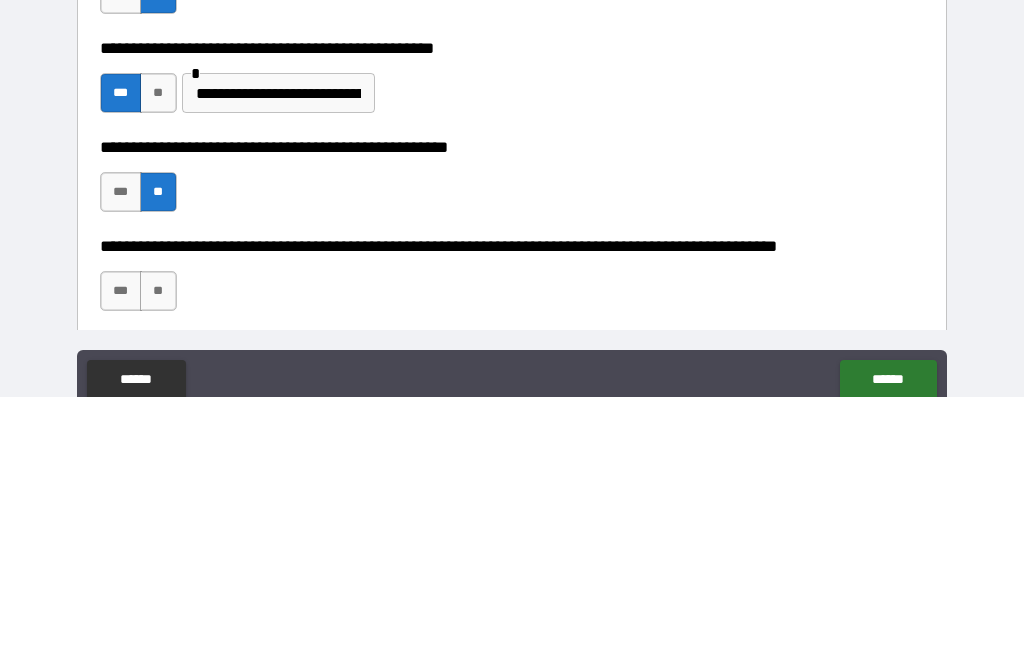 scroll, scrollTop: 64, scrollLeft: 0, axis: vertical 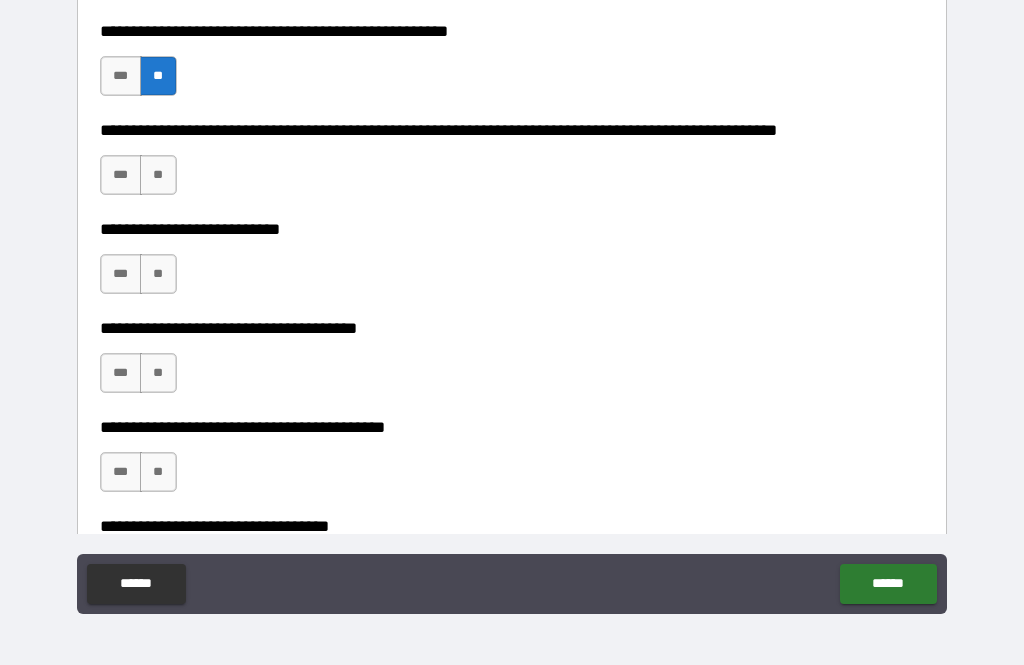 click on "**" at bounding box center (158, 175) 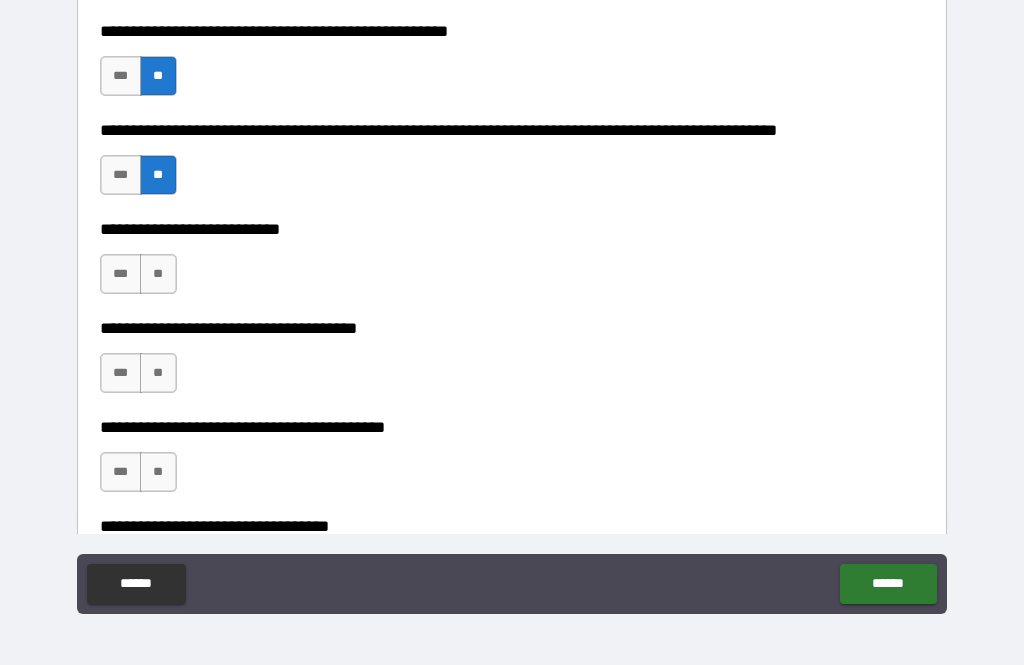 click on "**" at bounding box center (158, 274) 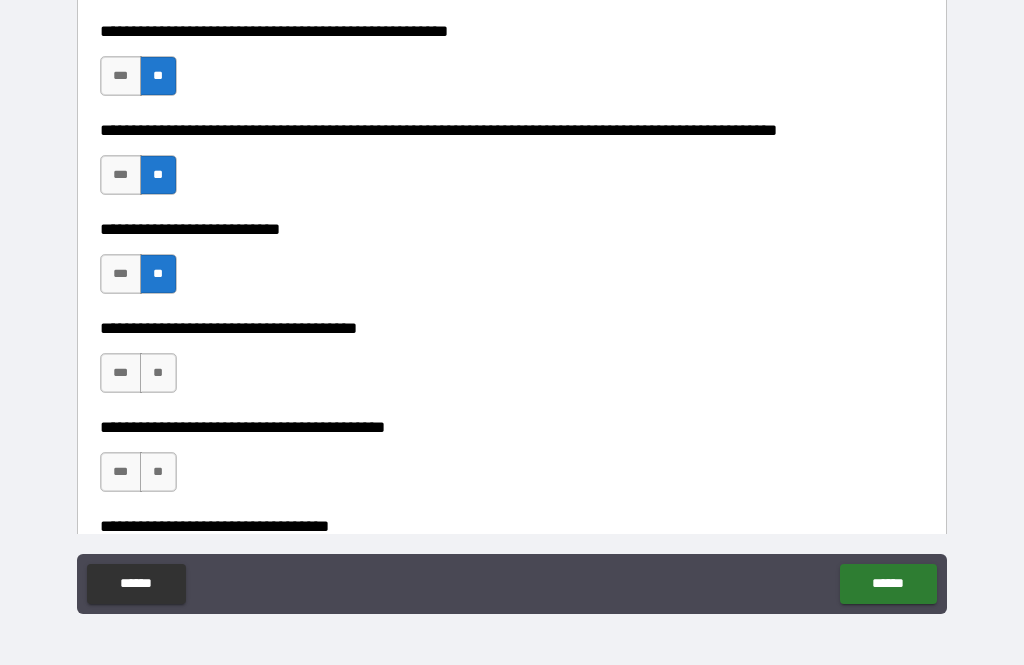 click on "**" at bounding box center [158, 373] 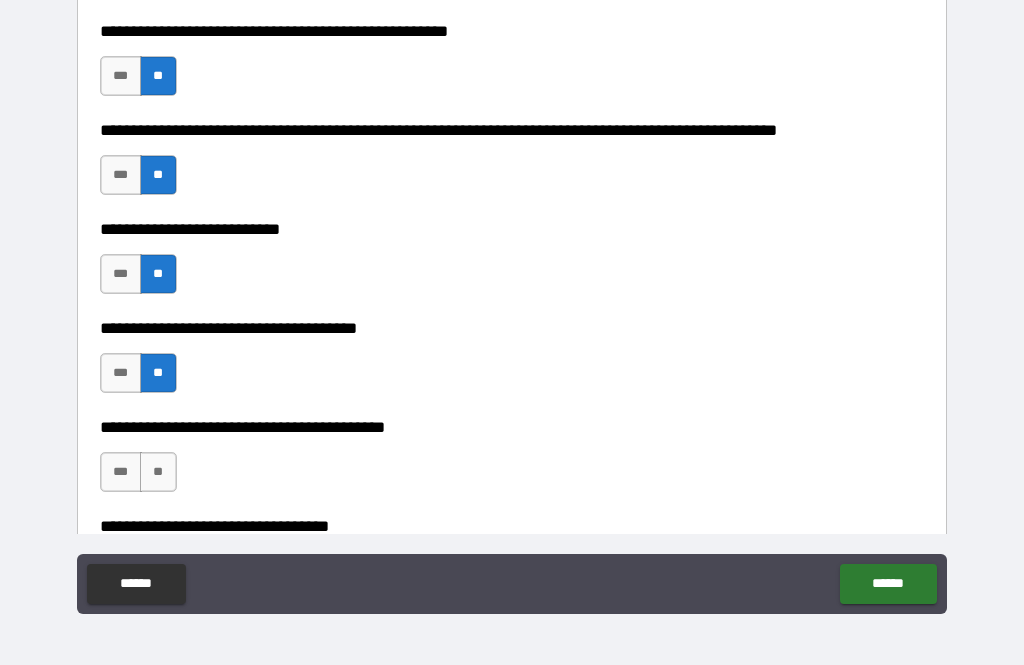 click on "**" at bounding box center [158, 472] 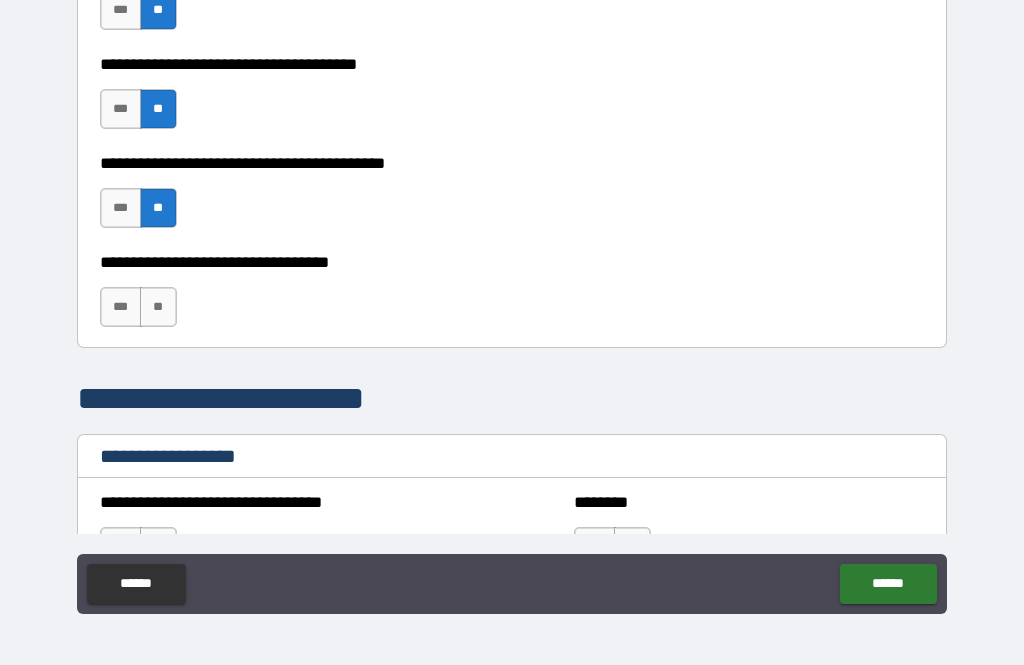 scroll, scrollTop: 1103, scrollLeft: 0, axis: vertical 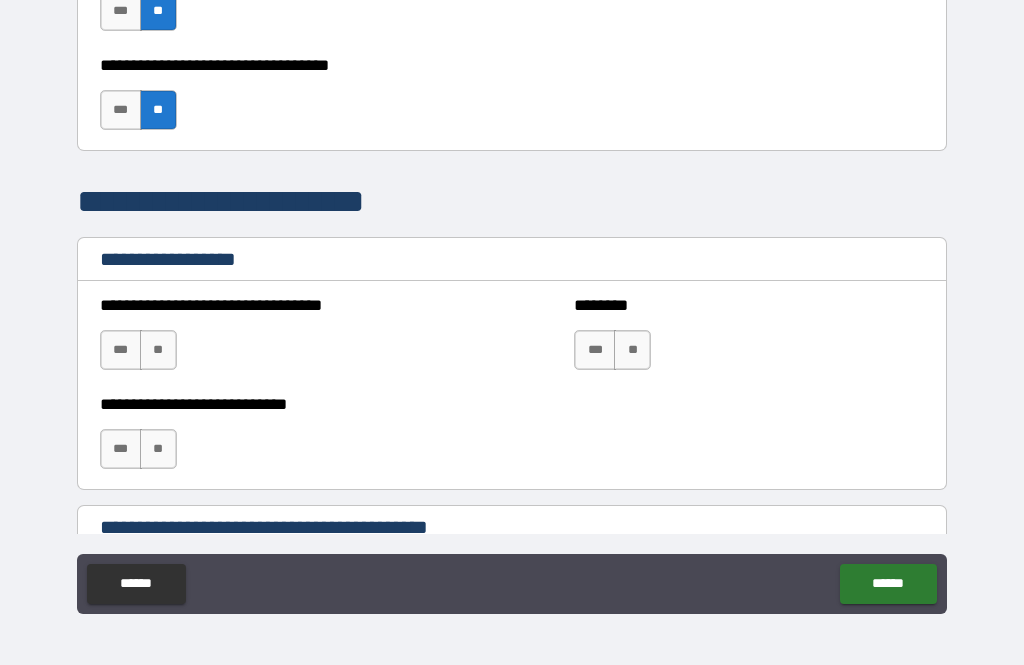 click on "**" at bounding box center [158, 350] 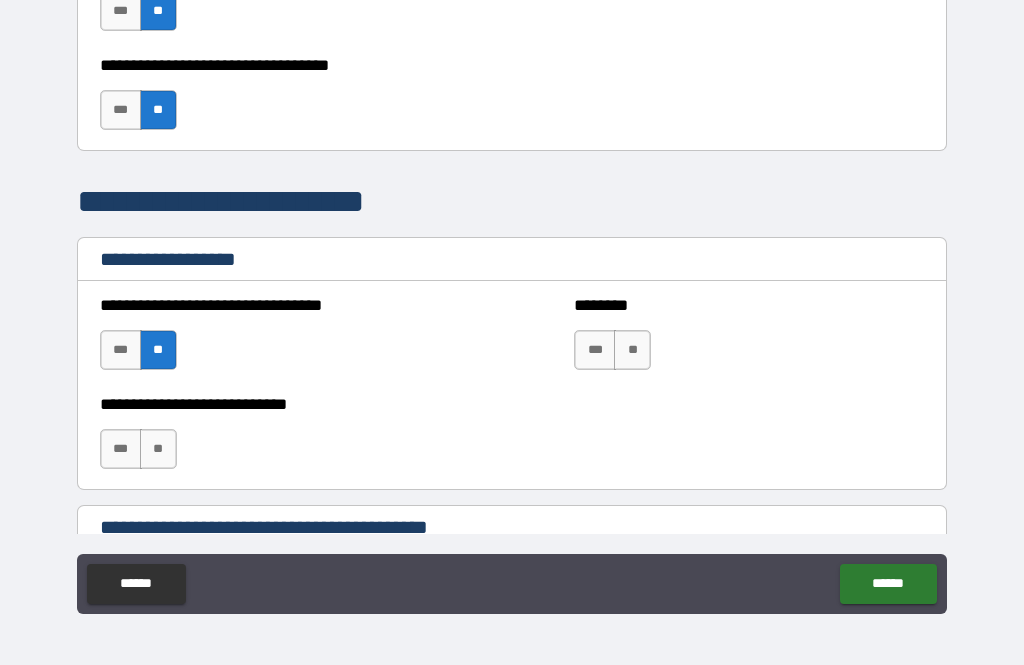 click on "**" at bounding box center [632, 350] 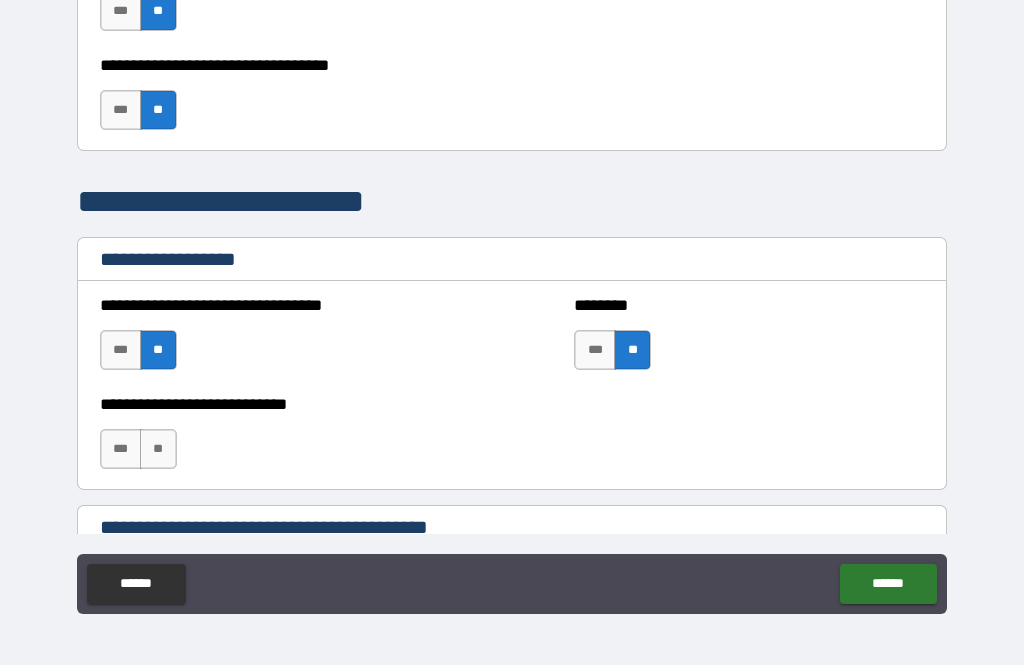 click on "**" at bounding box center (158, 449) 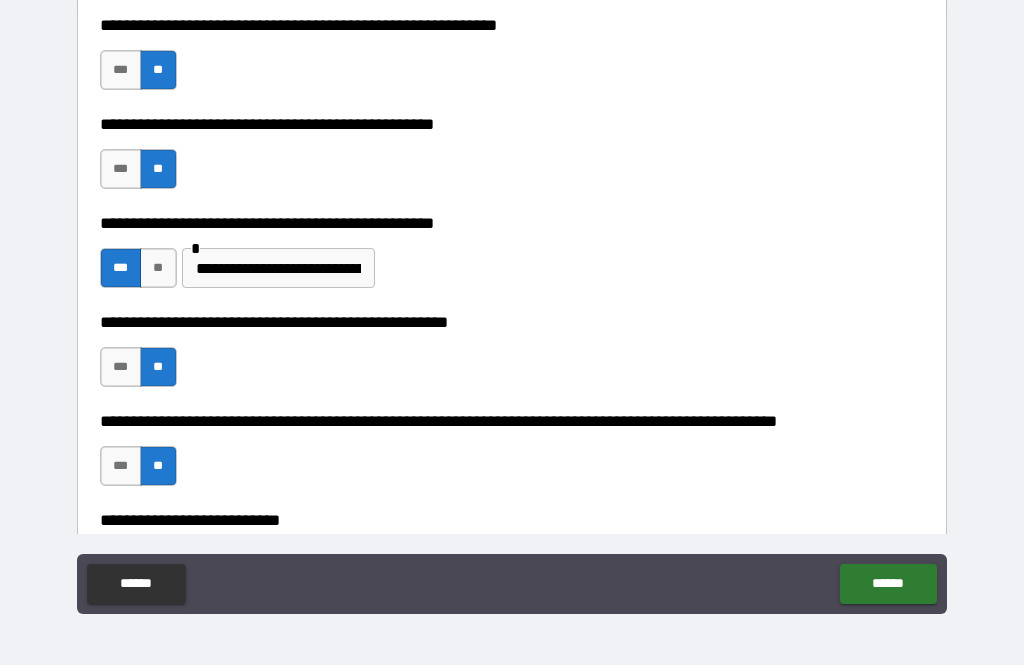 scroll, scrollTop: 559, scrollLeft: 0, axis: vertical 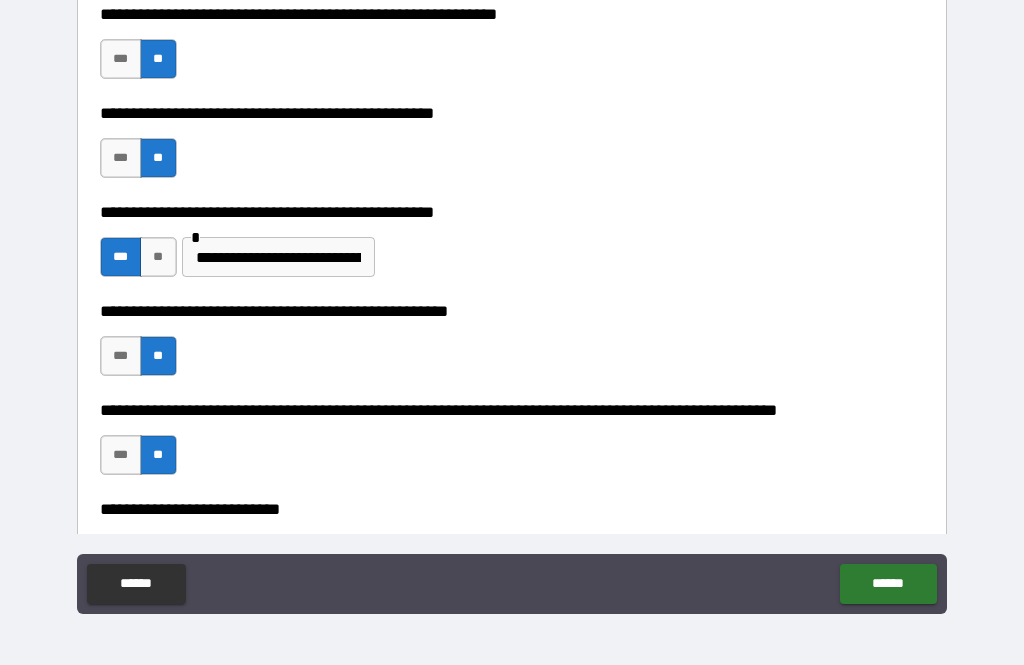 click on "**********" at bounding box center (278, 257) 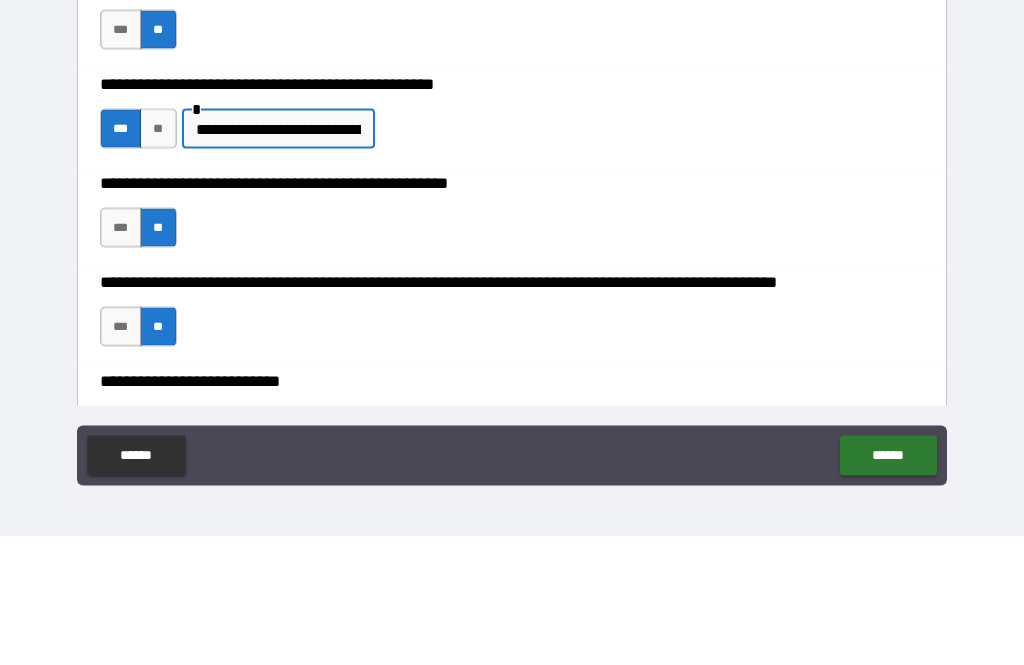 click on "**********" at bounding box center [278, 257] 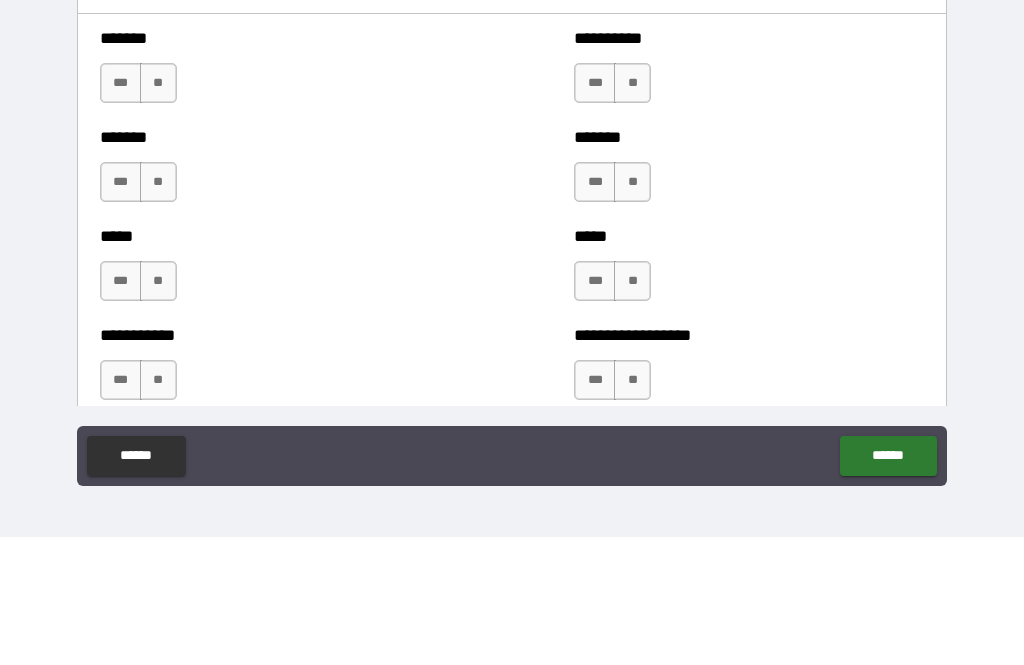 scroll, scrollTop: 1682, scrollLeft: 0, axis: vertical 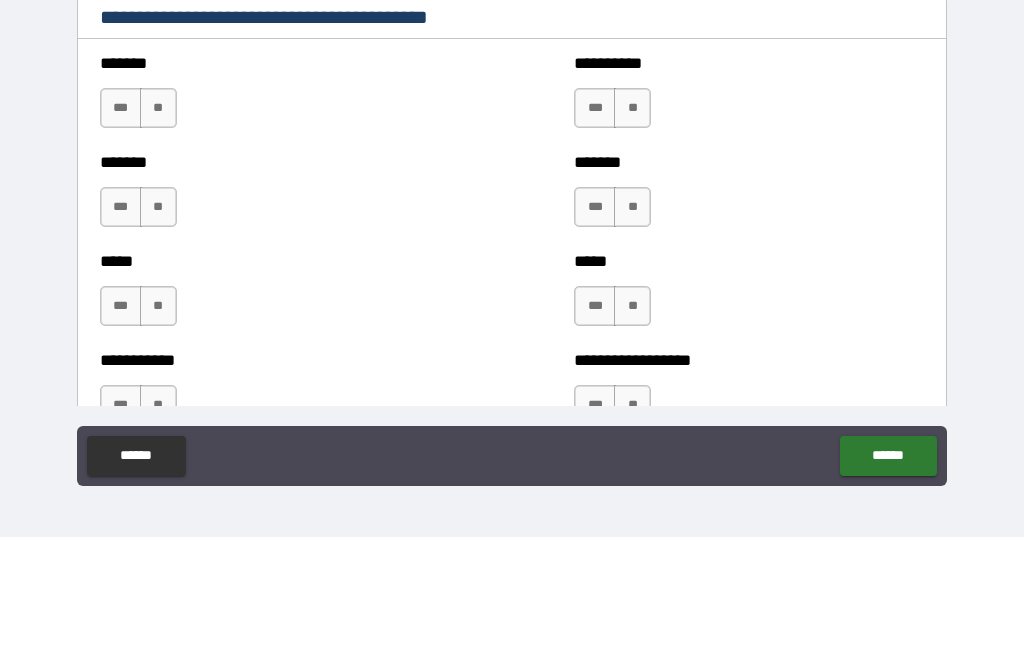 type on "**********" 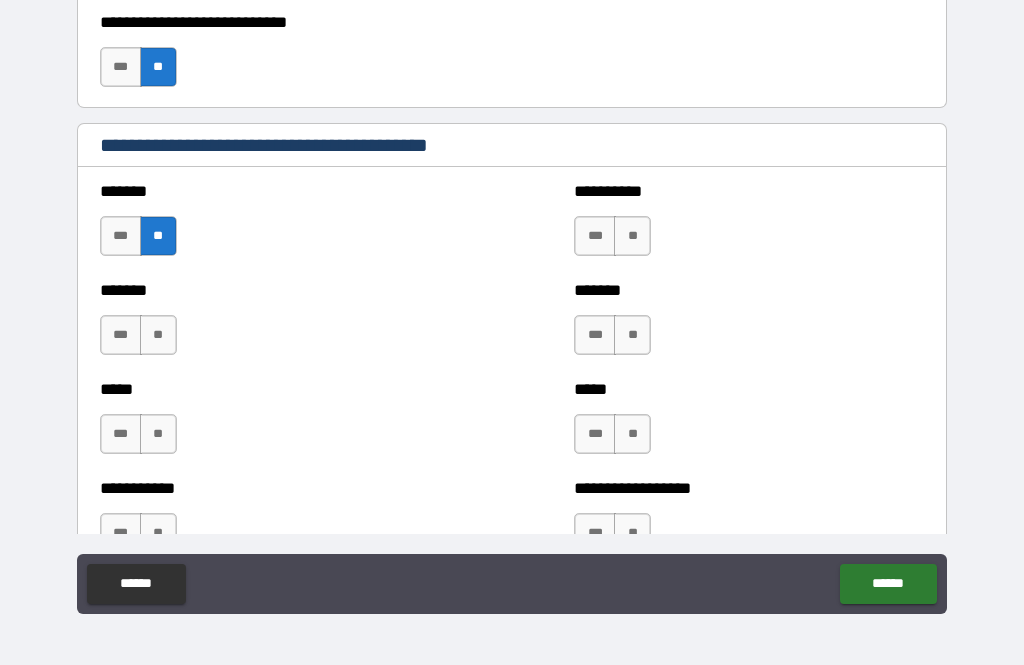 click on "**" at bounding box center [158, 335] 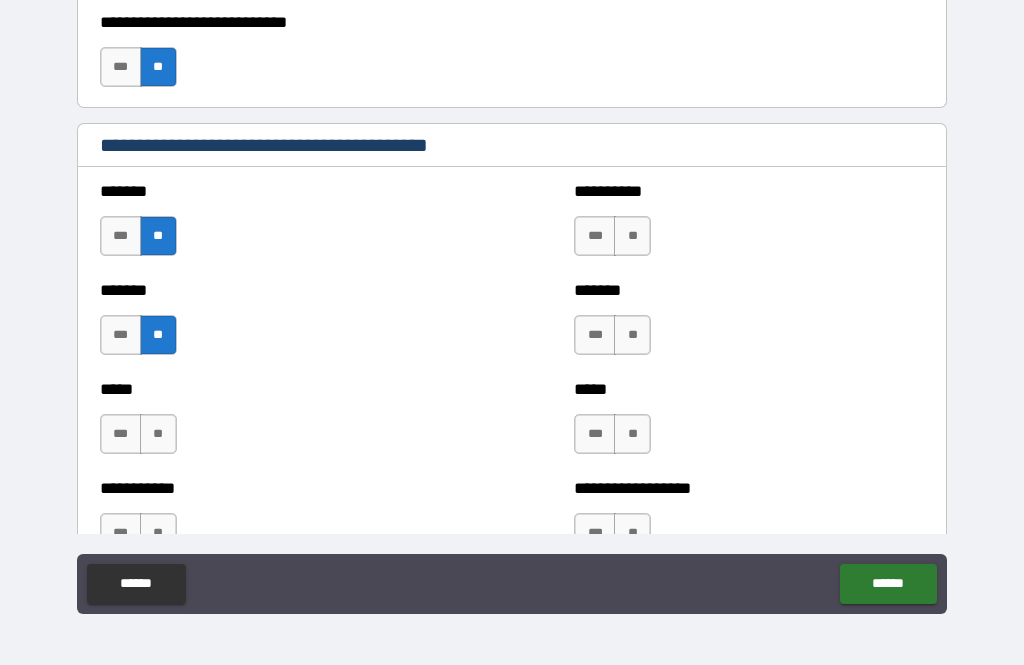 click on "**" at bounding box center [632, 236] 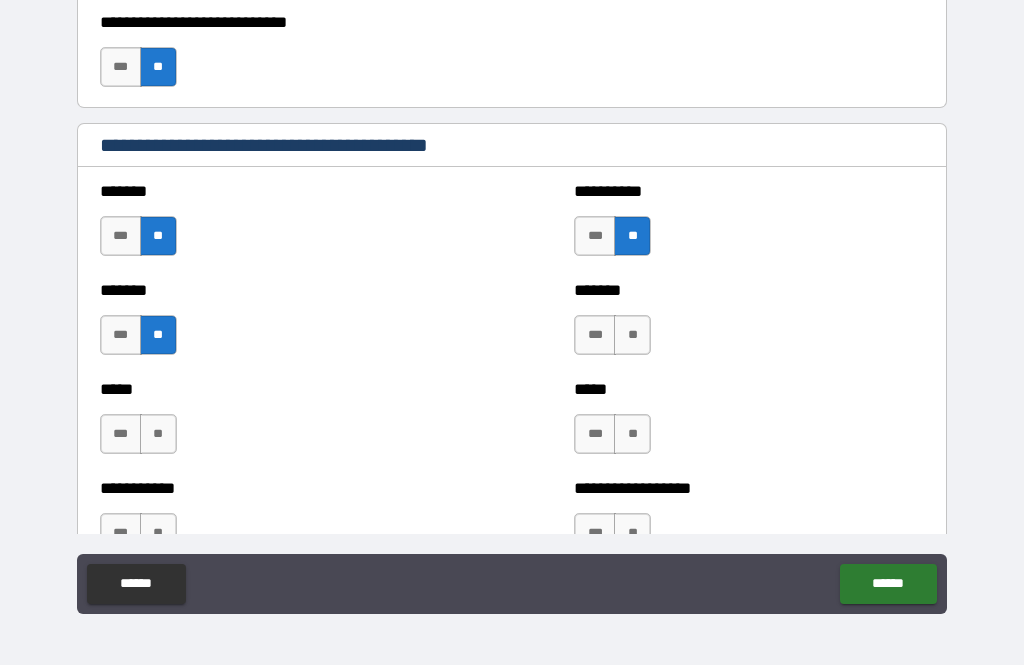 click on "**" at bounding box center [632, 335] 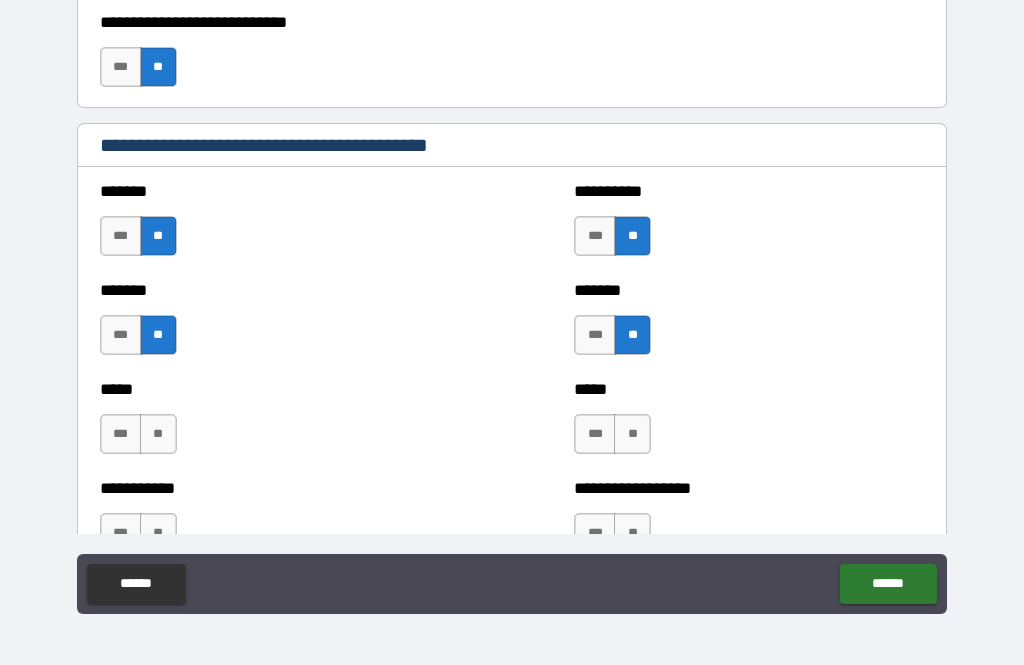 click on "**" at bounding box center (632, 434) 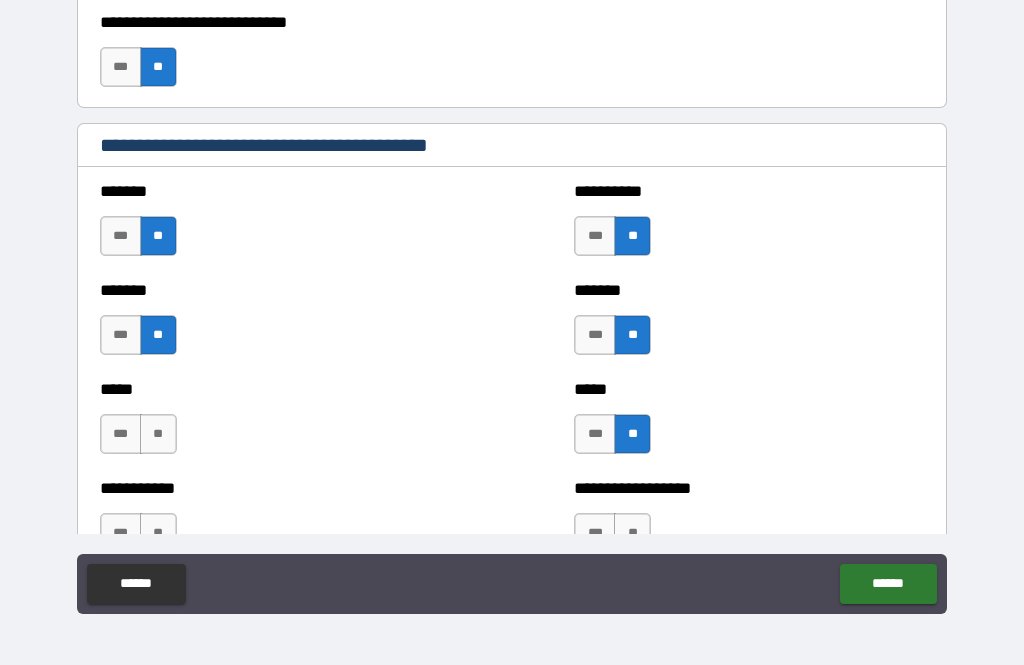 click on "**" at bounding box center [158, 434] 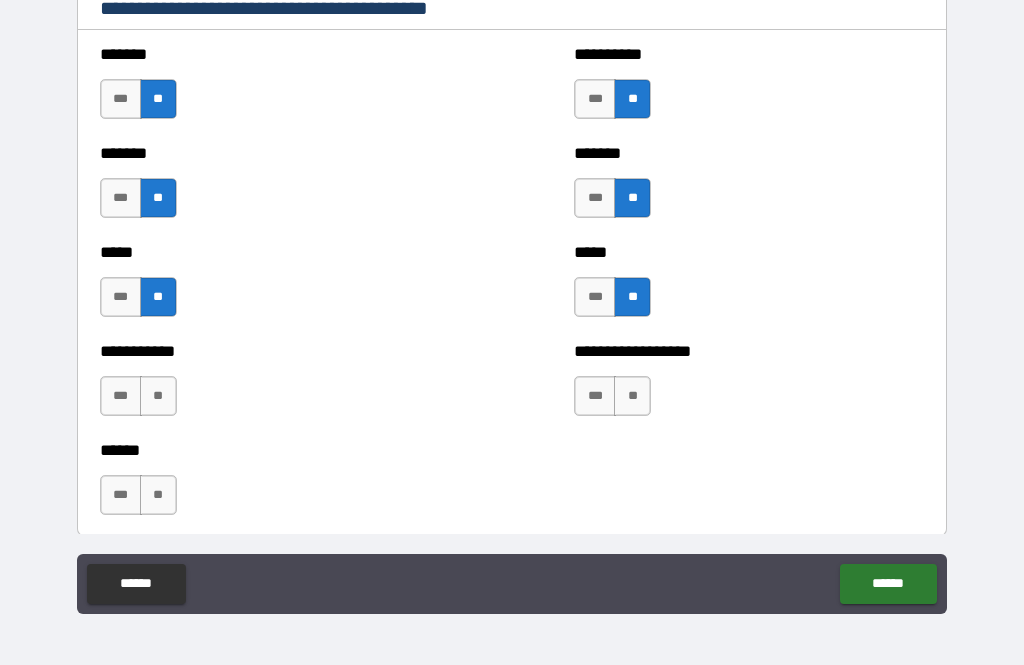 scroll, scrollTop: 1863, scrollLeft: 0, axis: vertical 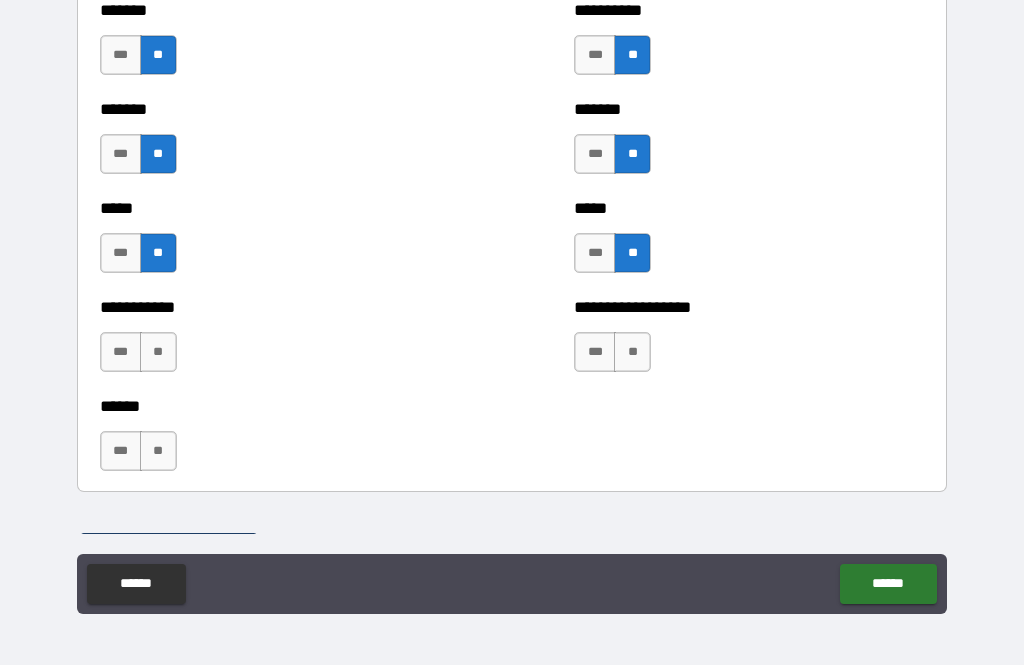 click on "**" at bounding box center [158, 352] 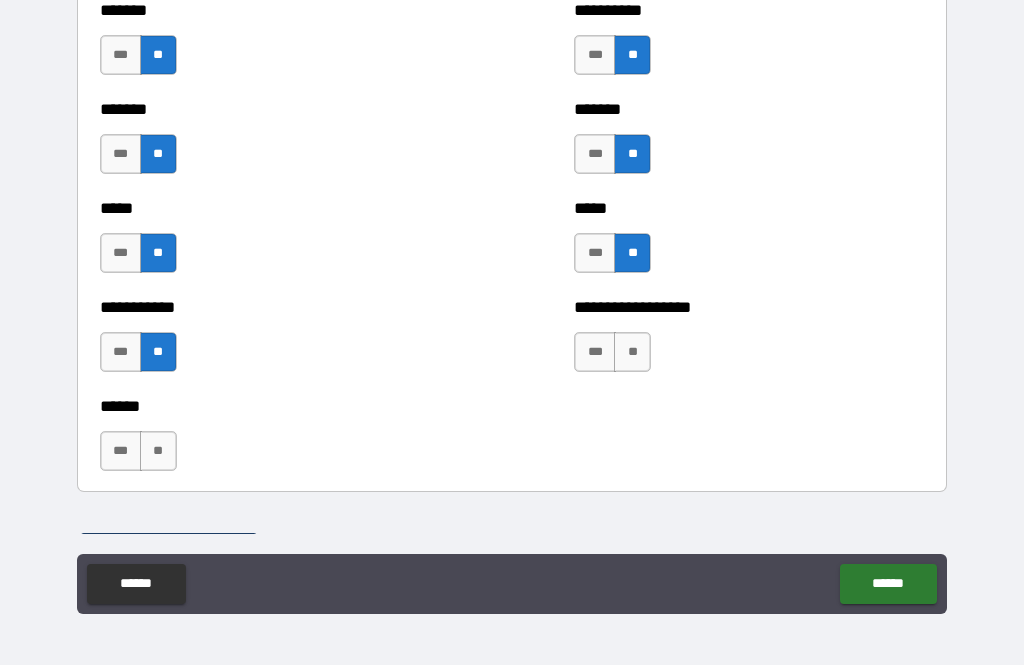 click on "**" at bounding box center [632, 352] 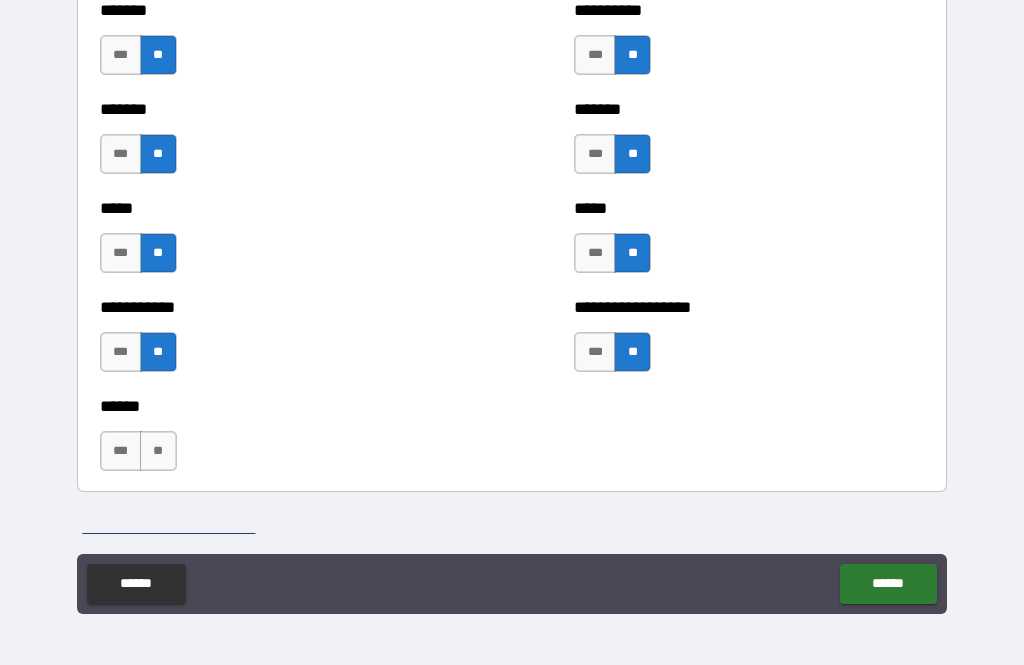 click on "**" at bounding box center (158, 451) 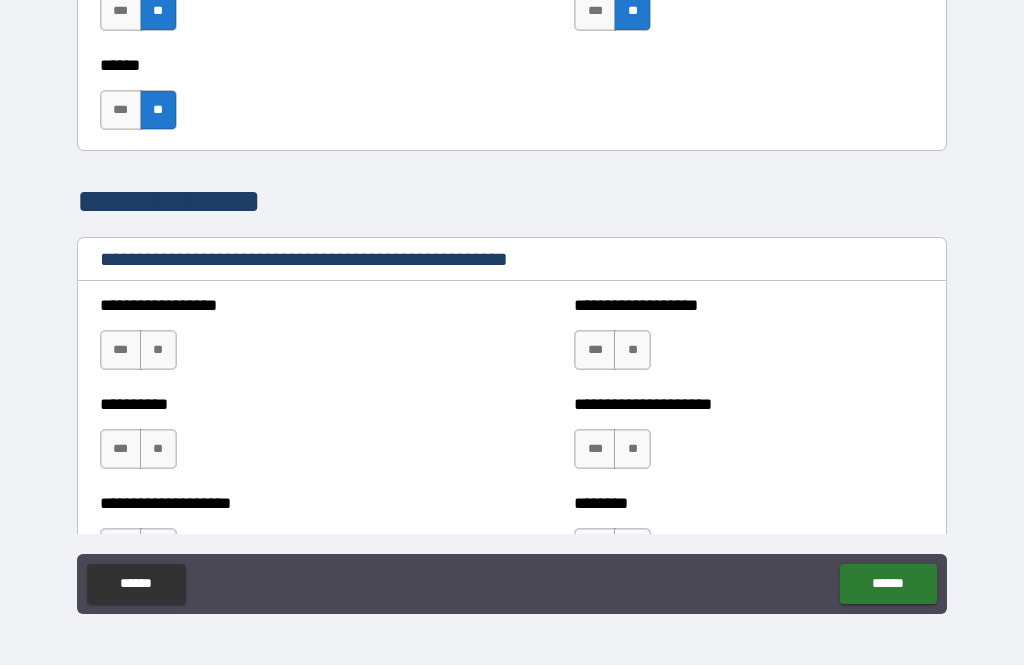scroll, scrollTop: 2207, scrollLeft: 0, axis: vertical 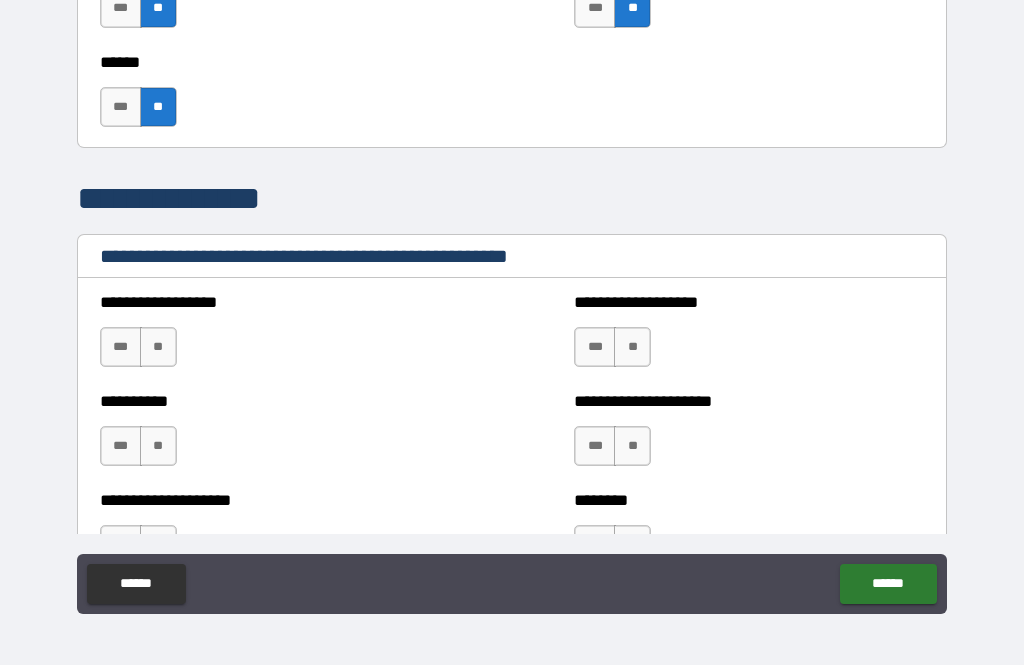 click on "**" at bounding box center (158, 347) 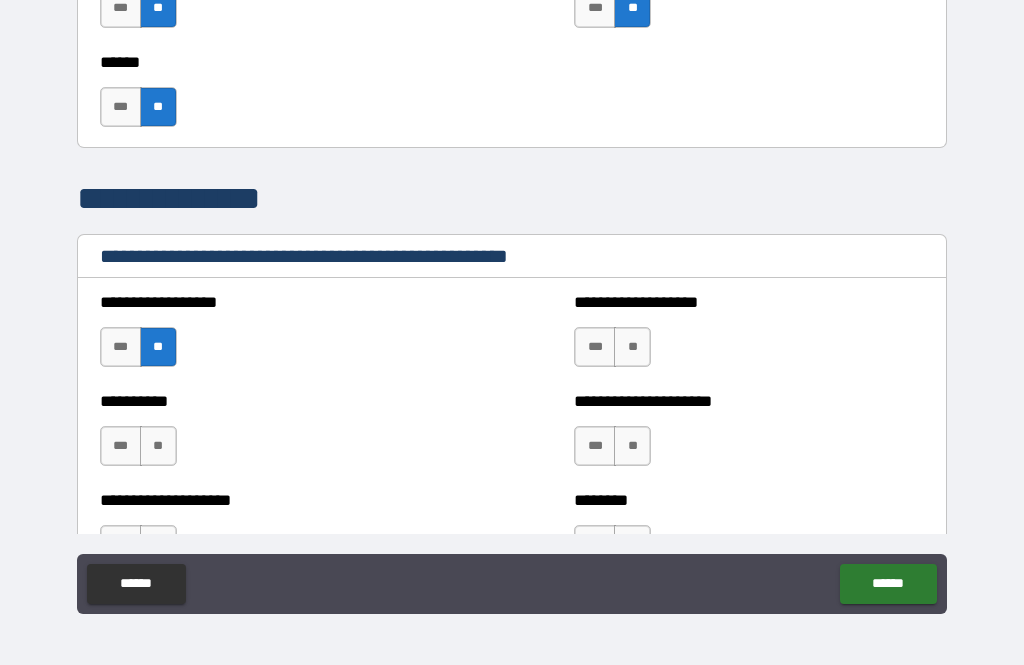 click on "**" at bounding box center (632, 347) 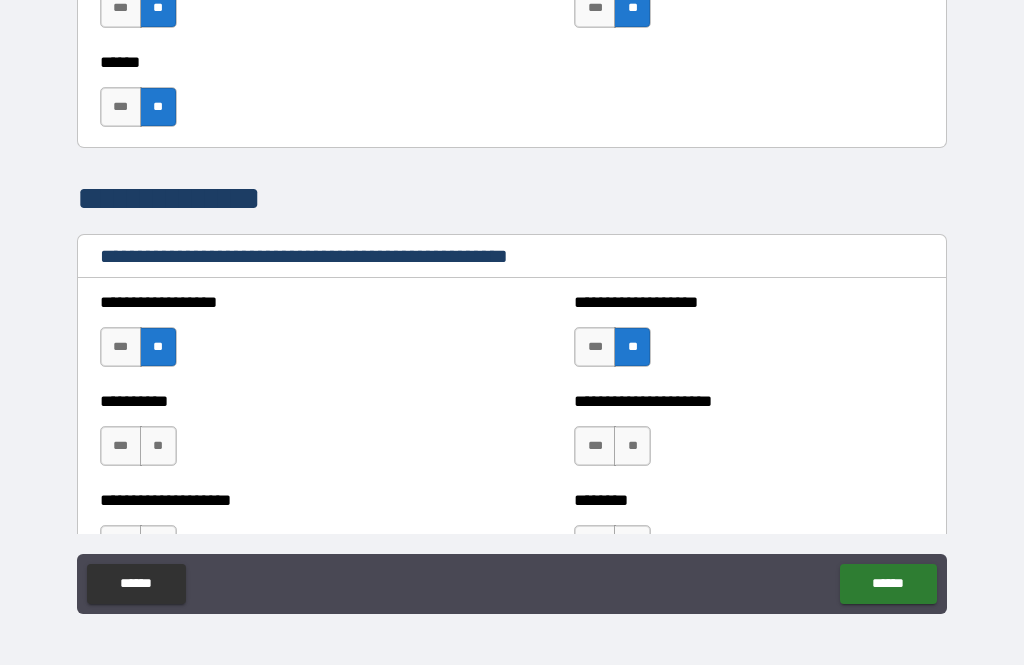click on "**" at bounding box center (158, 446) 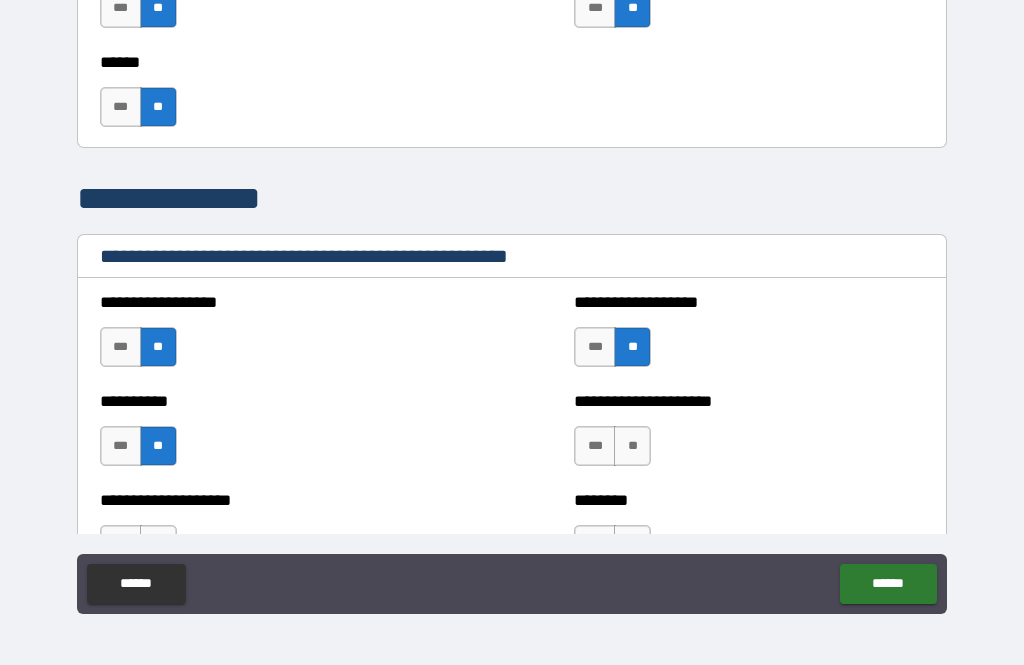 click on "**" at bounding box center [632, 446] 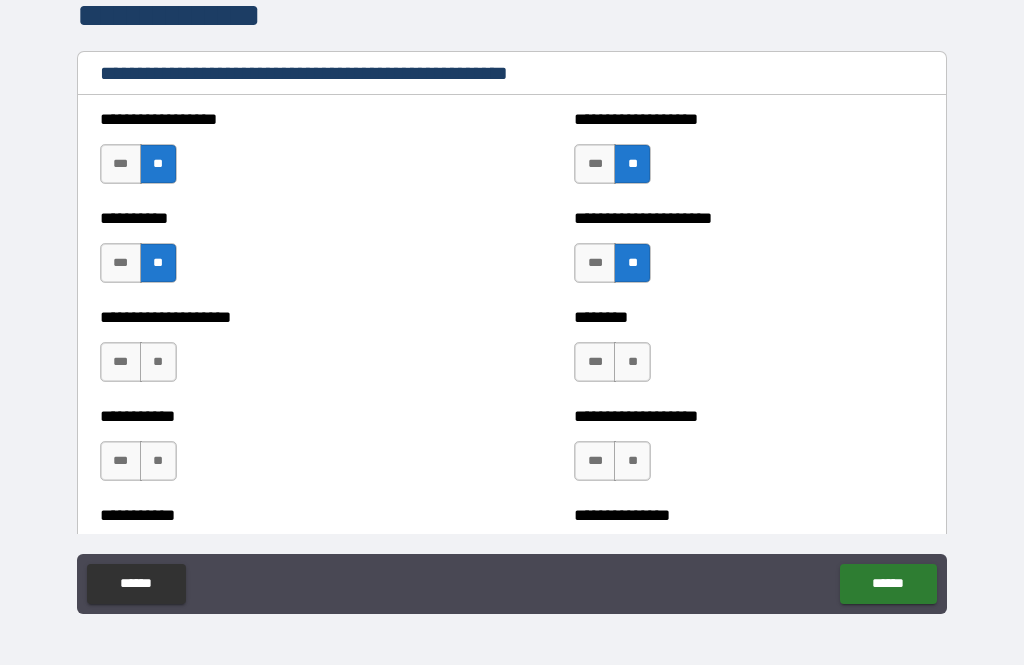 scroll, scrollTop: 2393, scrollLeft: 0, axis: vertical 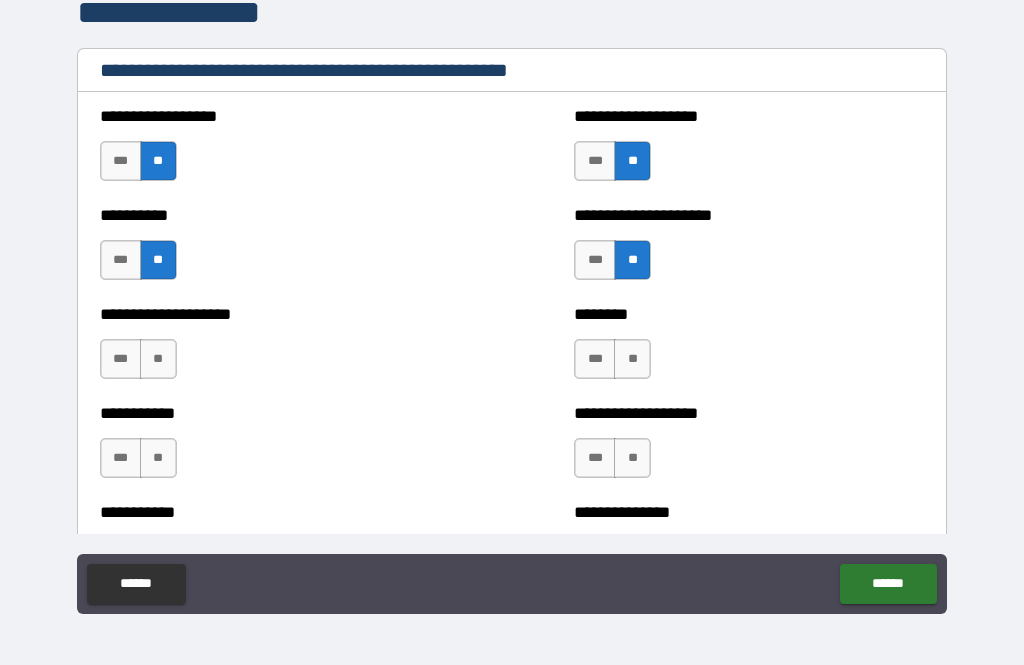 click on "**" at bounding box center (158, 359) 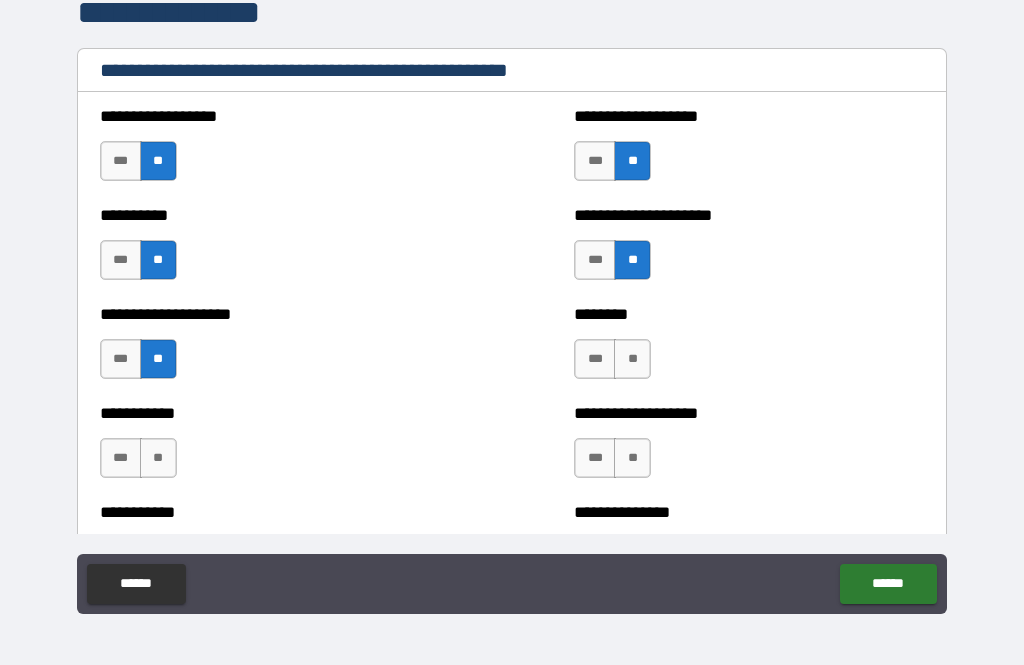 click on "**" at bounding box center (632, 359) 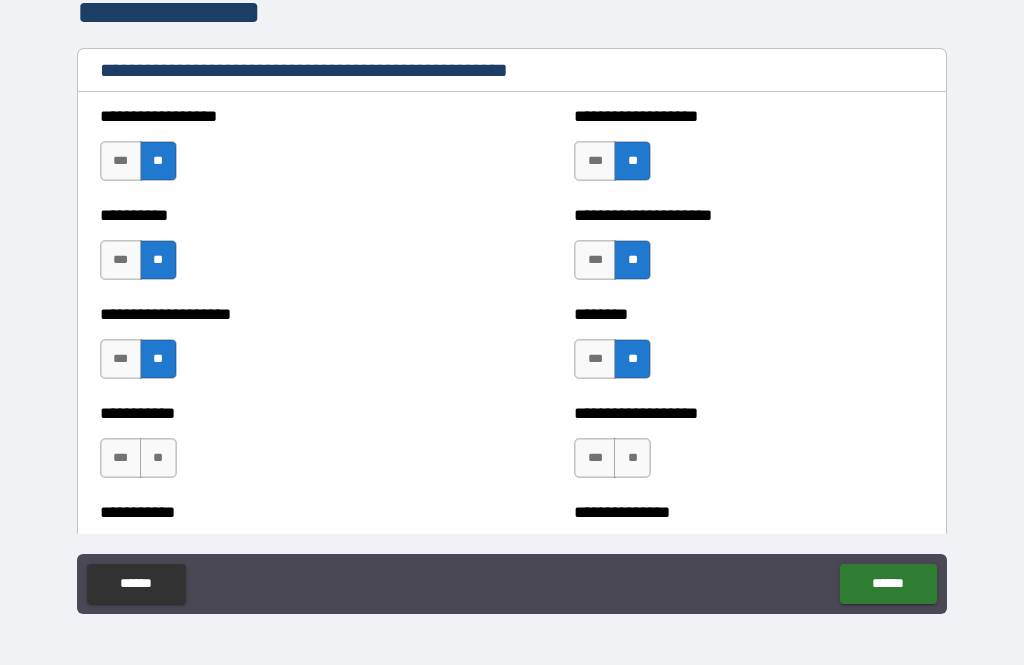 click on "**" at bounding box center [158, 458] 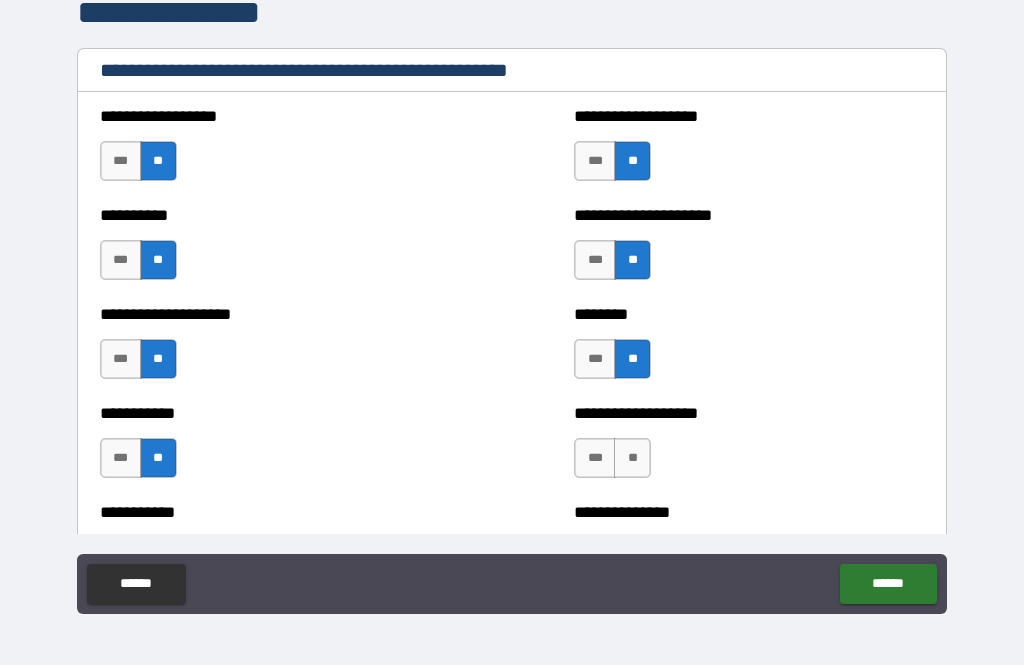 click on "**" at bounding box center (632, 458) 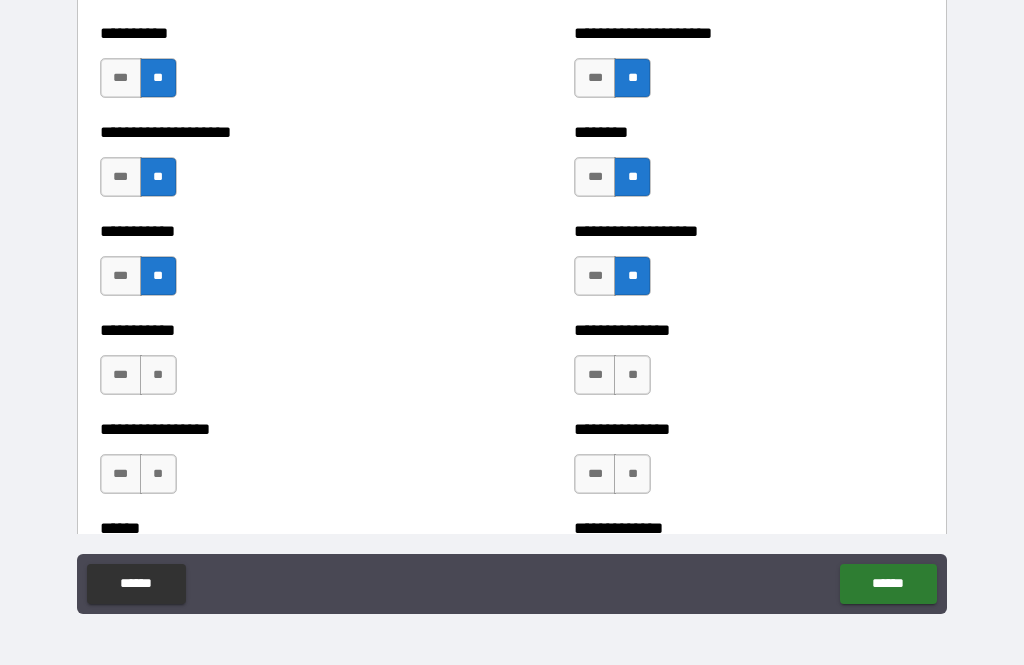 scroll, scrollTop: 2578, scrollLeft: 0, axis: vertical 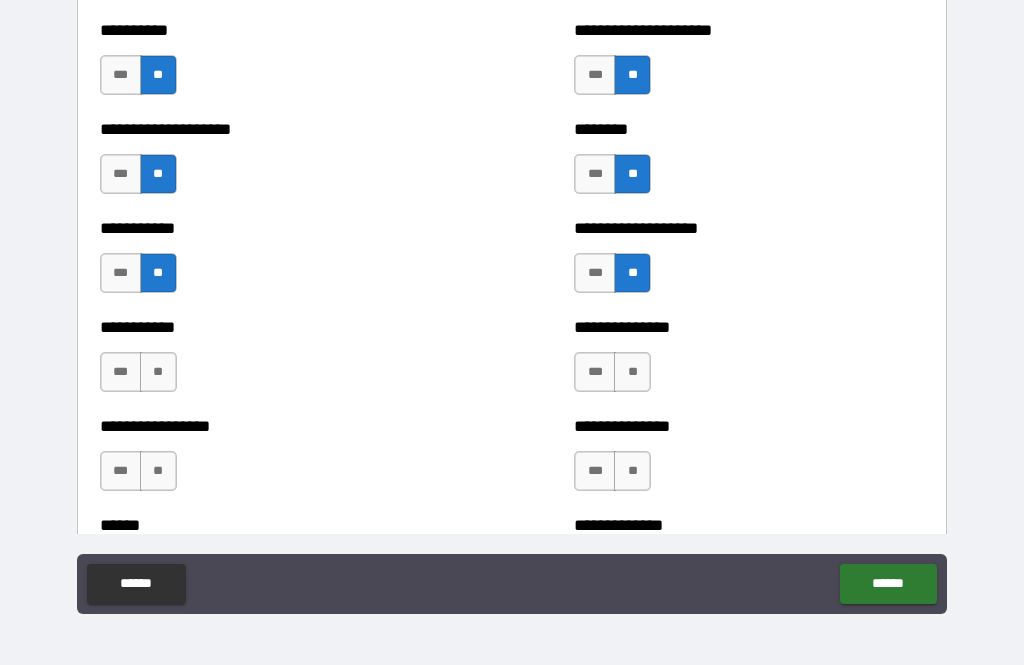 click on "**" at bounding box center (158, 372) 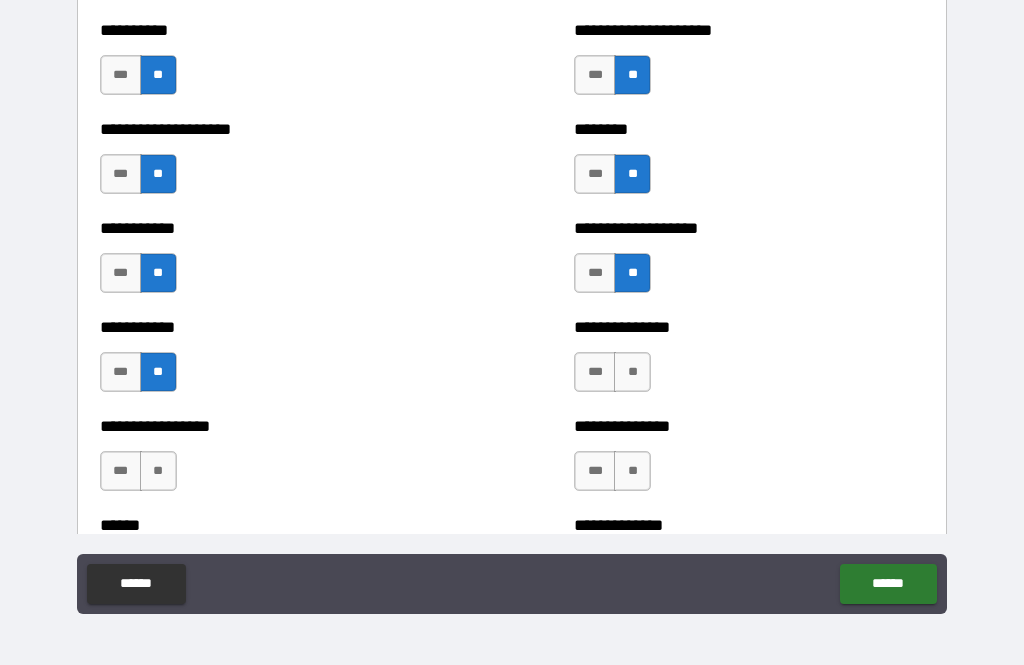 click on "**" at bounding box center (632, 372) 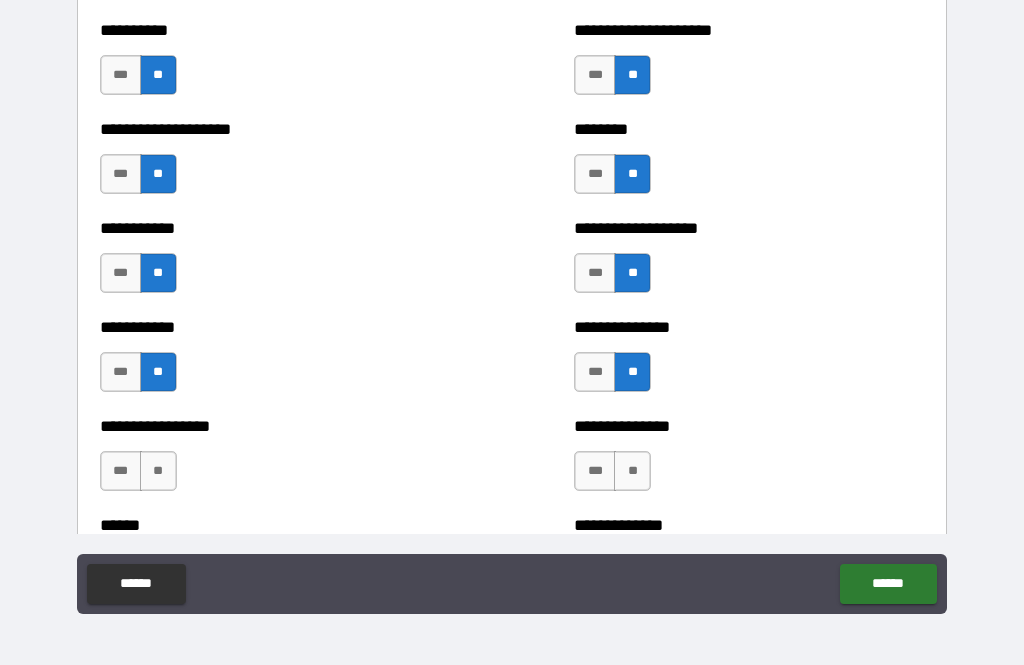 click on "**" at bounding box center [158, 471] 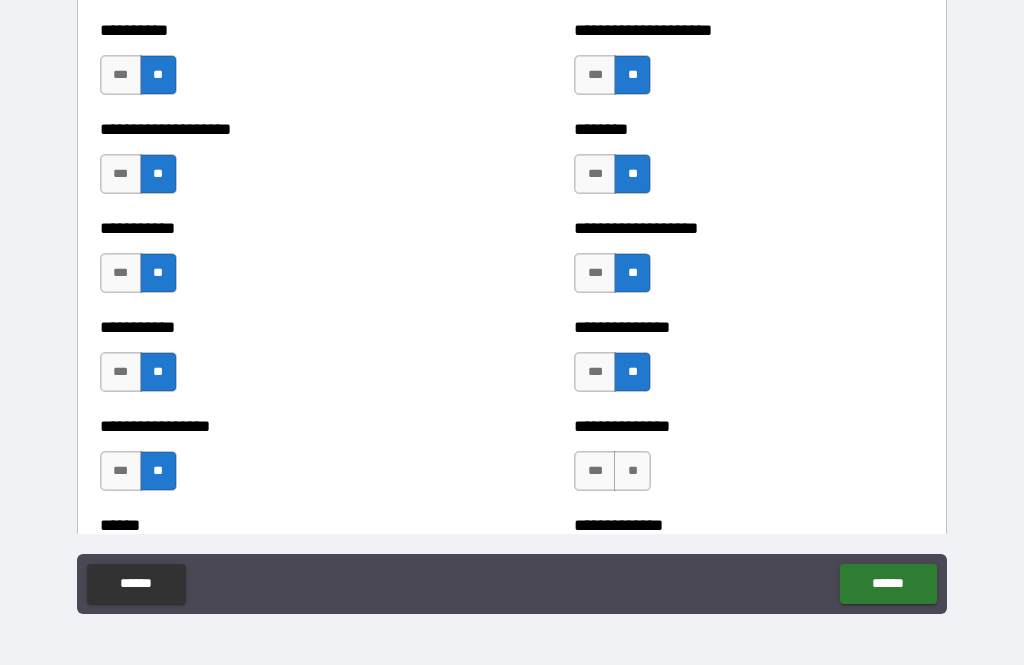 click on "**" at bounding box center (632, 471) 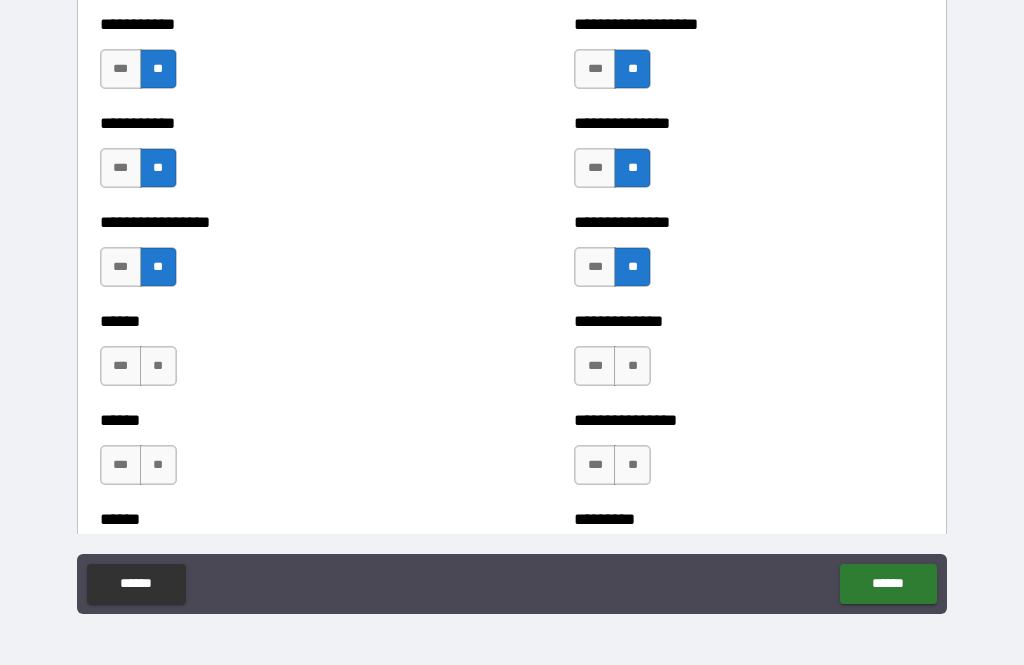 scroll, scrollTop: 2788, scrollLeft: 0, axis: vertical 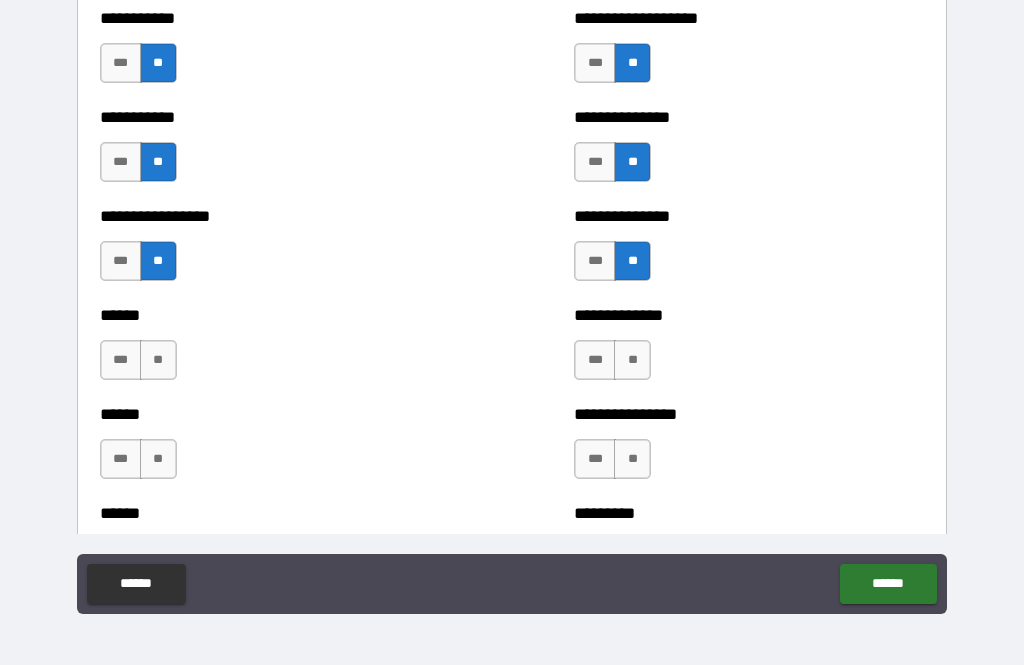 click on "**" at bounding box center (158, 360) 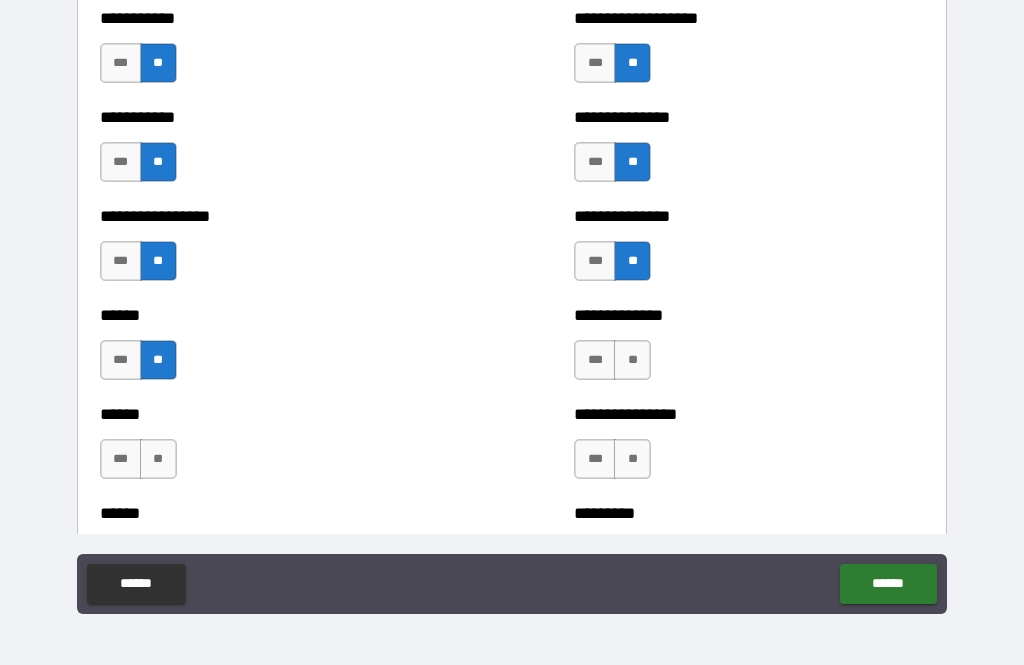 click on "**" at bounding box center (632, 360) 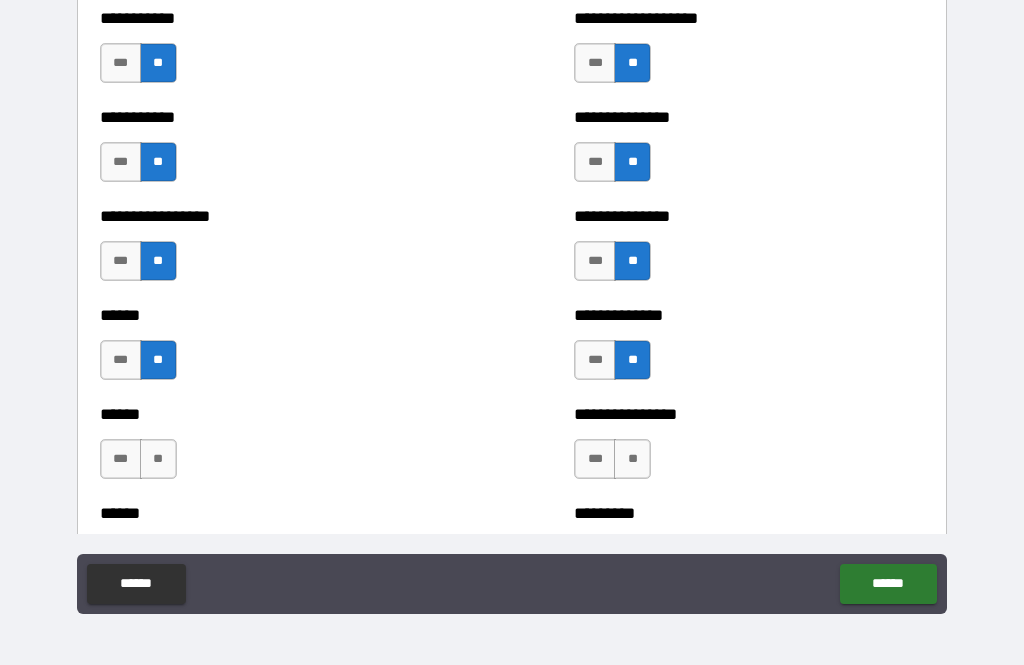 click on "**" at bounding box center [158, 459] 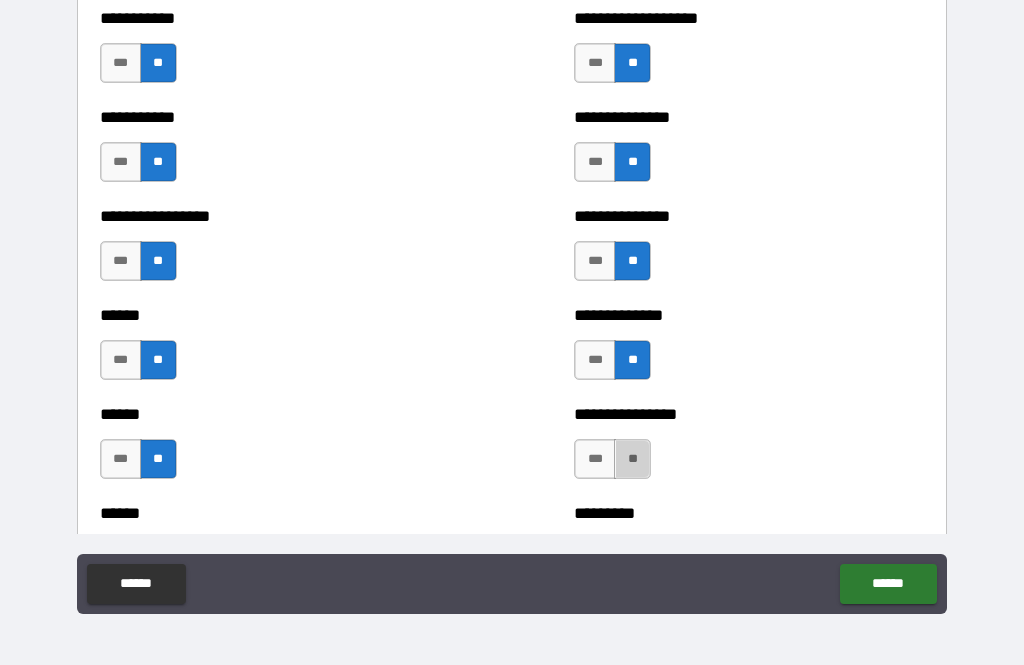 click on "**" at bounding box center (632, 459) 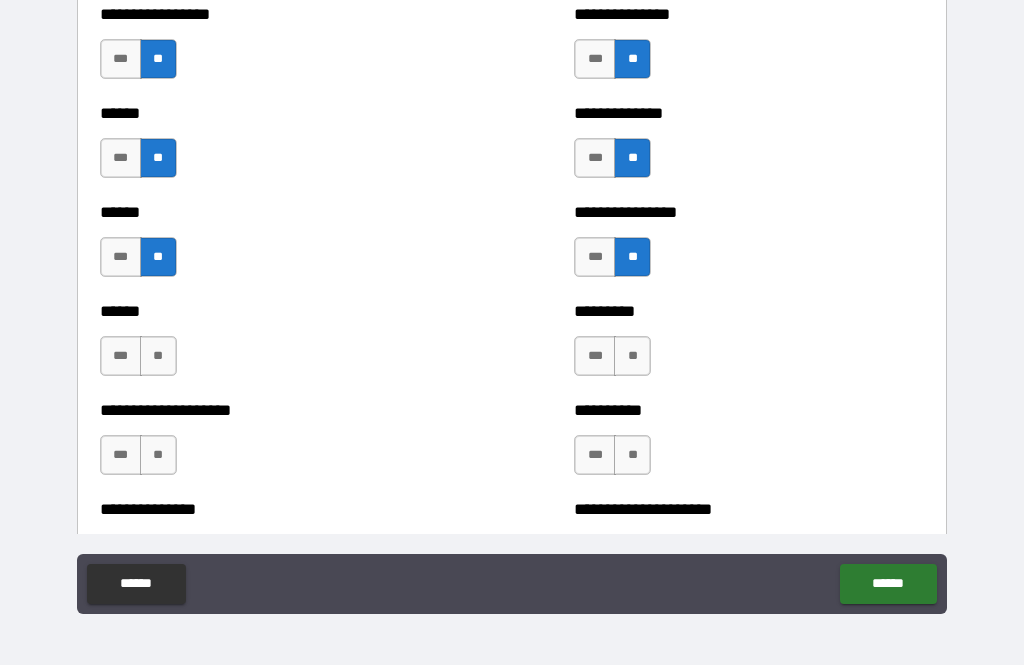 scroll, scrollTop: 3008, scrollLeft: 0, axis: vertical 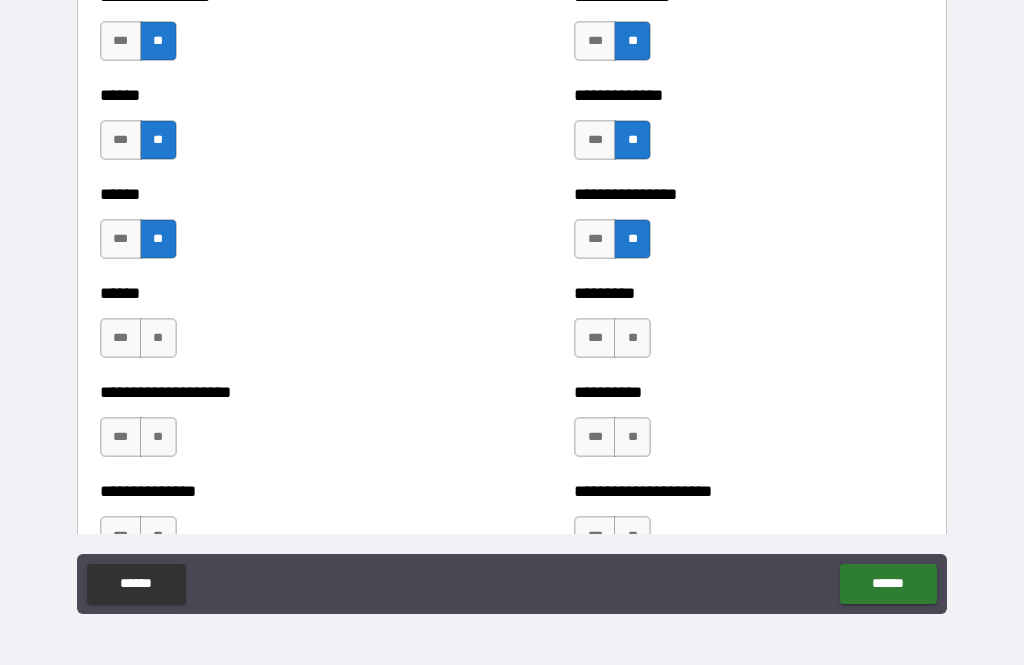 click on "**" at bounding box center (158, 338) 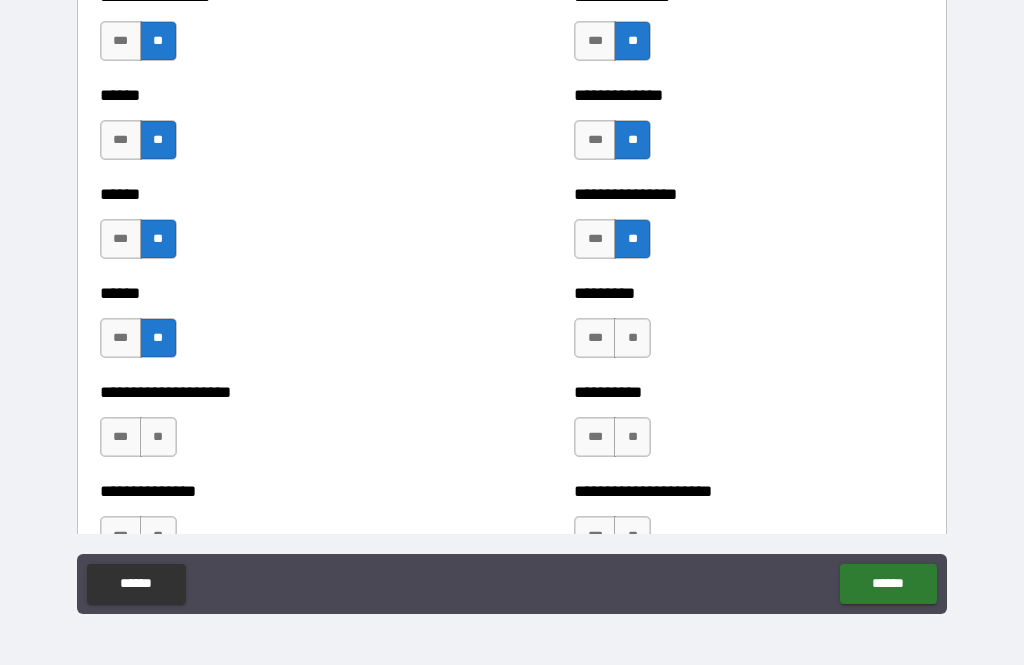 click on "**" at bounding box center [632, 338] 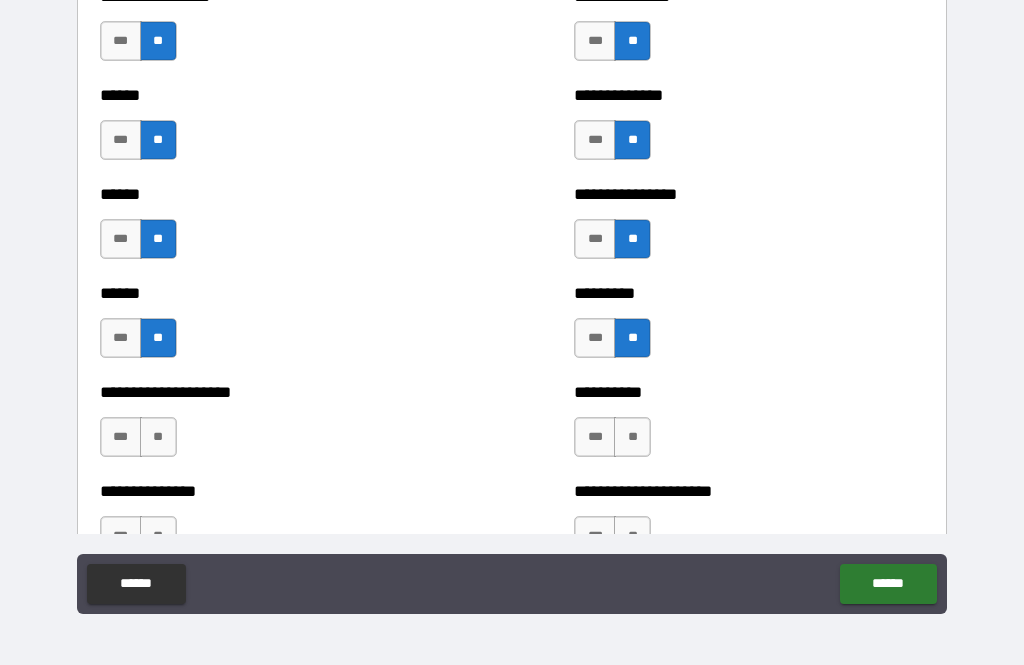 click on "**" at bounding box center (158, 437) 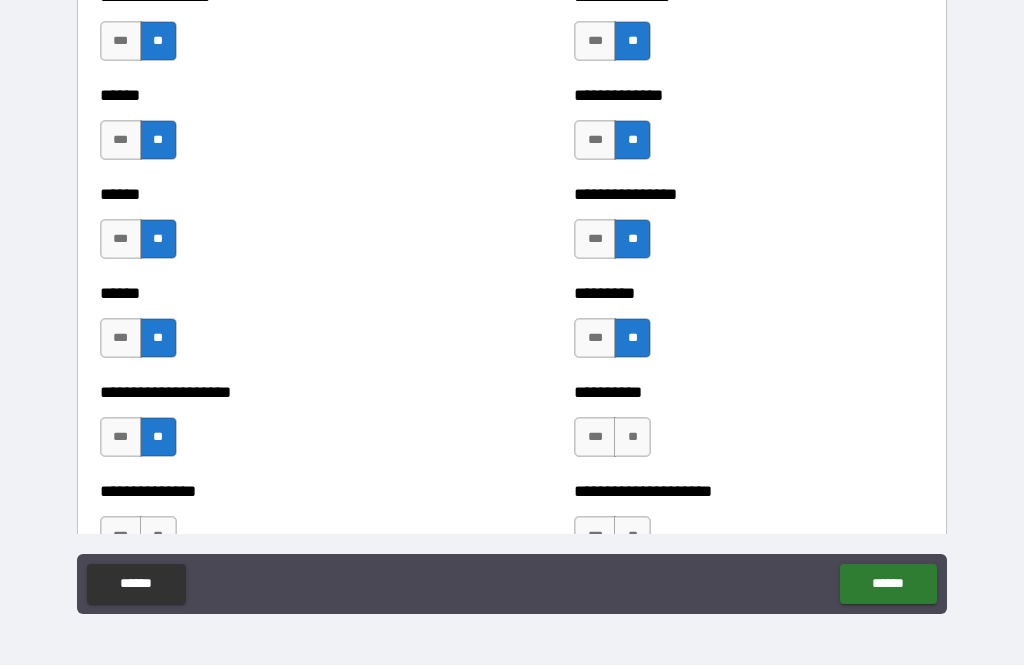 click on "**" at bounding box center [632, 437] 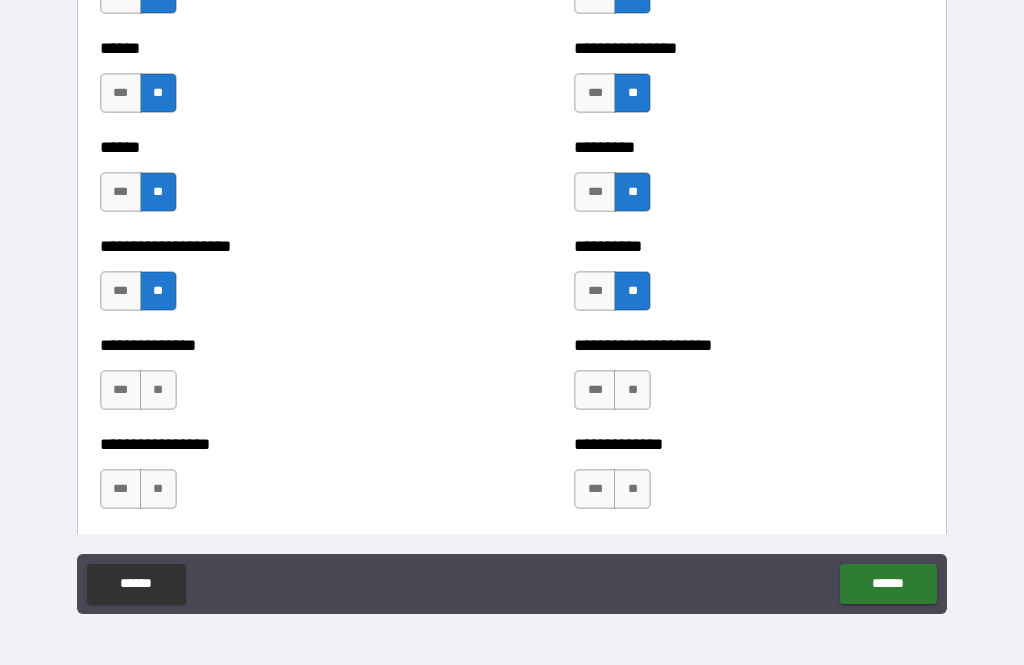 scroll, scrollTop: 3167, scrollLeft: 0, axis: vertical 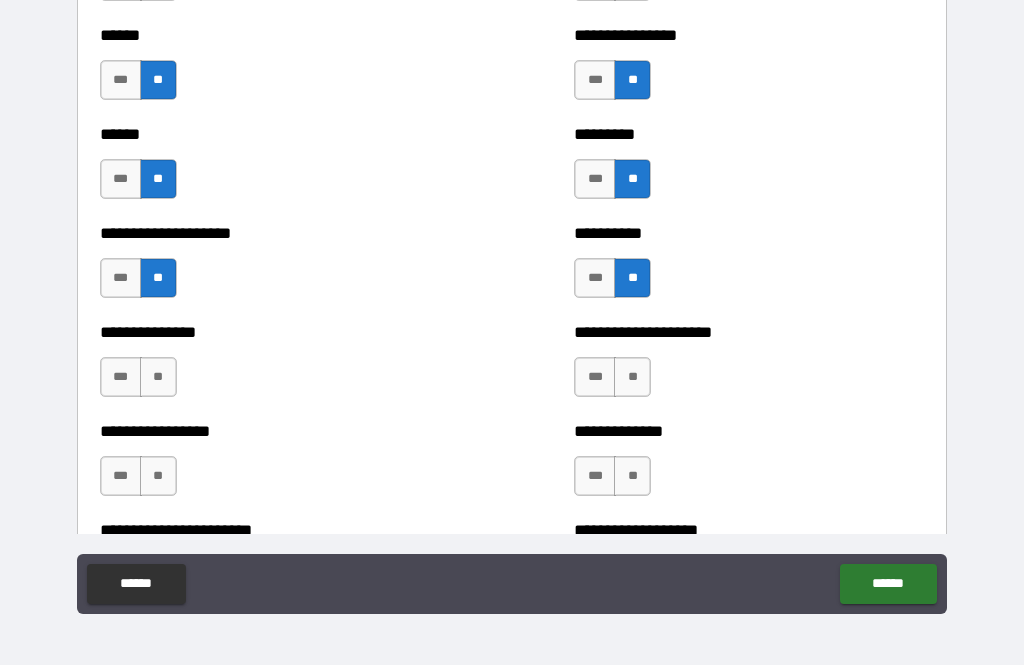 click on "**" at bounding box center (158, 377) 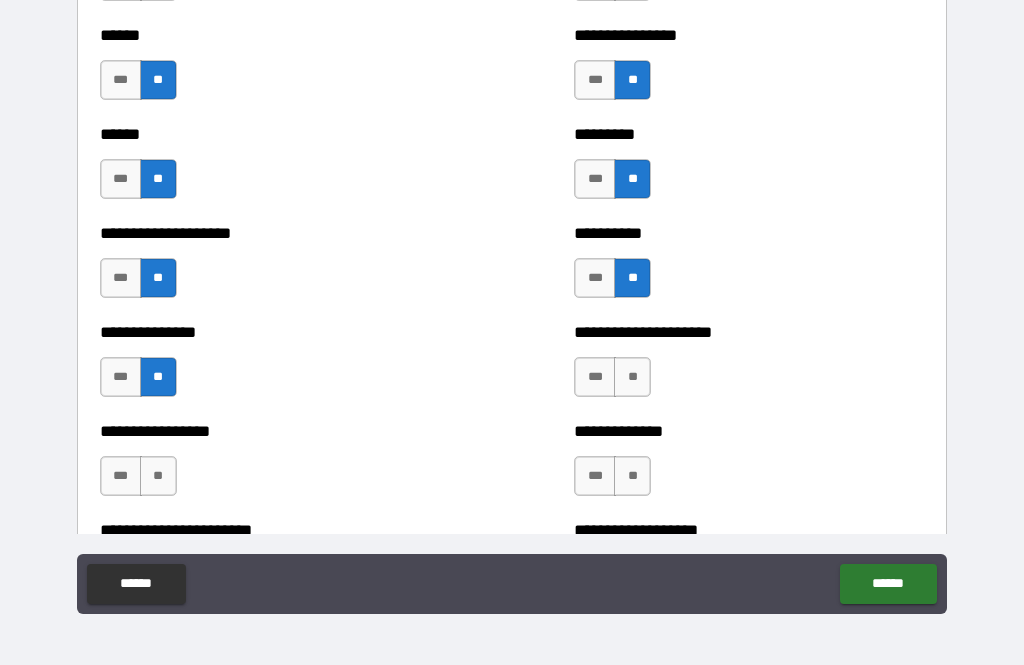 click on "**" at bounding box center (632, 377) 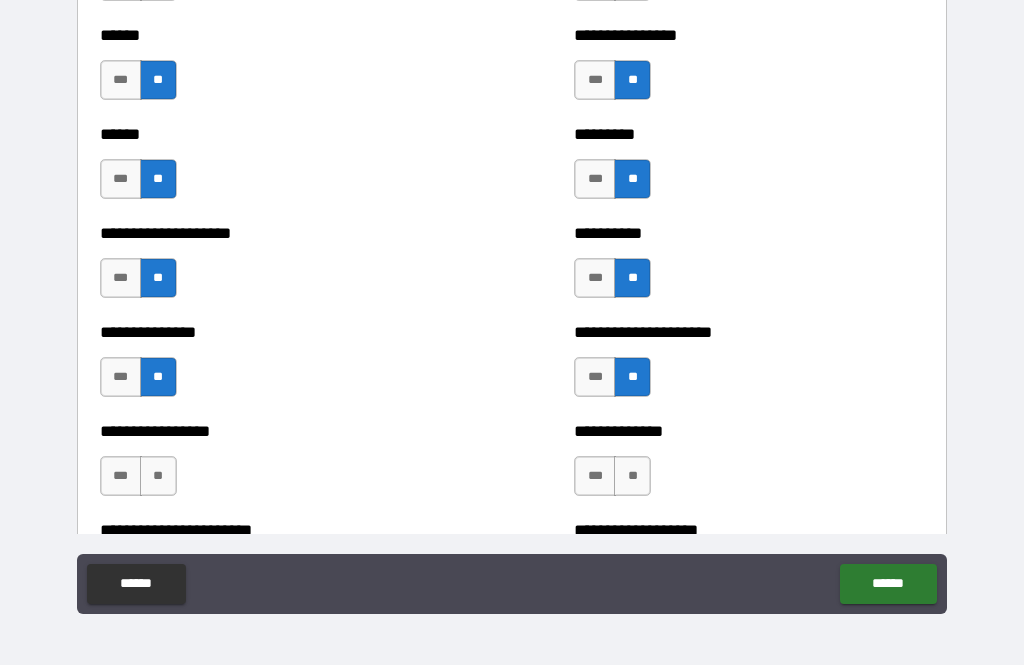 click on "**" at bounding box center (632, 476) 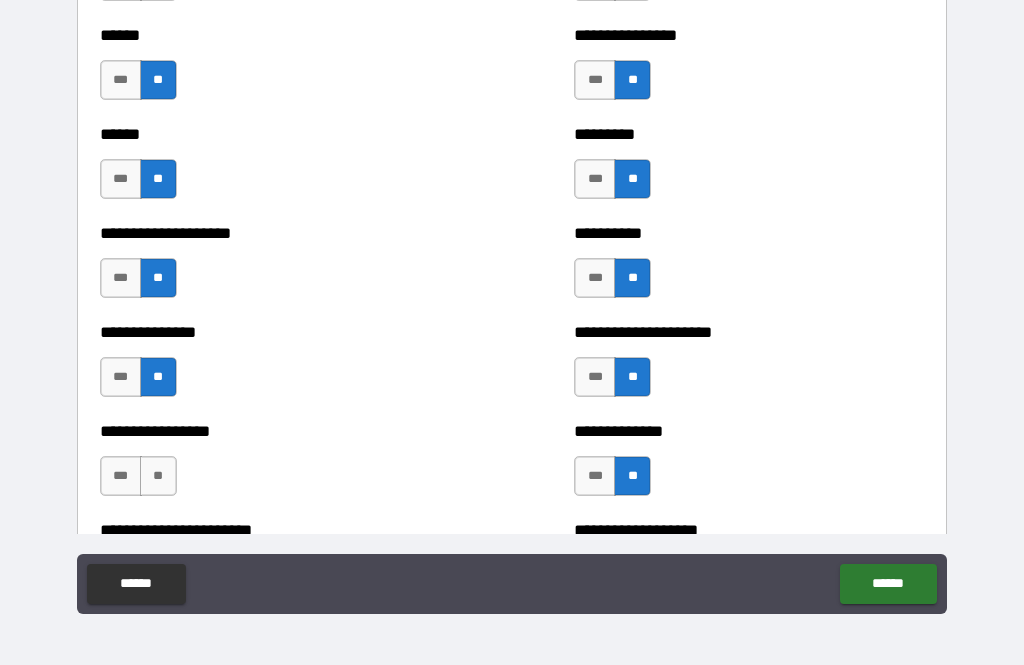 click on "**" at bounding box center [158, 476] 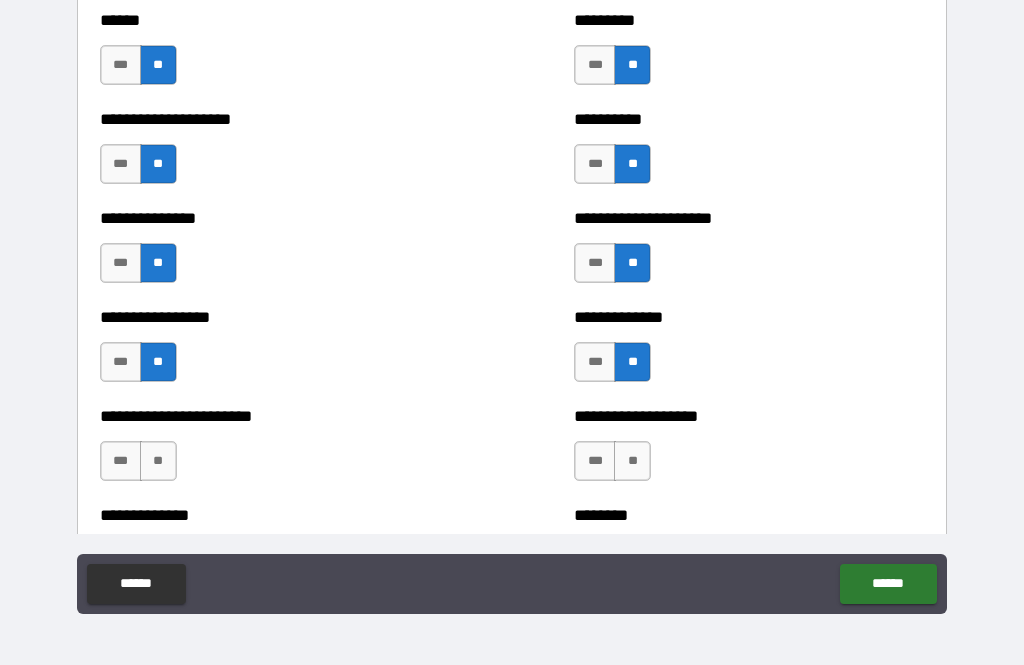 scroll, scrollTop: 3350, scrollLeft: 0, axis: vertical 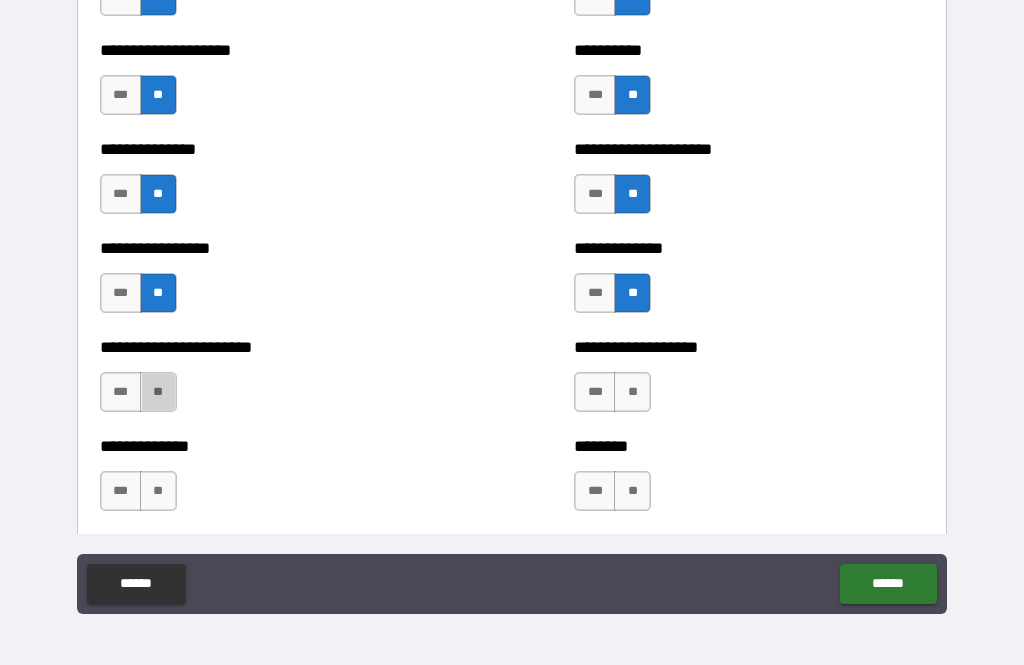 click on "**" at bounding box center (158, 392) 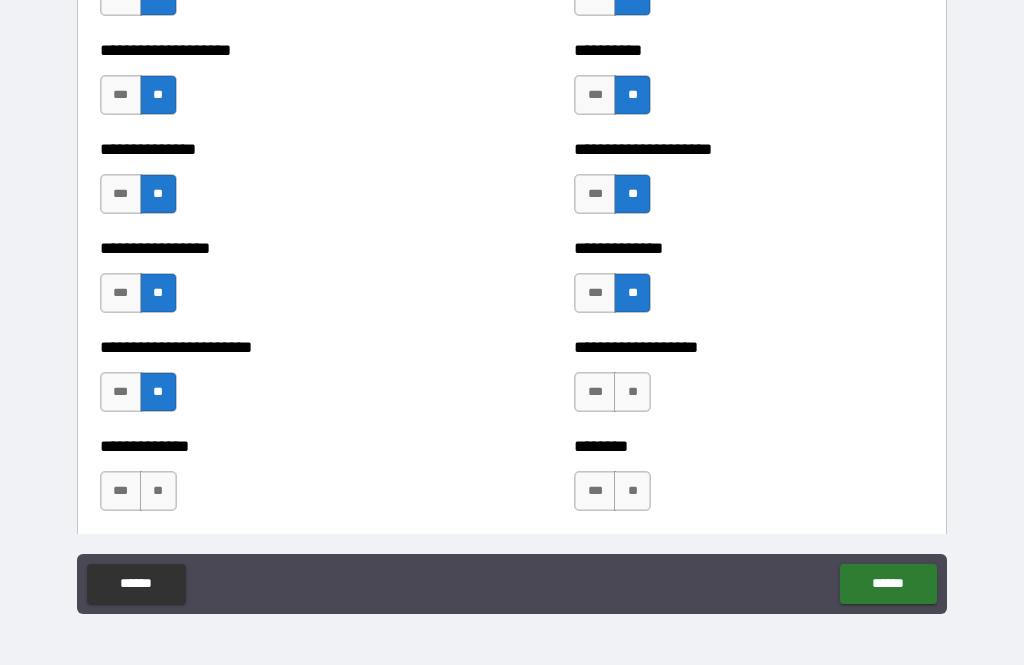 click on "**" at bounding box center (632, 392) 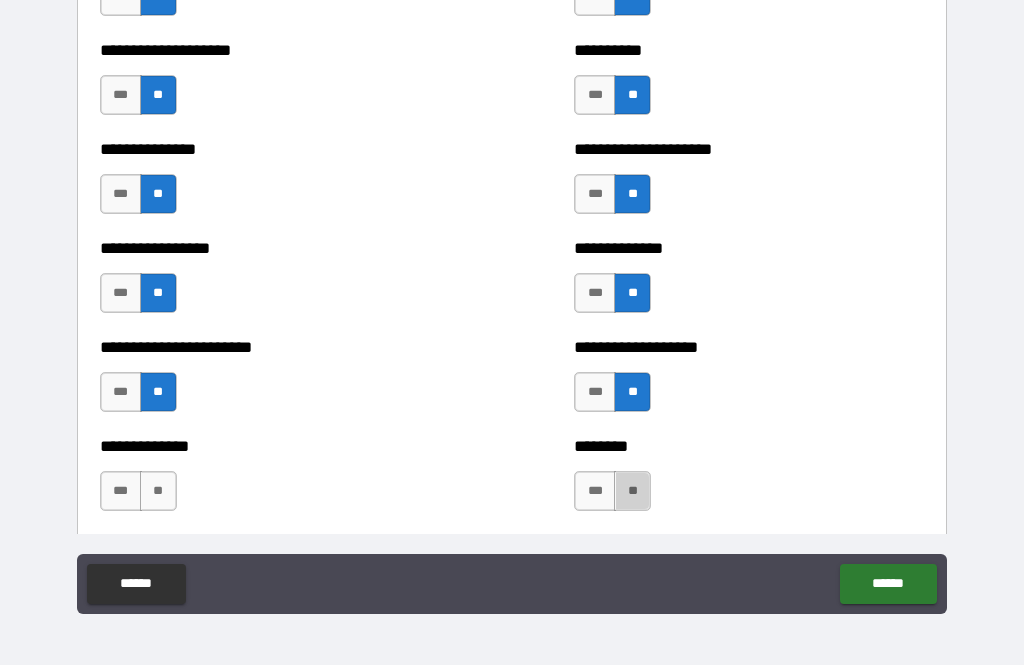 click on "**" at bounding box center (632, 491) 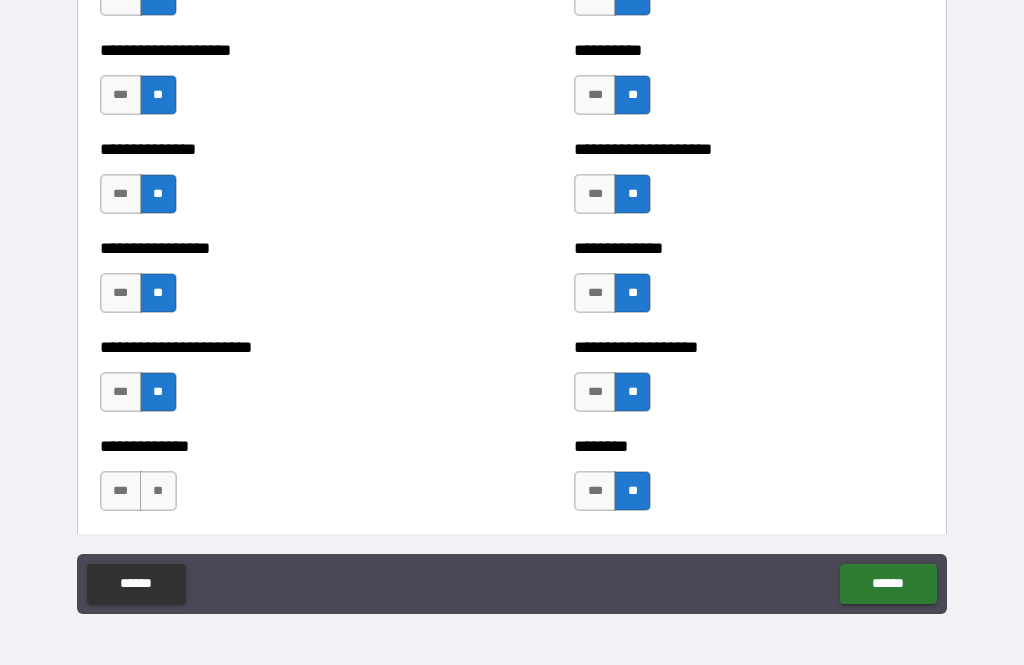 click on "**" at bounding box center [158, 491] 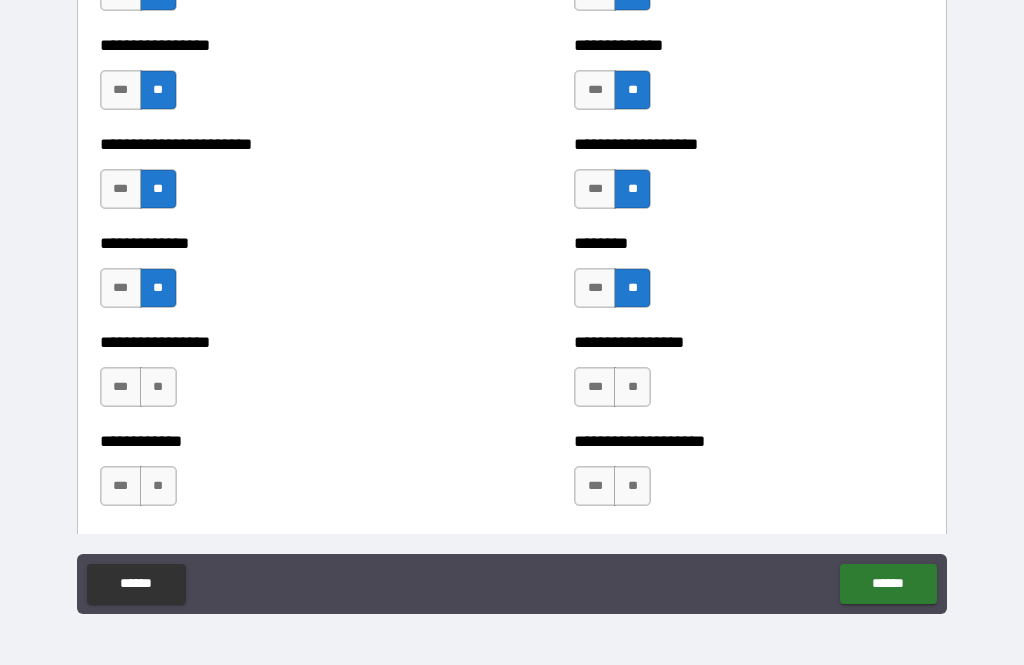 scroll, scrollTop: 3573, scrollLeft: 0, axis: vertical 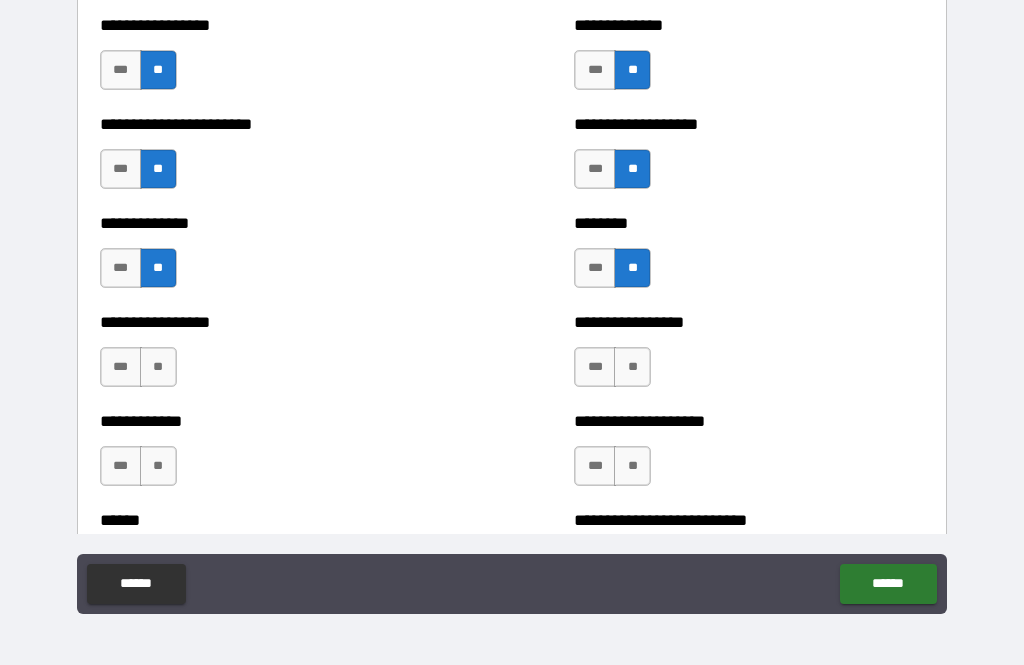 click on "**" at bounding box center [158, 367] 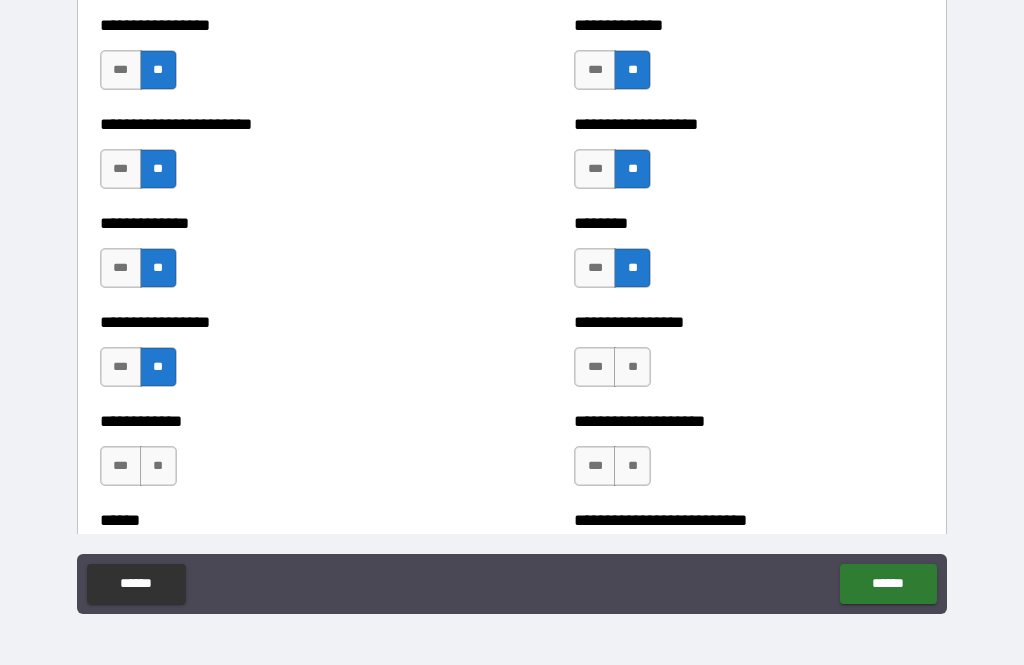 click on "**" at bounding box center (632, 367) 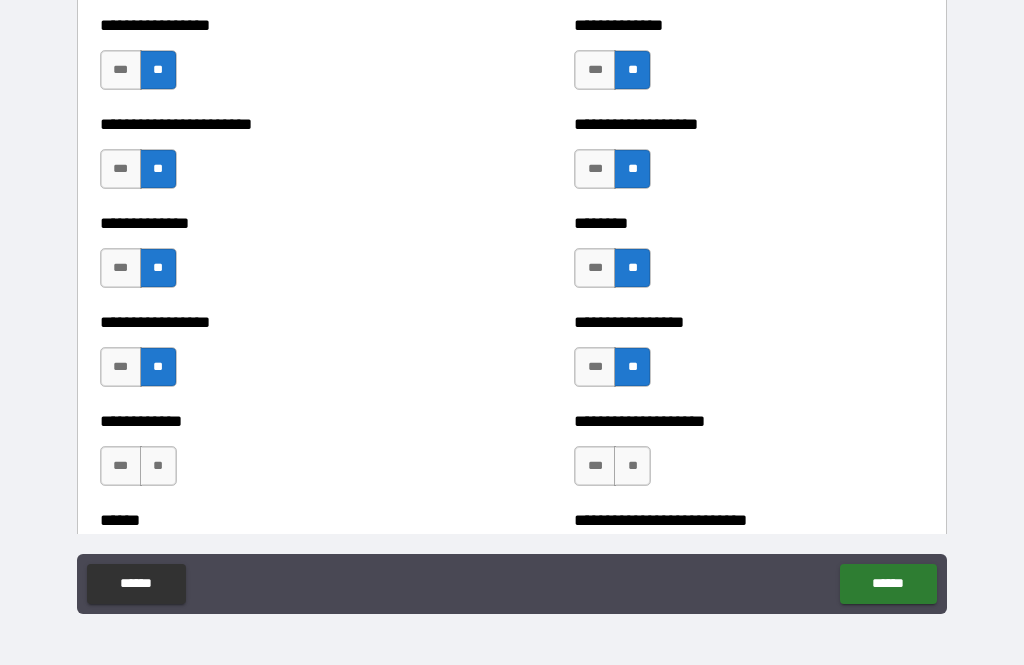 click on "**" at bounding box center (158, 466) 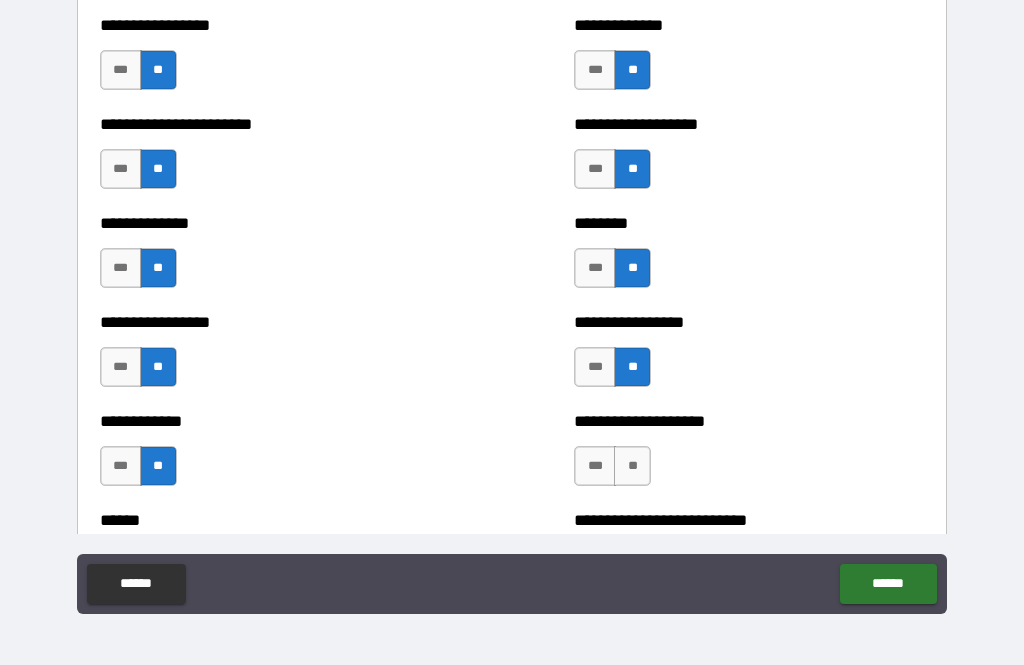click on "**" at bounding box center (632, 466) 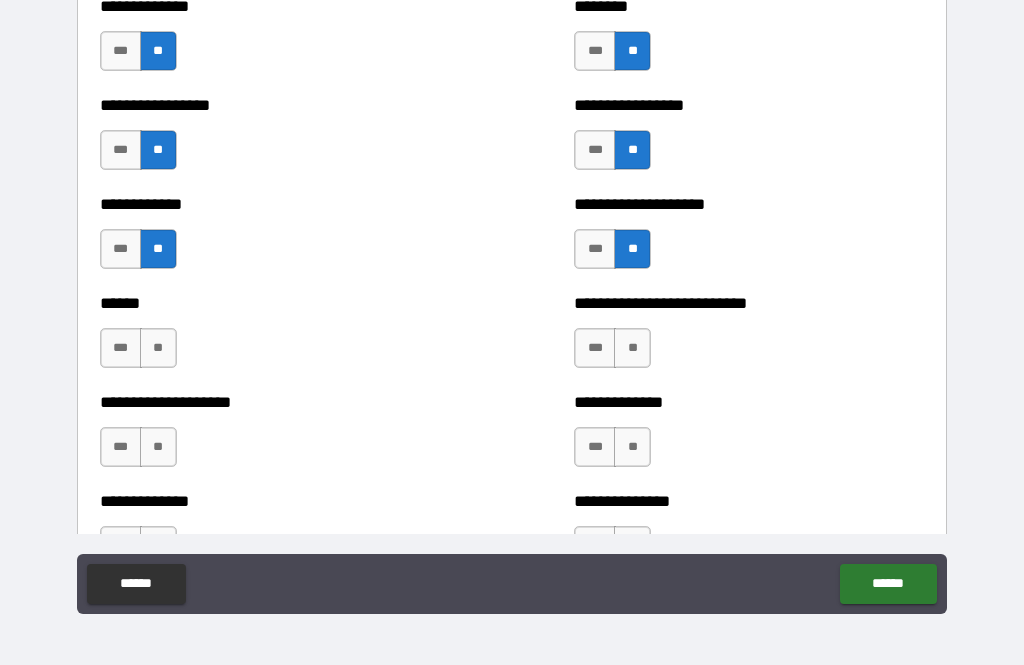 scroll, scrollTop: 3816, scrollLeft: 0, axis: vertical 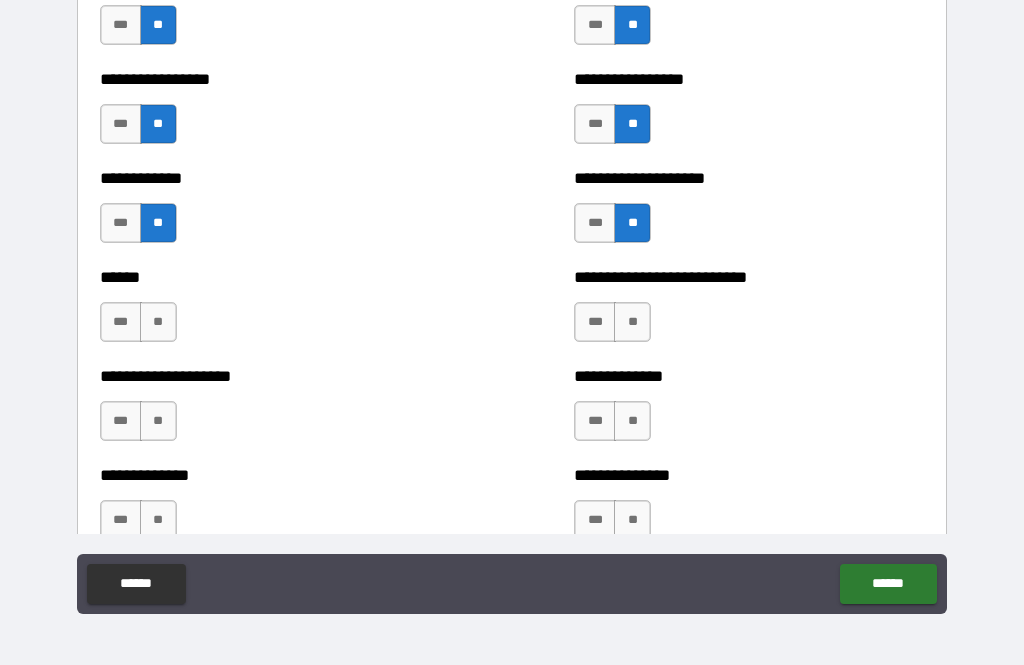 click on "**" at bounding box center (158, 322) 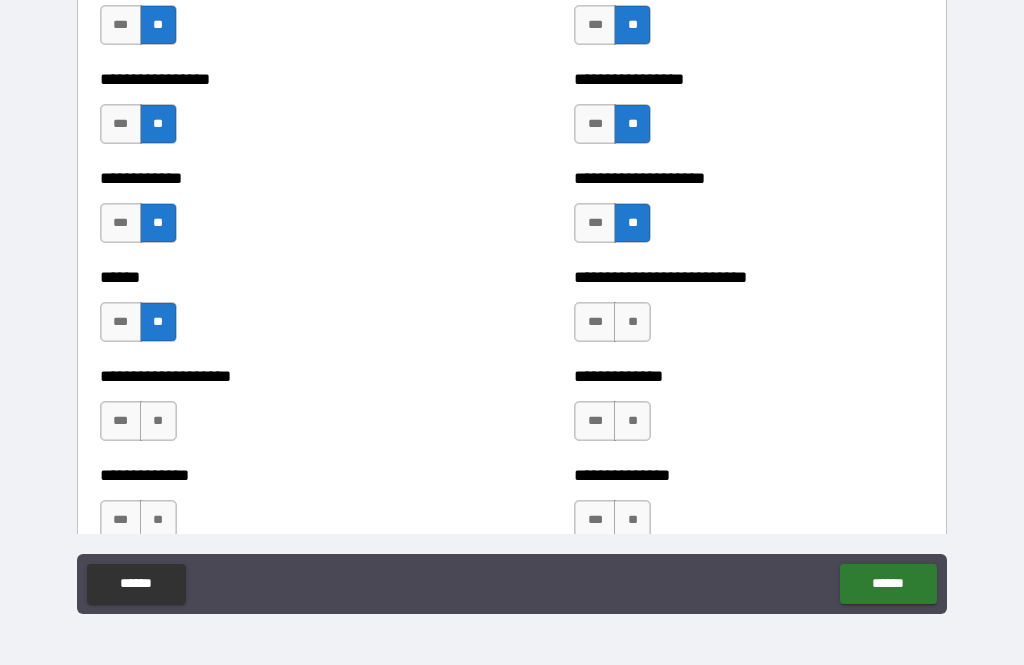 click on "***" at bounding box center [121, 322] 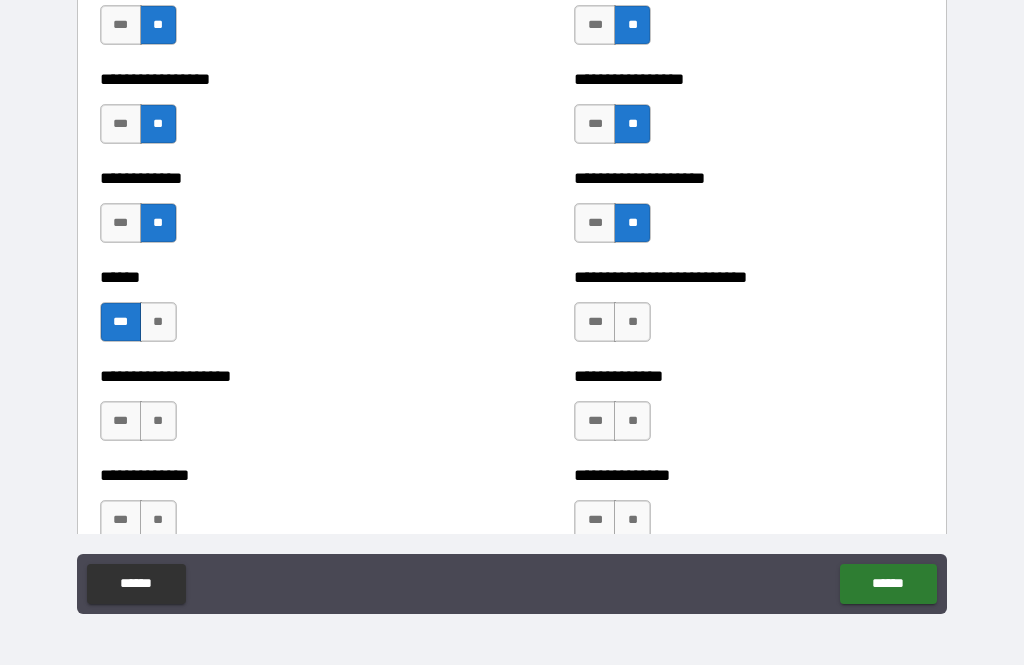 click on "**" at bounding box center [632, 322] 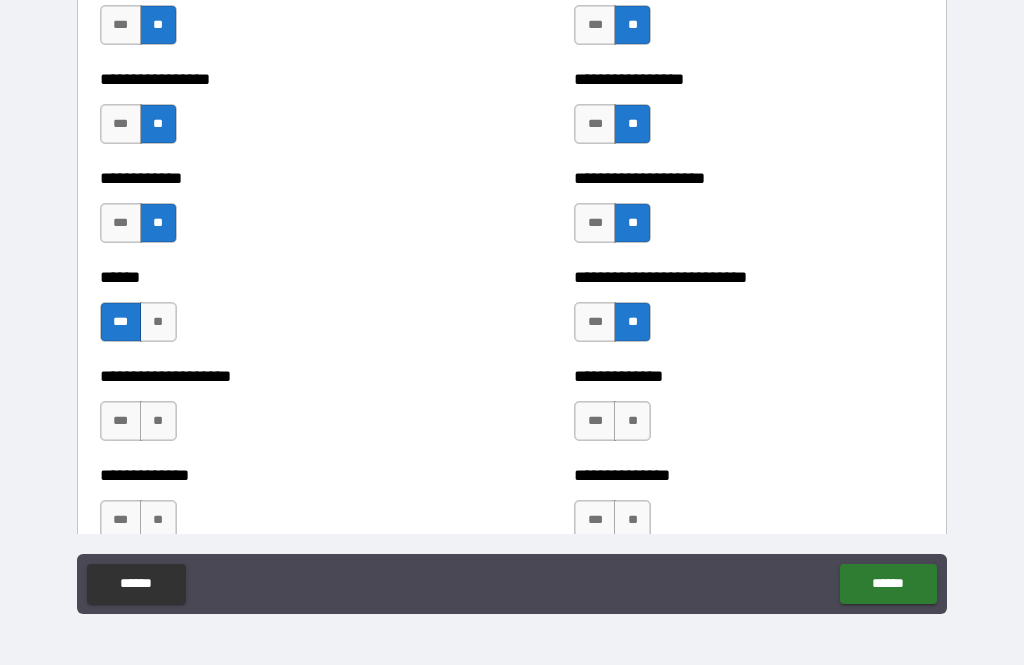 click on "**" at bounding box center (158, 421) 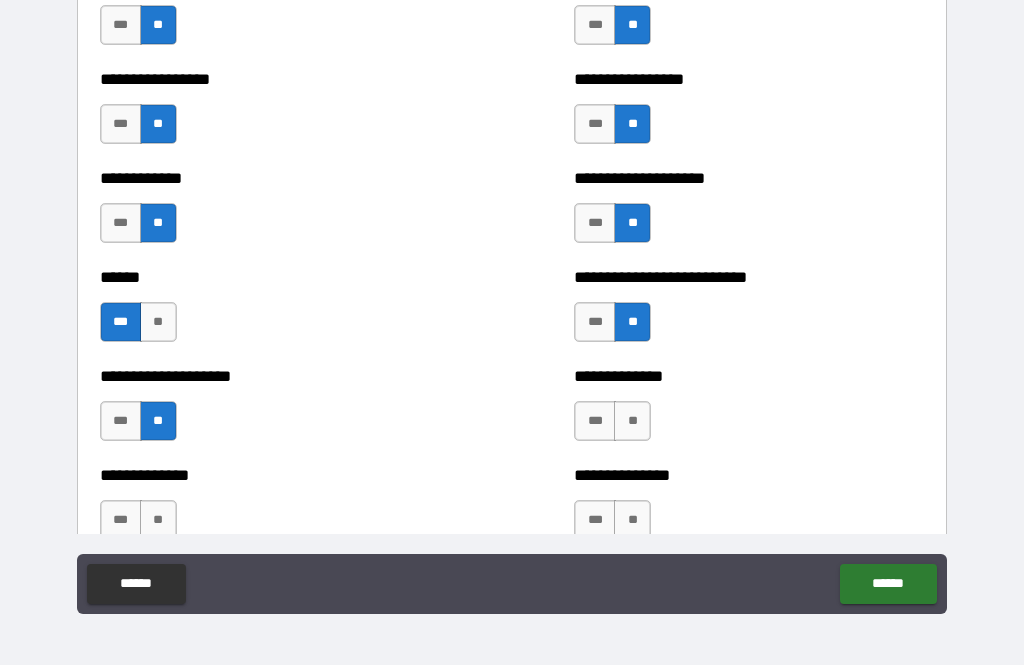 click on "**" at bounding box center [632, 421] 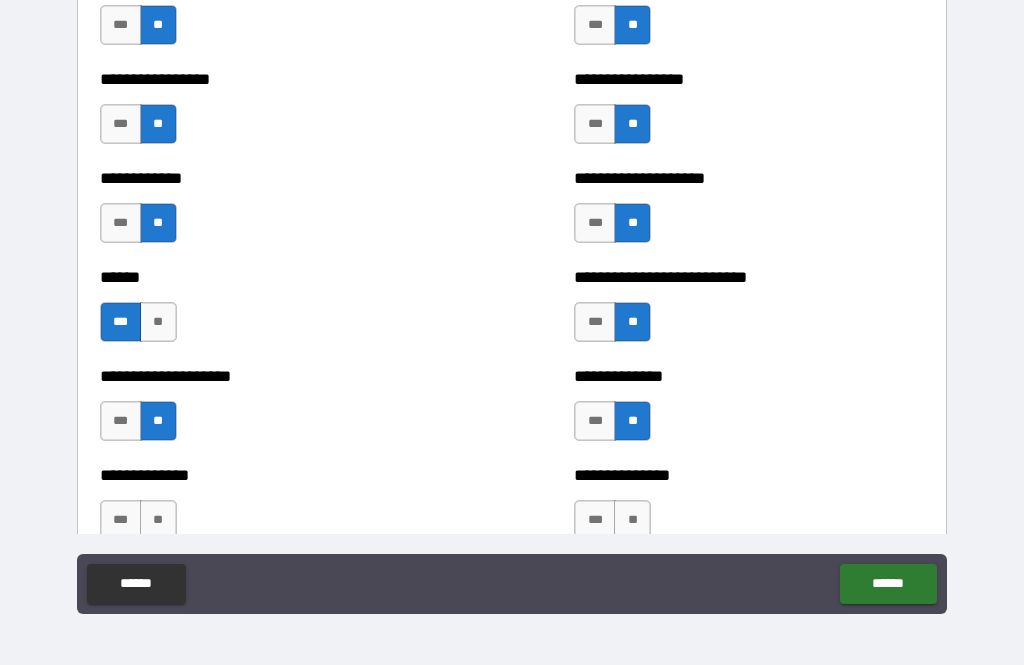 click on "**" at bounding box center [158, 520] 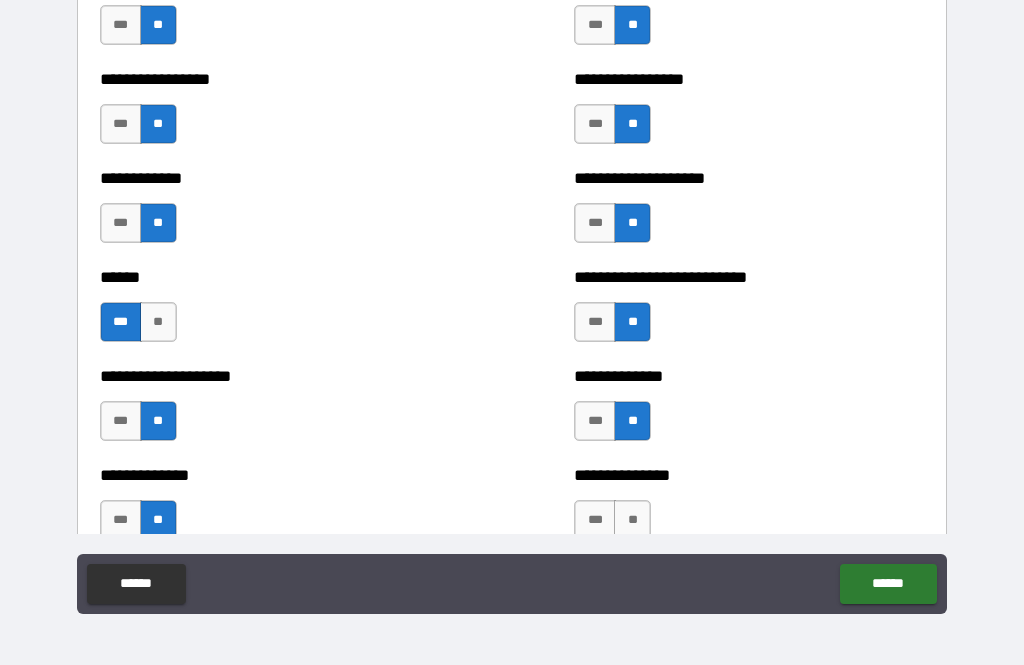 click on "**********" at bounding box center [749, 510] 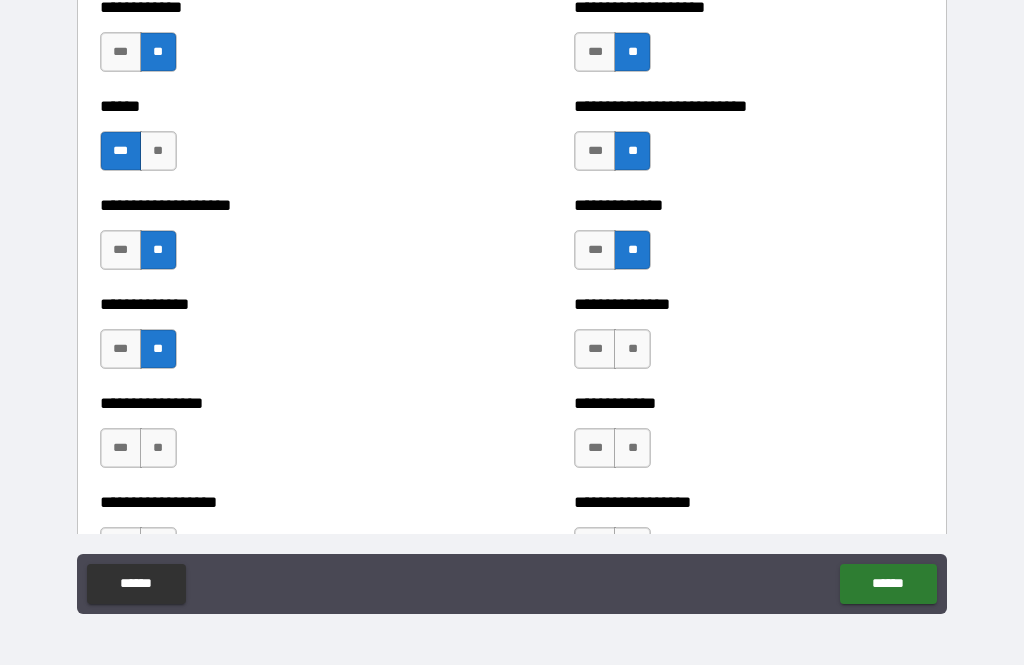 scroll, scrollTop: 3988, scrollLeft: 0, axis: vertical 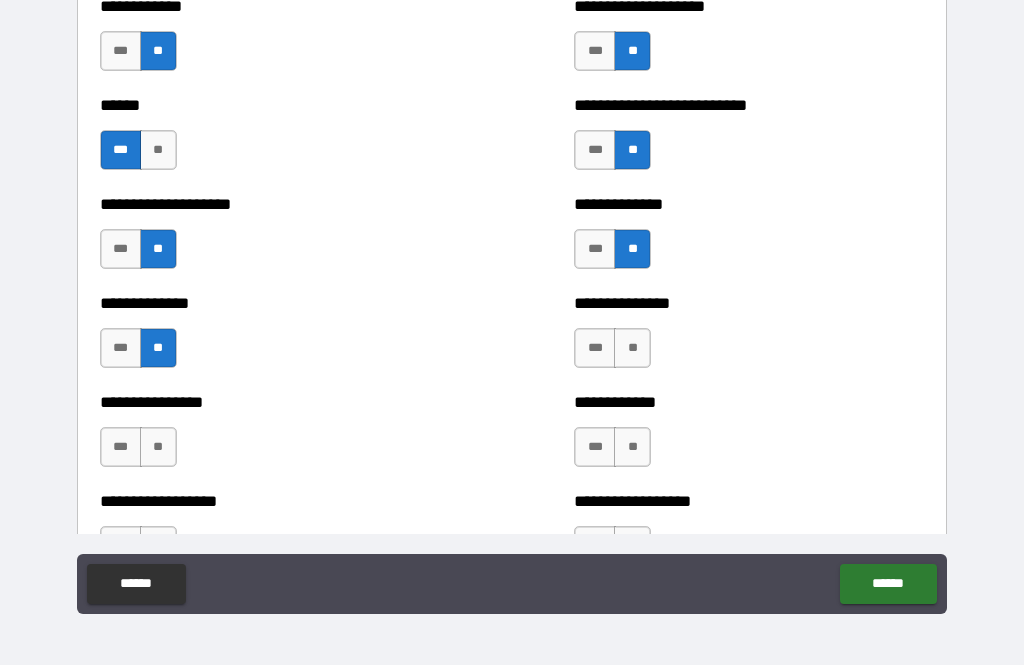 click on "**" at bounding box center [632, 348] 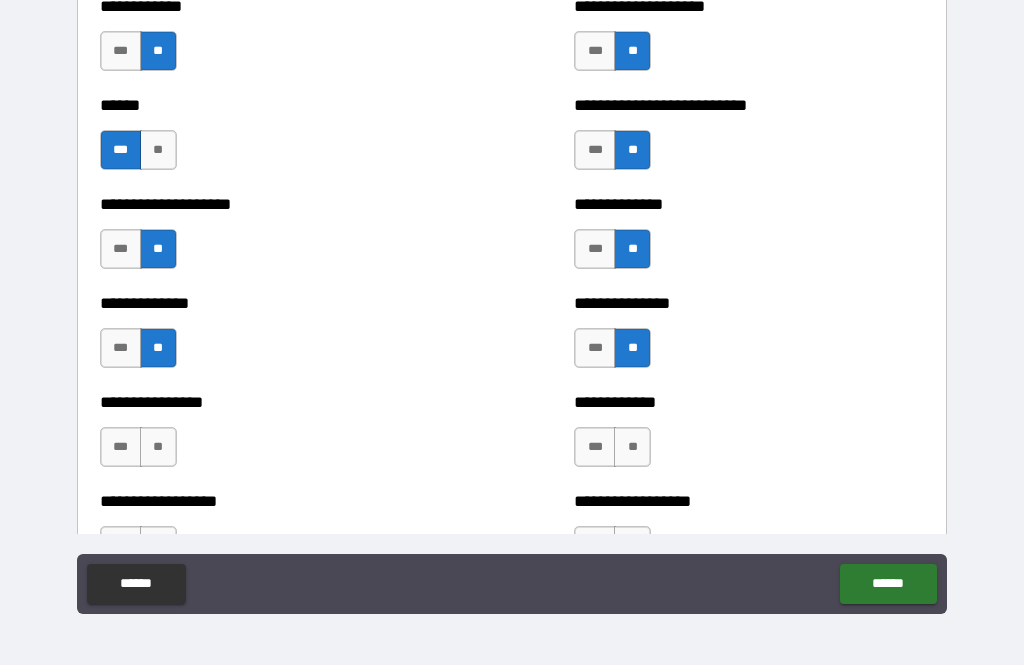 click on "**" at bounding box center (632, 447) 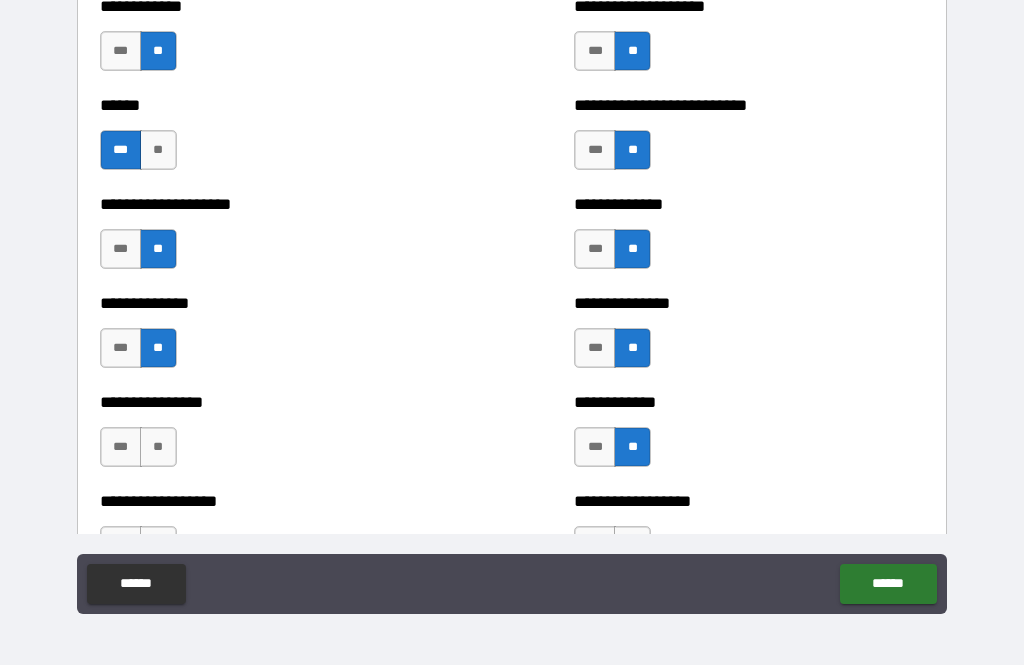 click on "**" at bounding box center [158, 447] 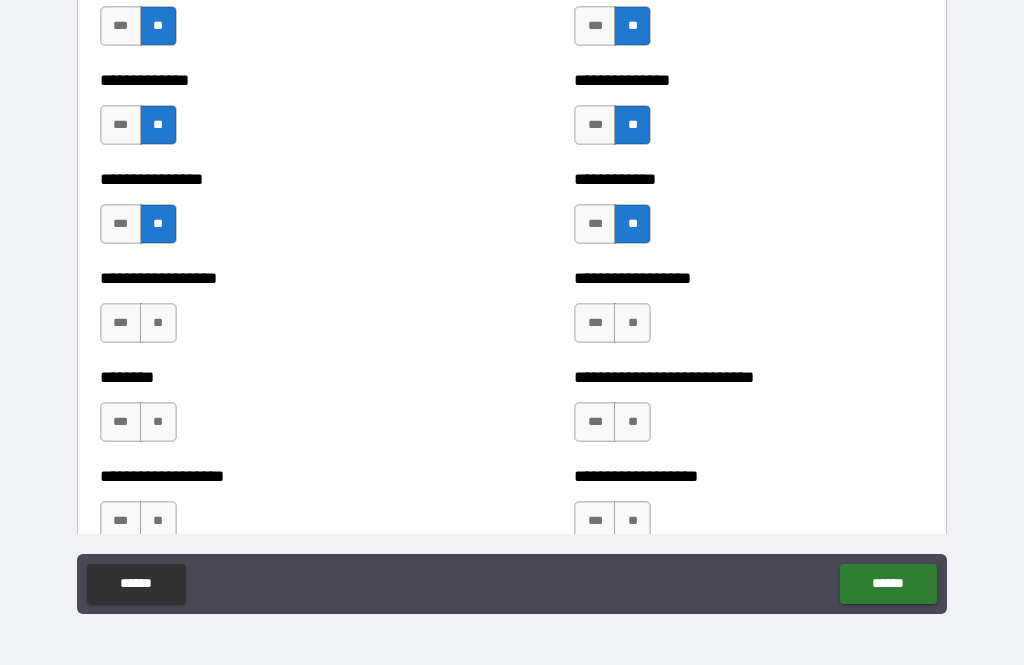 scroll, scrollTop: 4215, scrollLeft: 0, axis: vertical 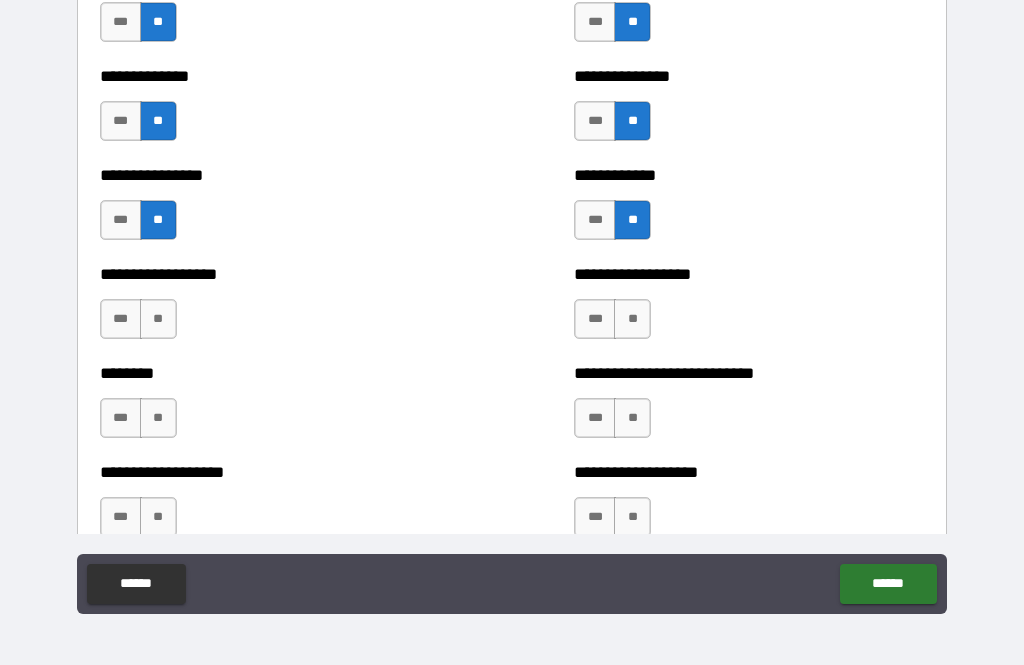 click on "**" at bounding box center (158, 319) 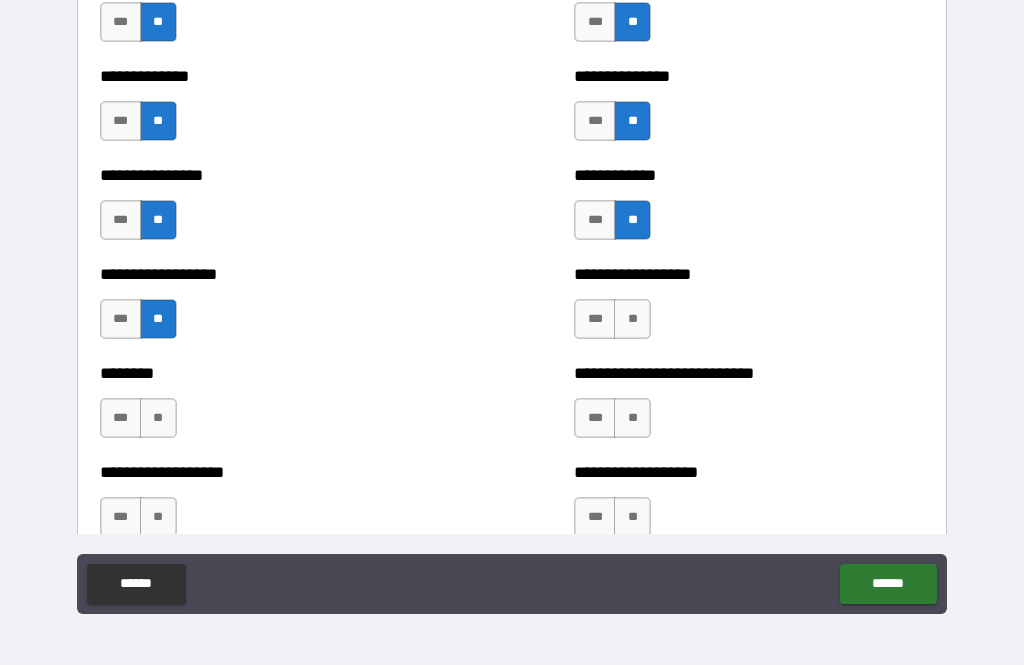 click on "**" at bounding box center [632, 319] 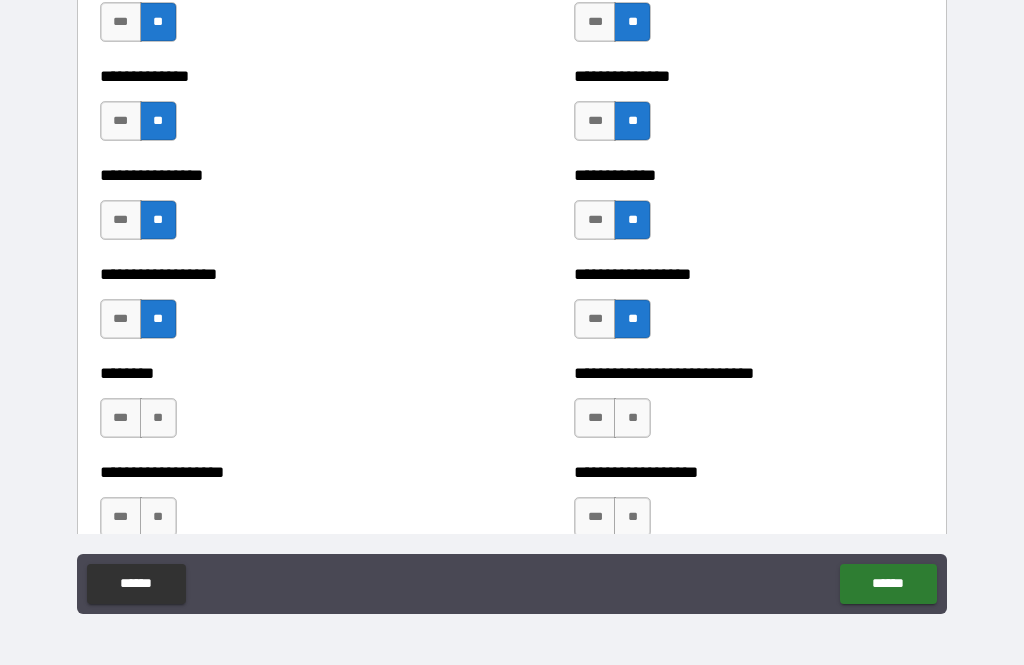 click on "**" at bounding box center [158, 418] 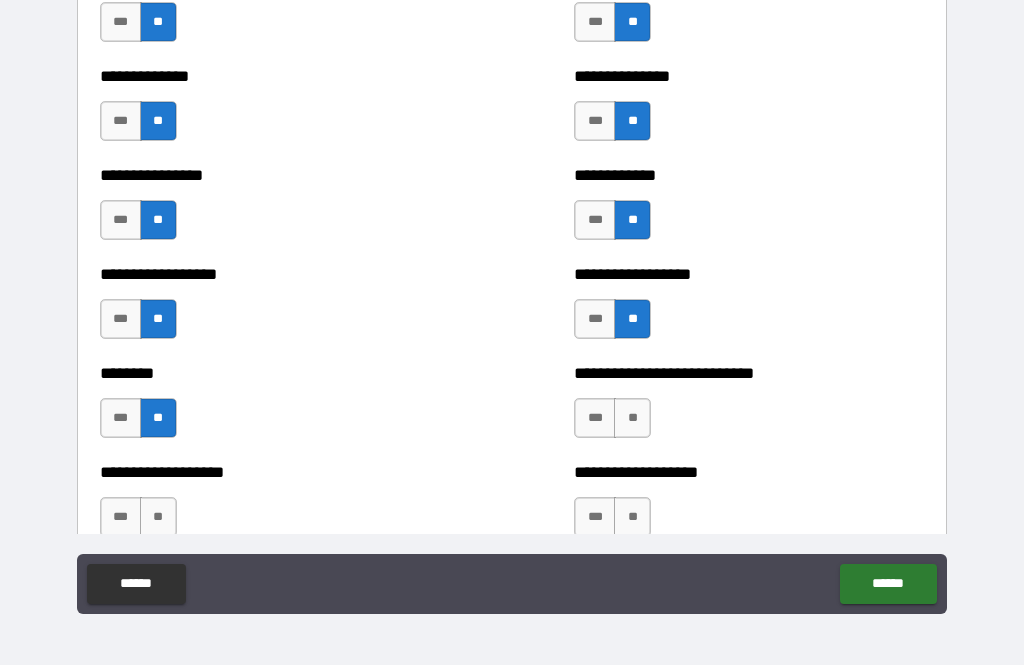 click on "**" at bounding box center (632, 418) 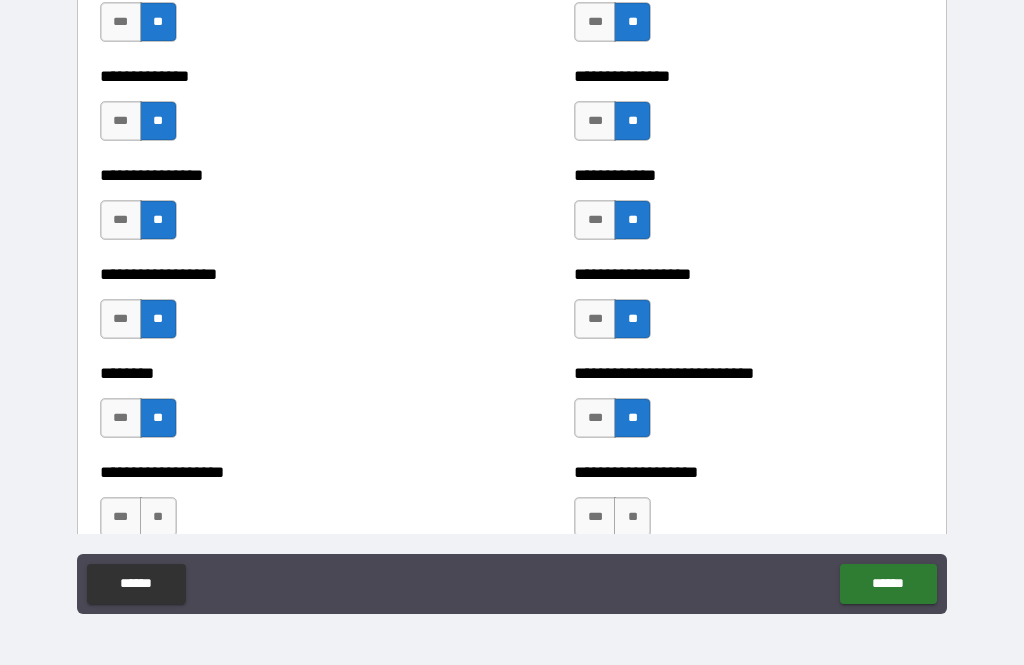 click on "**" at bounding box center [158, 517] 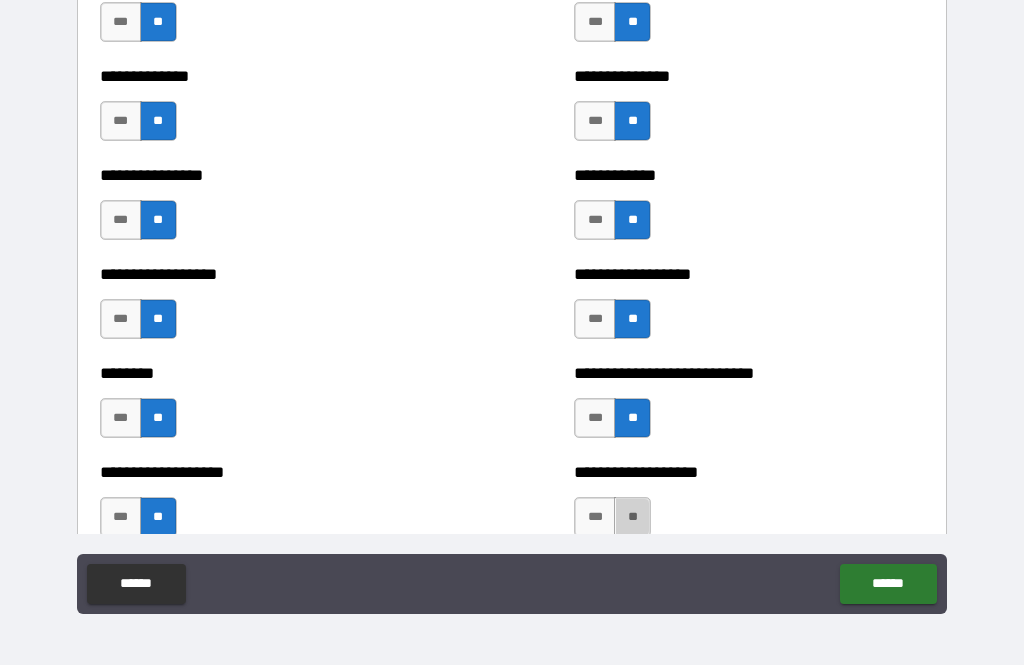 click on "**" at bounding box center (632, 517) 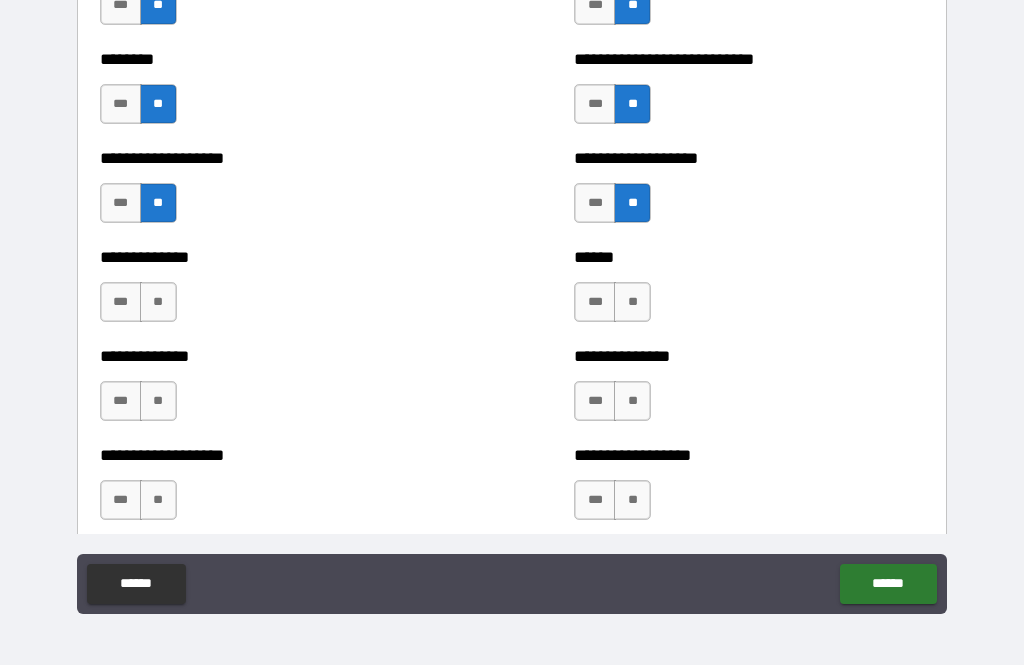 scroll, scrollTop: 4539, scrollLeft: 0, axis: vertical 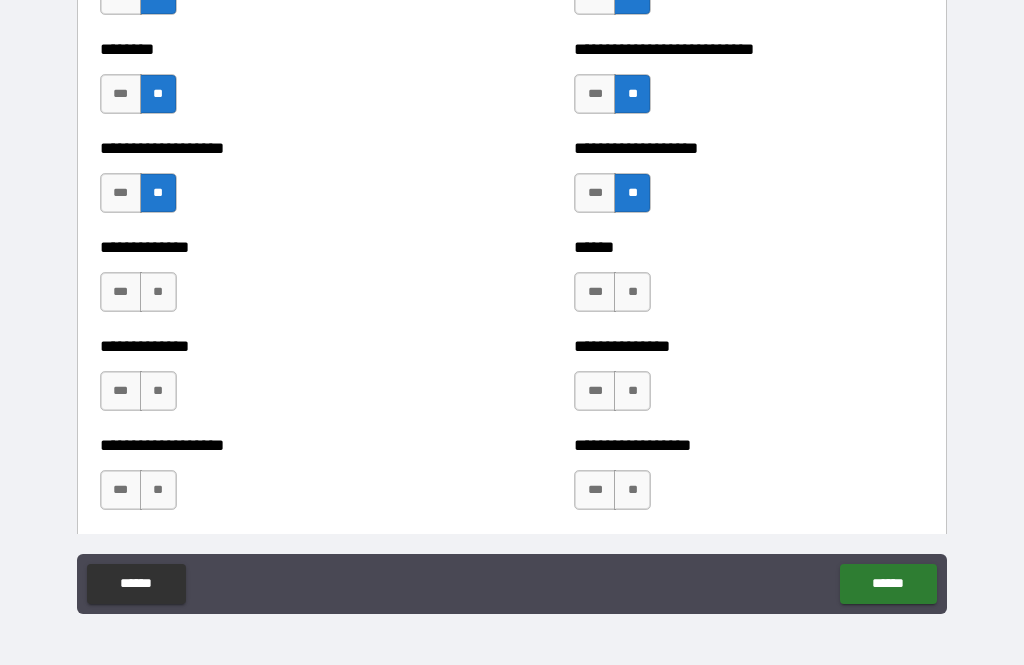 click on "**" at bounding box center (158, 292) 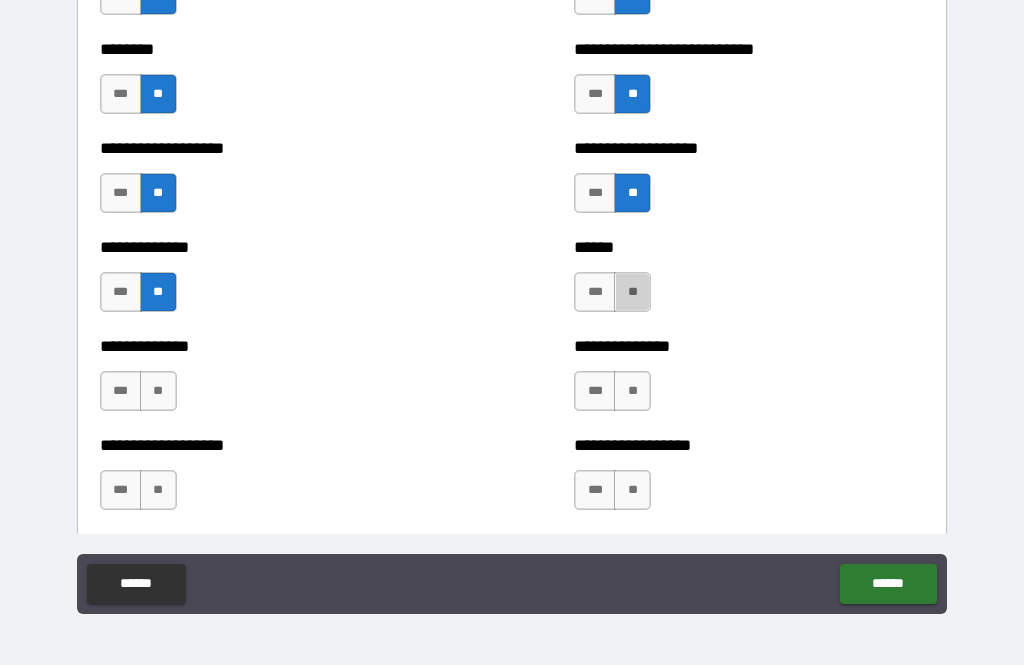 click on "**" at bounding box center (632, 292) 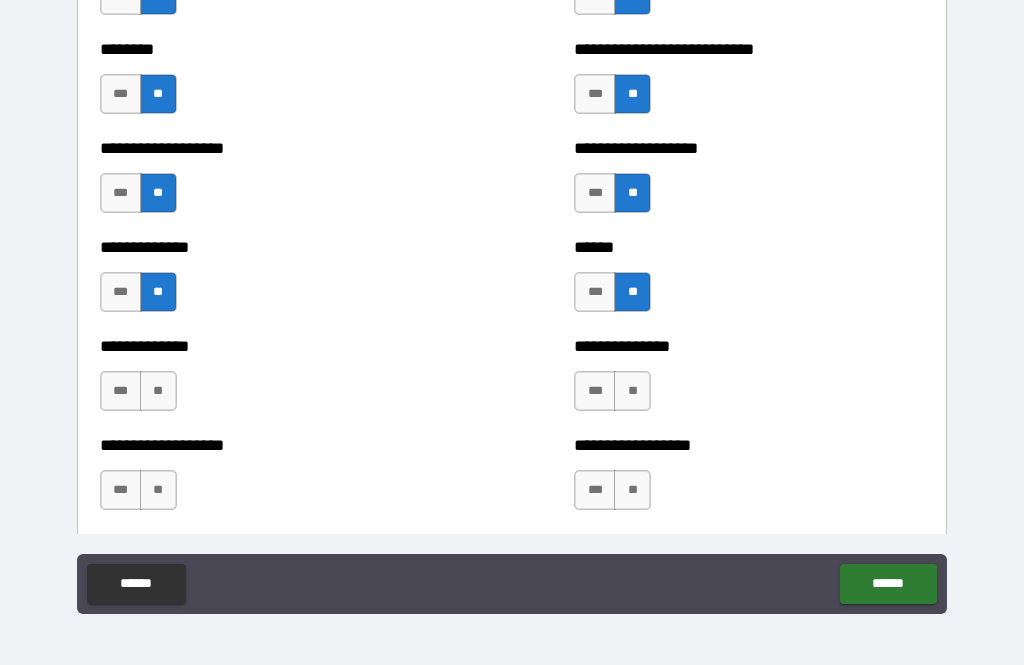 click on "**" at bounding box center (632, 391) 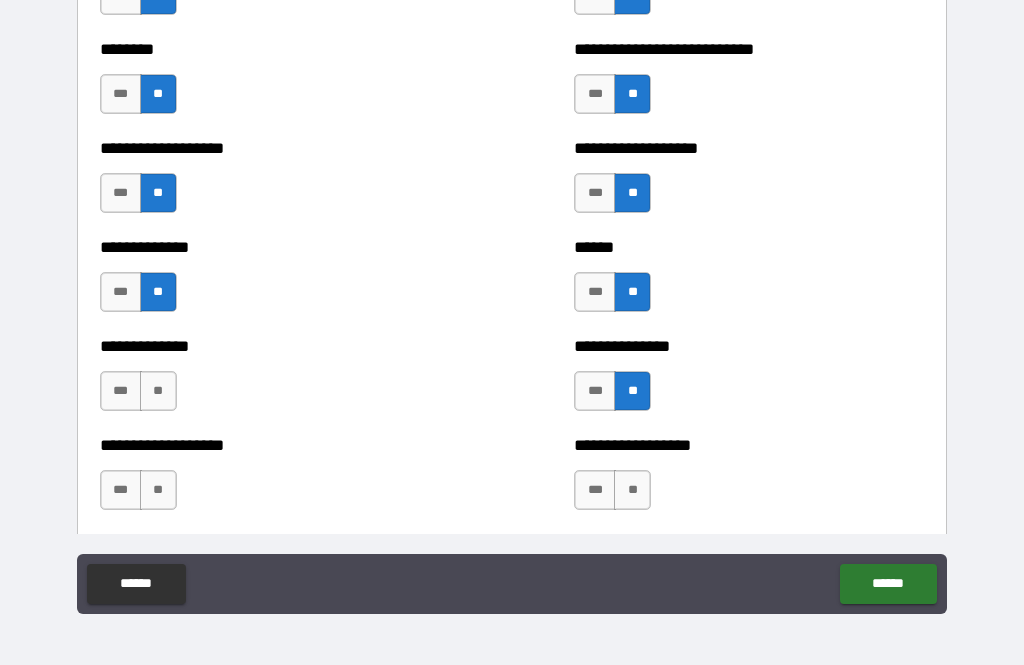 click on "**" at bounding box center (158, 391) 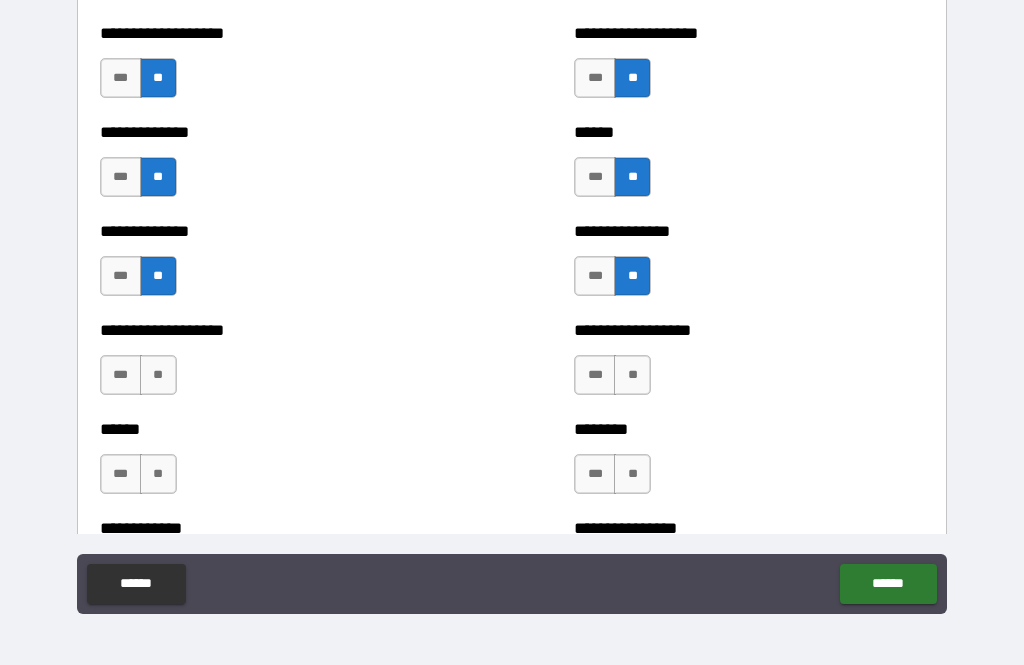 scroll, scrollTop: 4717, scrollLeft: 0, axis: vertical 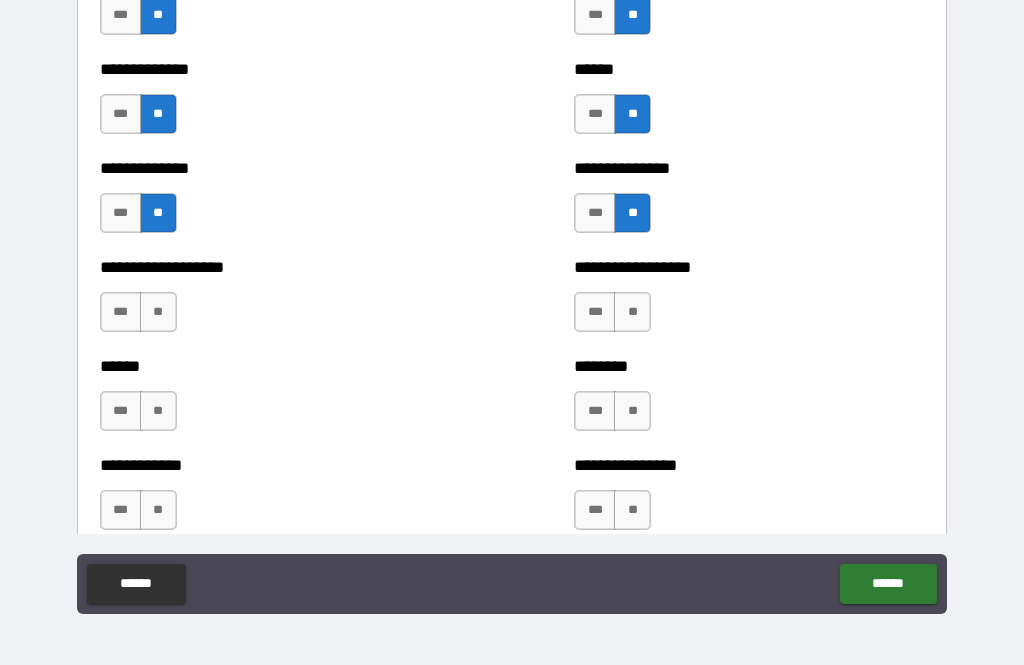 click on "**" at bounding box center (158, 312) 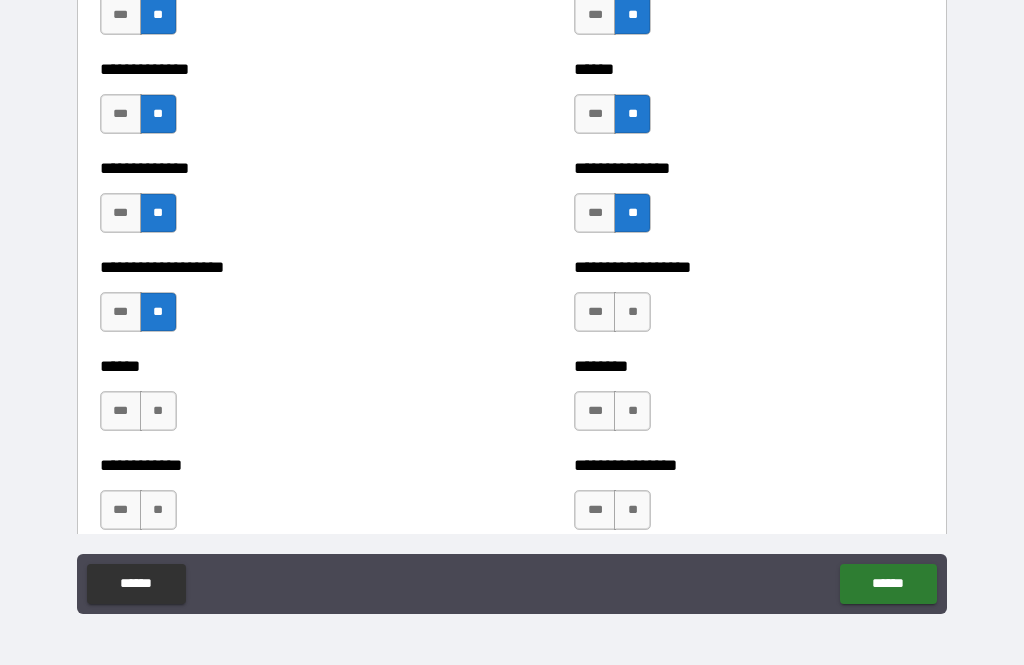 click on "**" at bounding box center (632, 312) 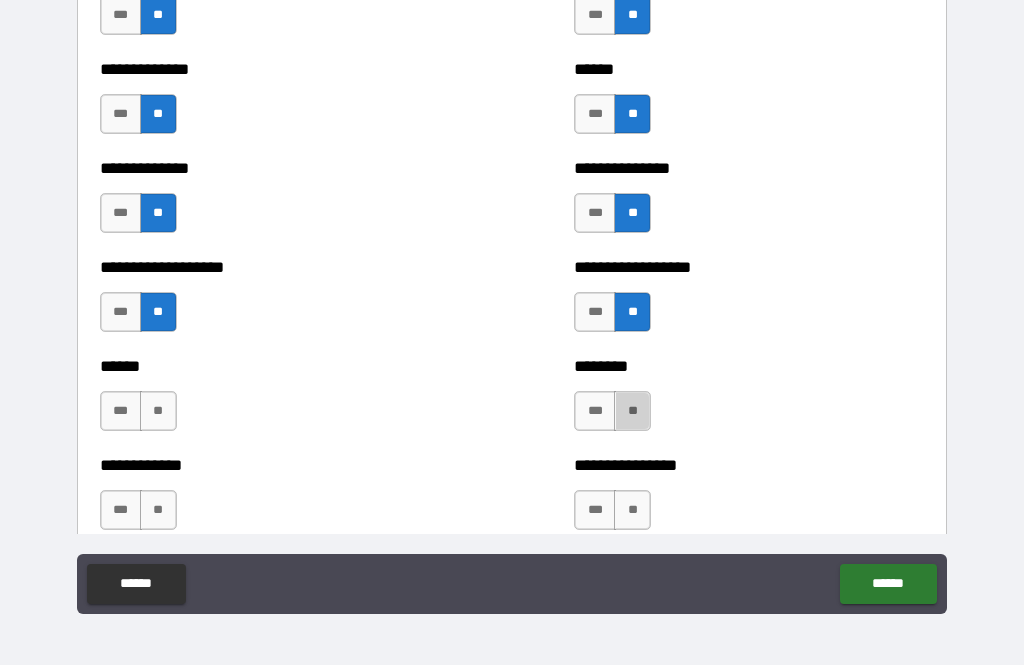 click on "**" at bounding box center [632, 411] 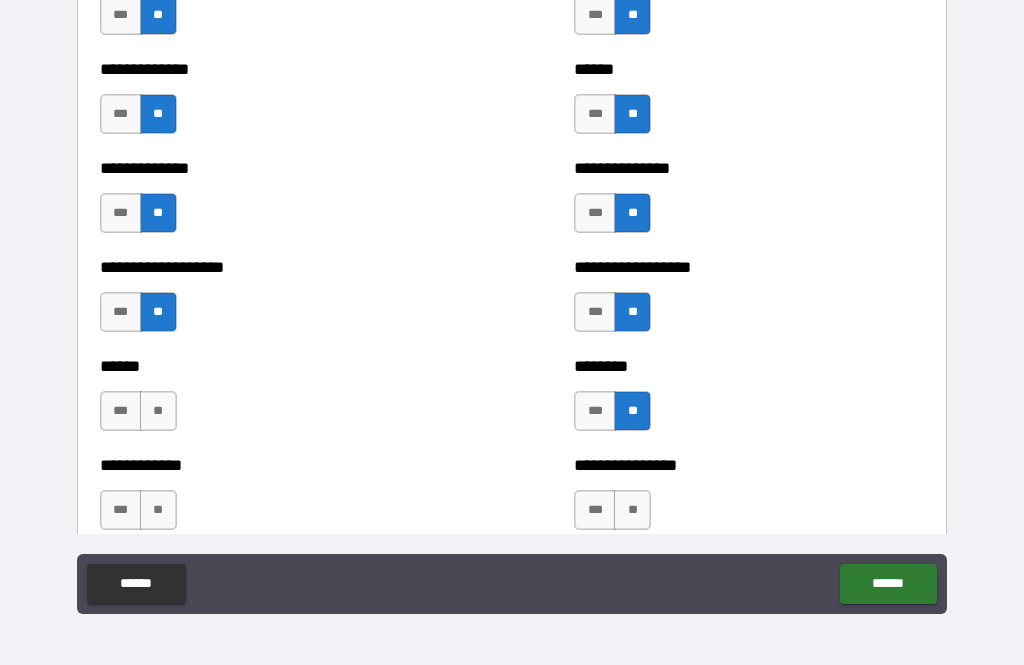 click on "**" at bounding box center (158, 411) 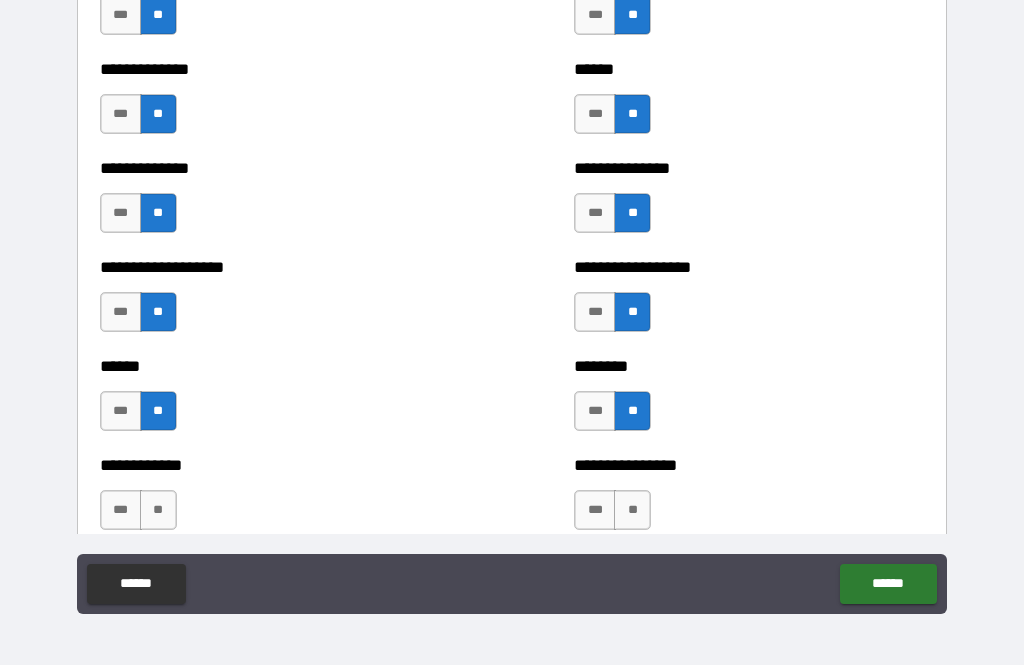 click on "**" at bounding box center [158, 510] 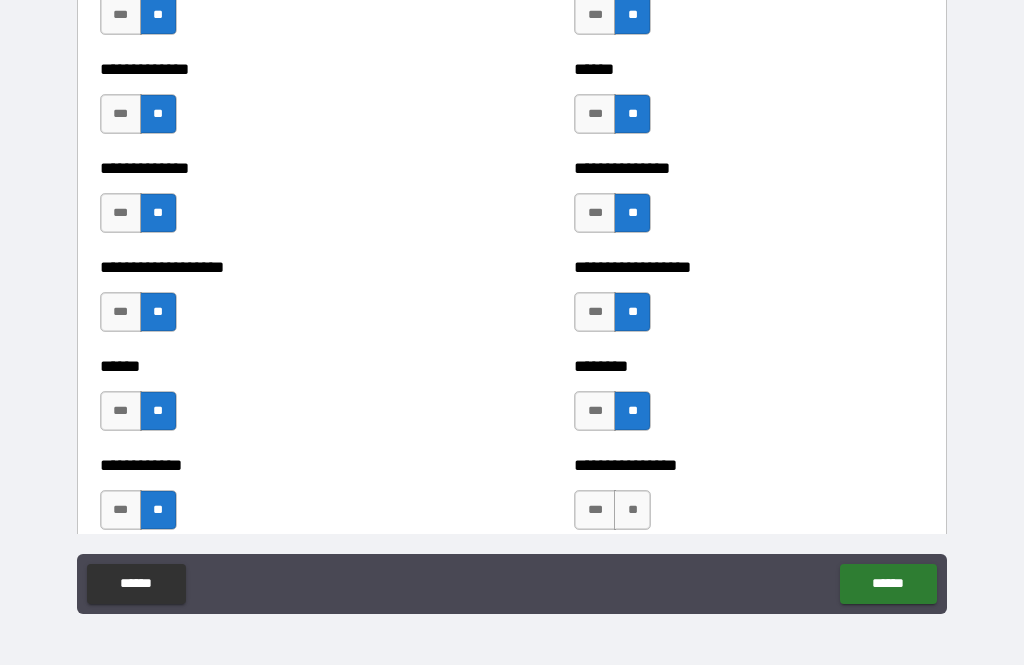 click on "**" at bounding box center [632, 510] 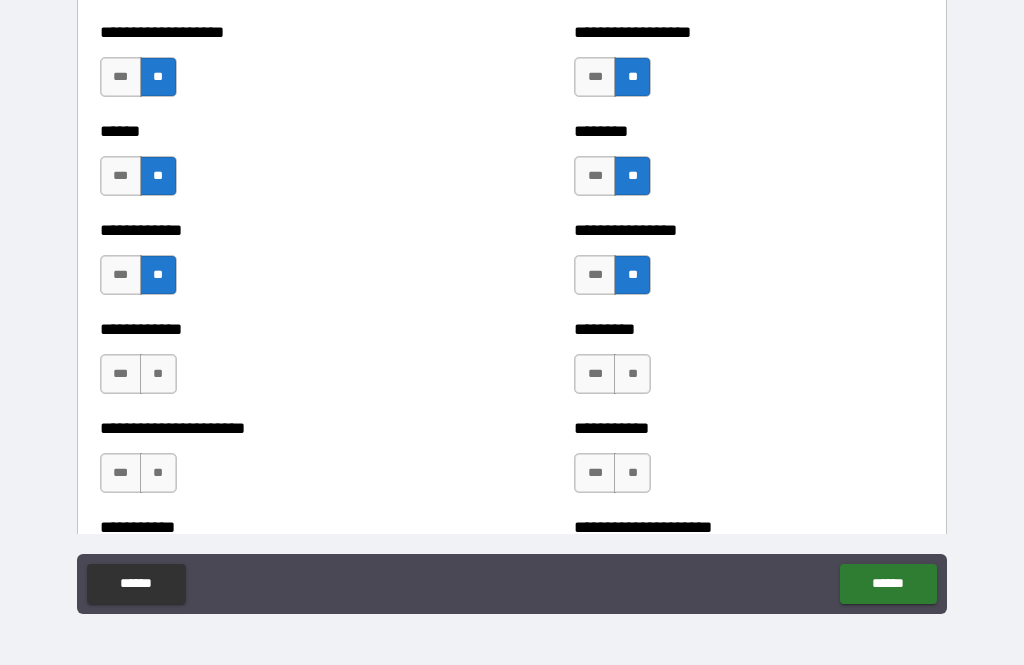 scroll, scrollTop: 4983, scrollLeft: 0, axis: vertical 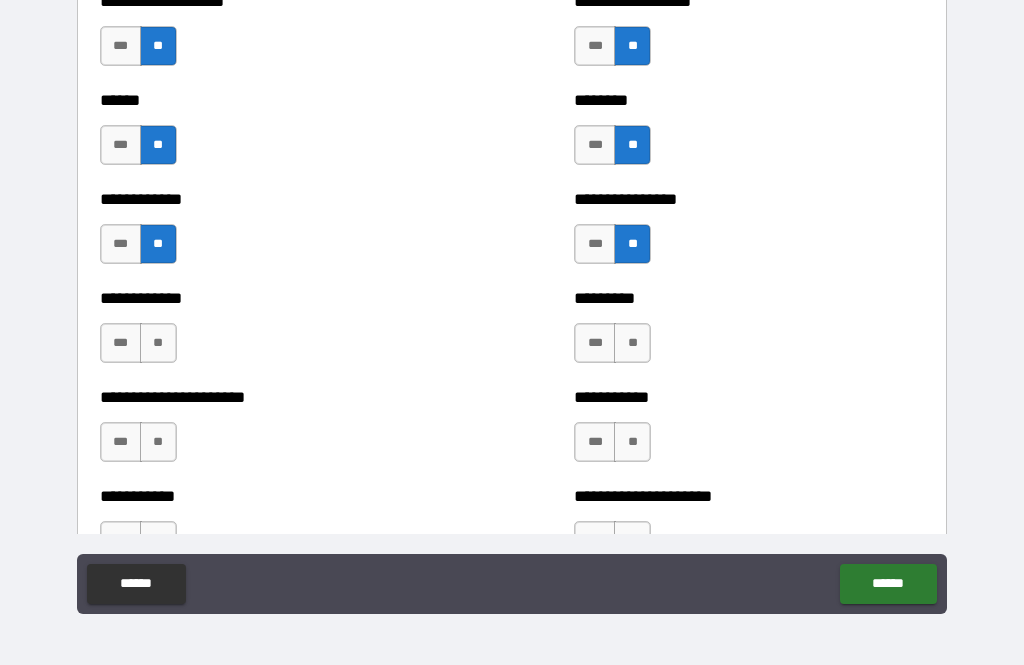 click on "**" at bounding box center [158, 343] 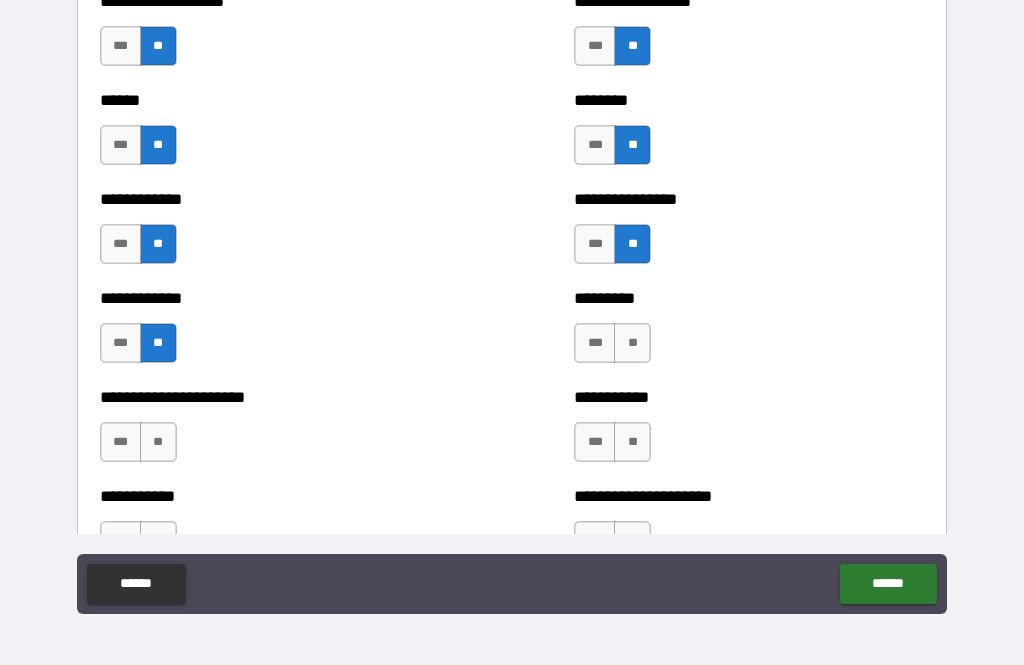 click on "**" at bounding box center (632, 343) 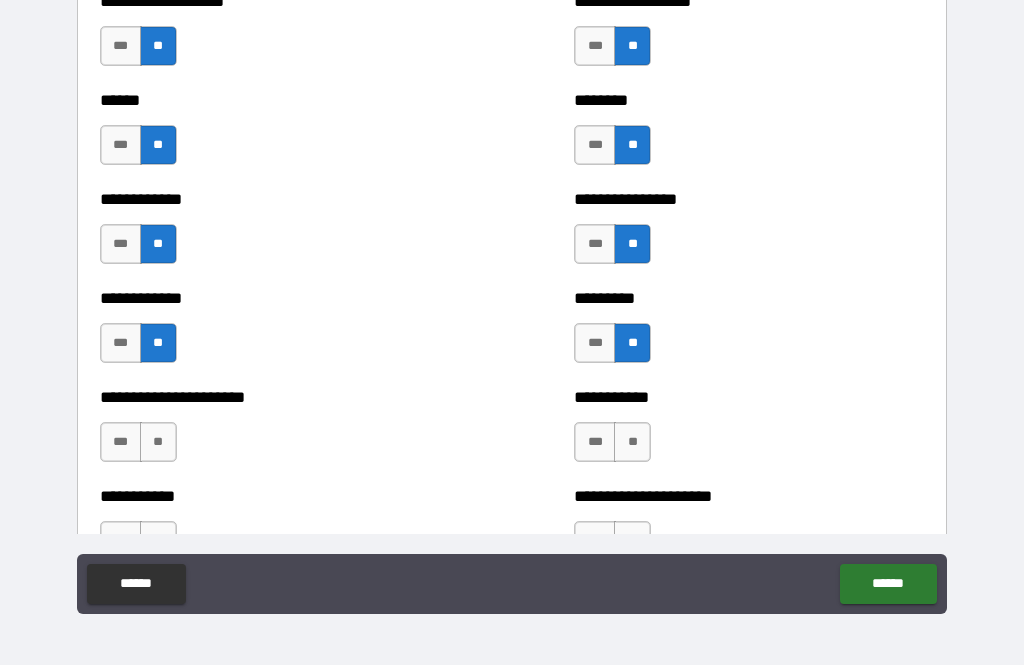 click on "**" at bounding box center (158, 442) 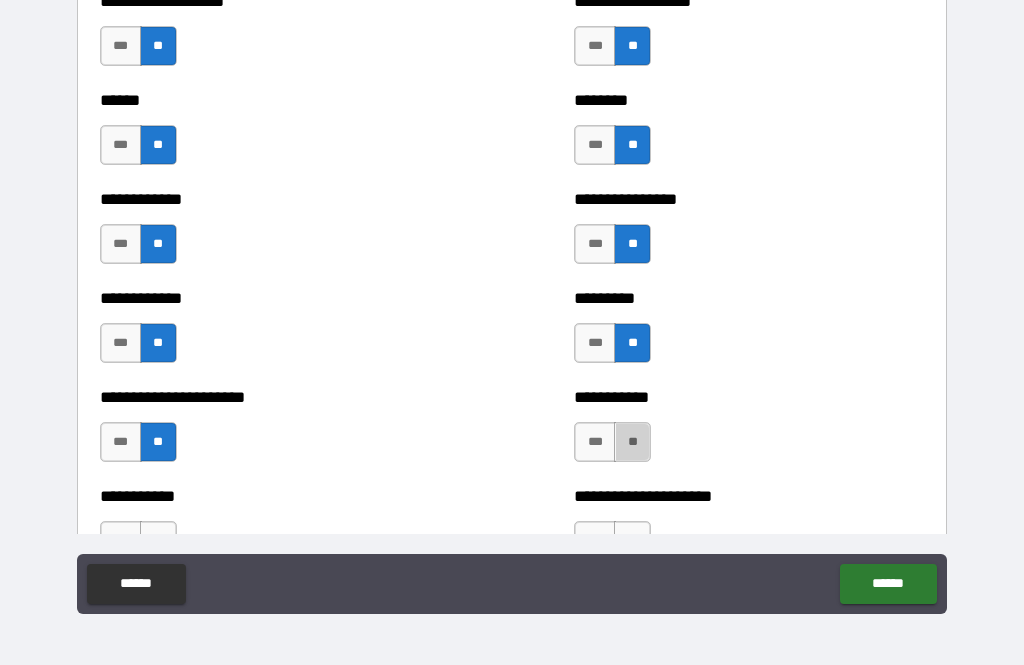 click on "**" at bounding box center (632, 442) 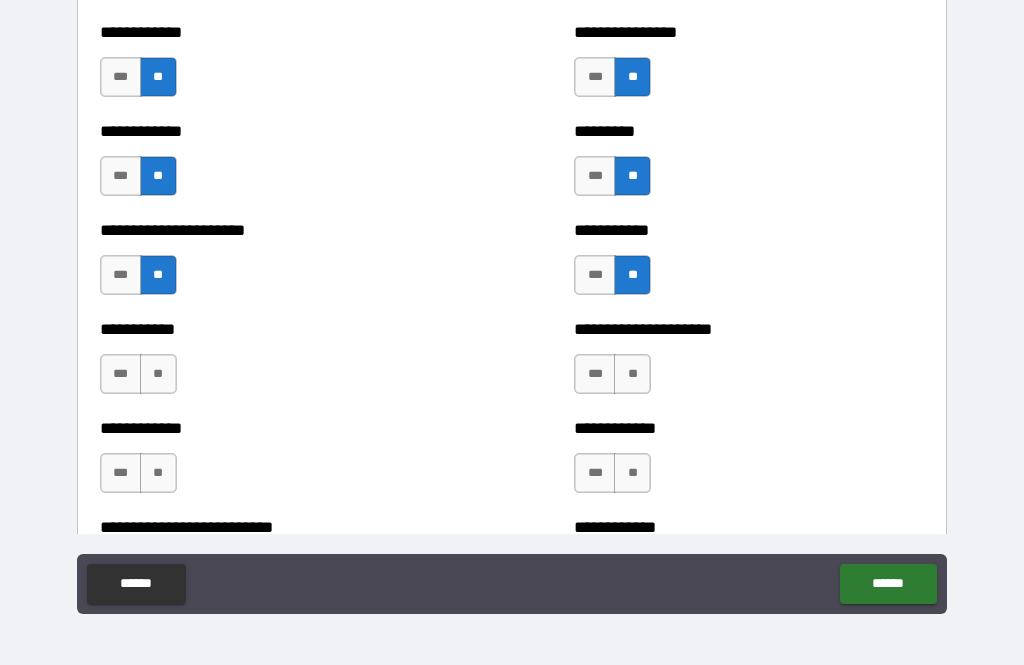 scroll, scrollTop: 5148, scrollLeft: 0, axis: vertical 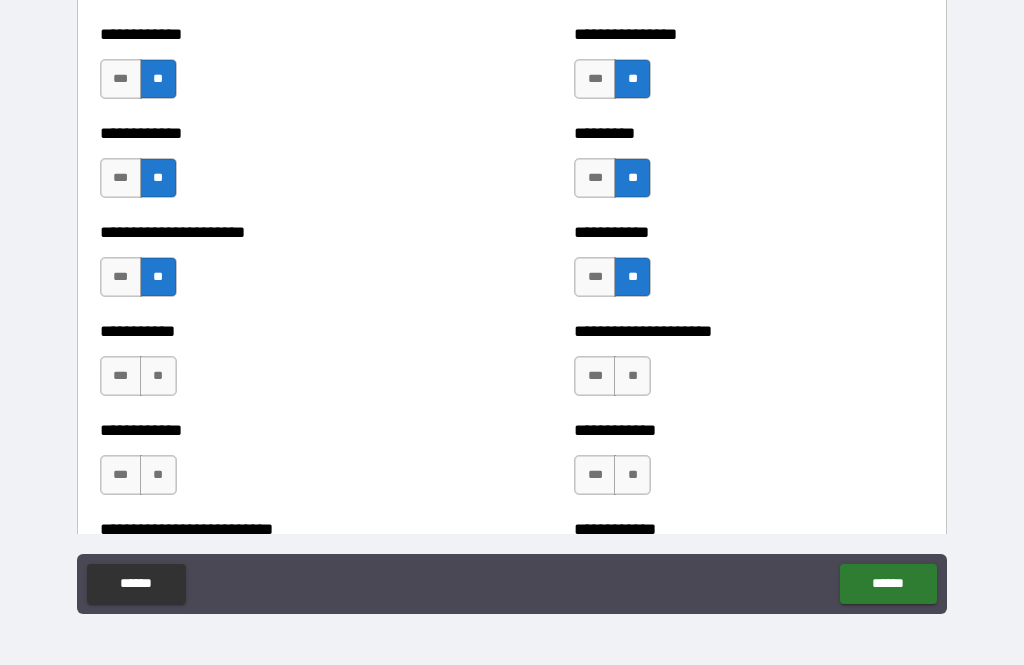 click on "**" at bounding box center (158, 376) 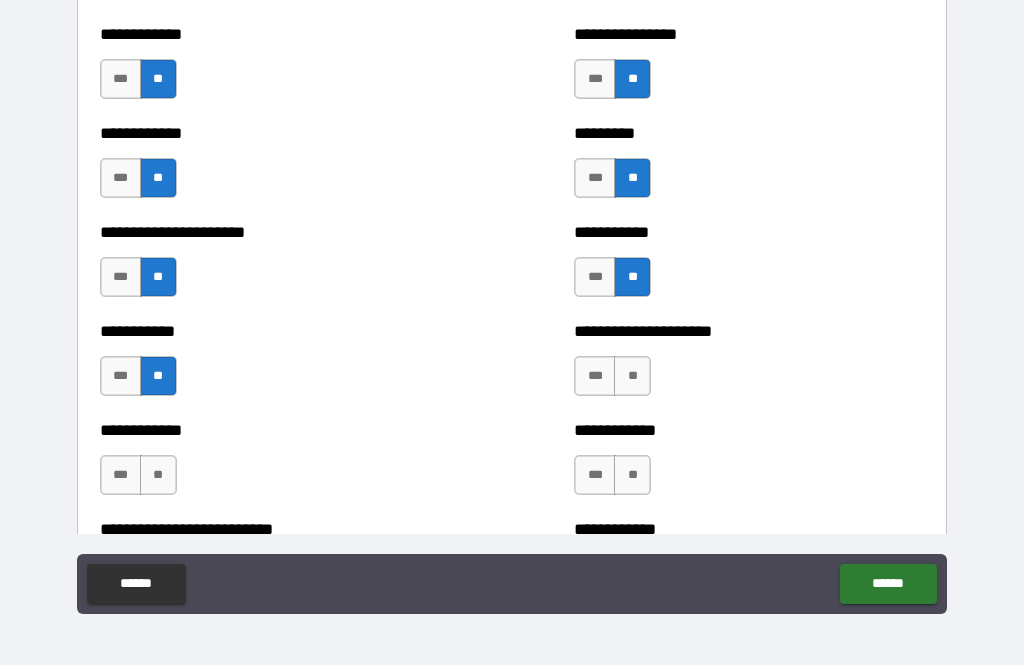 click on "**" at bounding box center [632, 376] 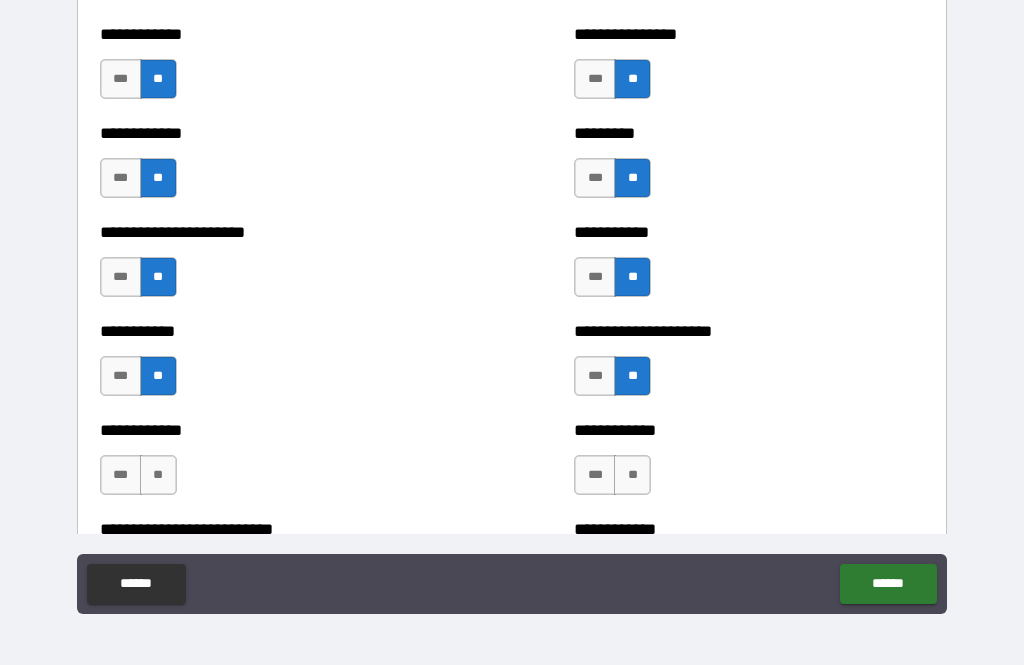 click on "**" at bounding box center (158, 475) 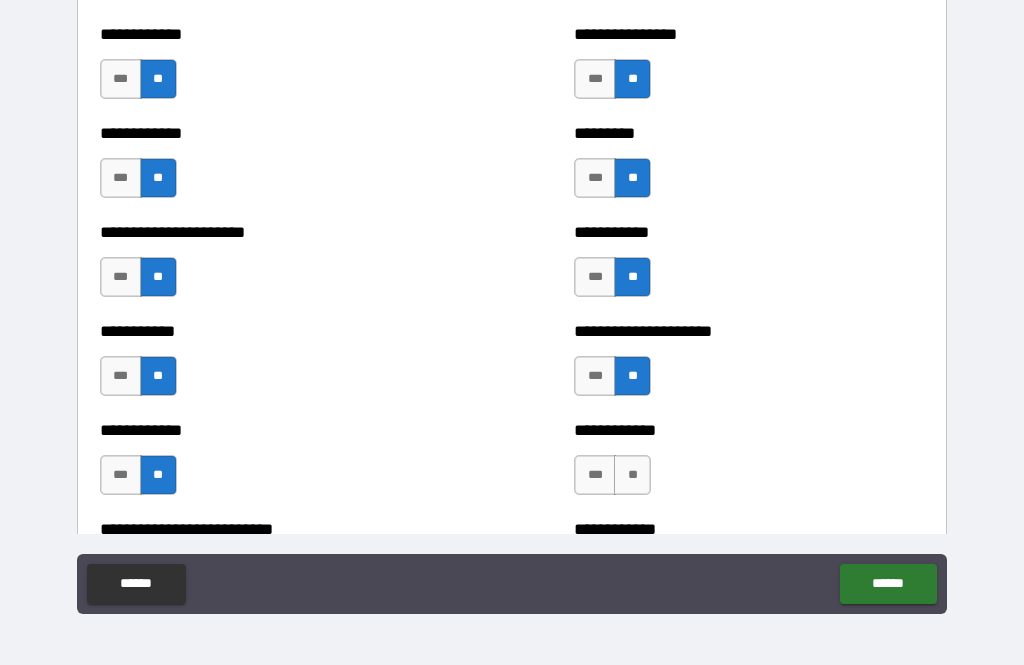 click on "**" at bounding box center [632, 475] 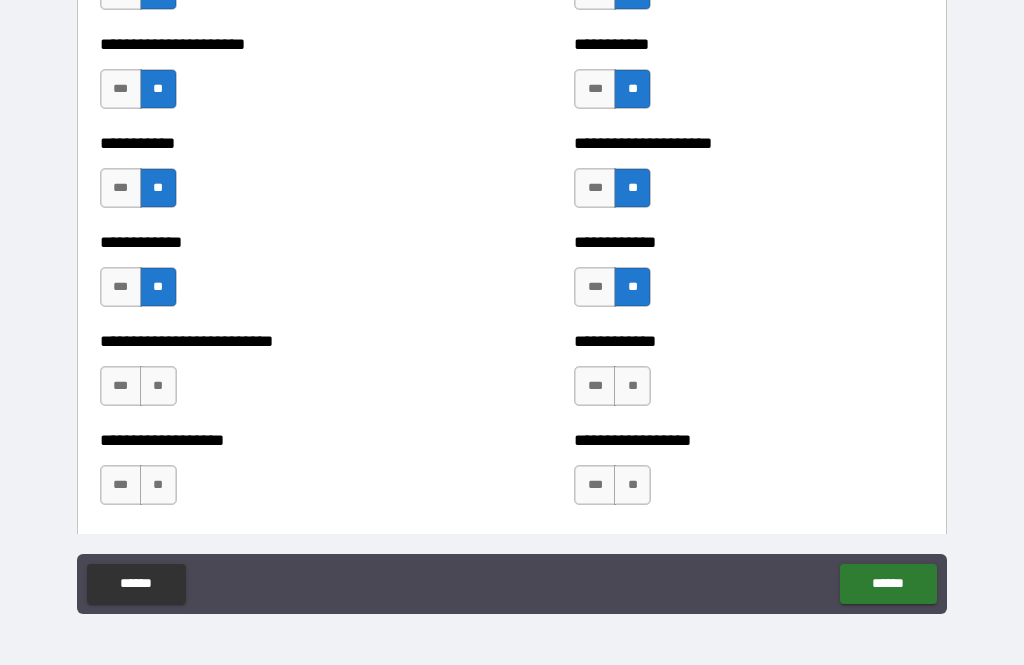 scroll, scrollTop: 5341, scrollLeft: 0, axis: vertical 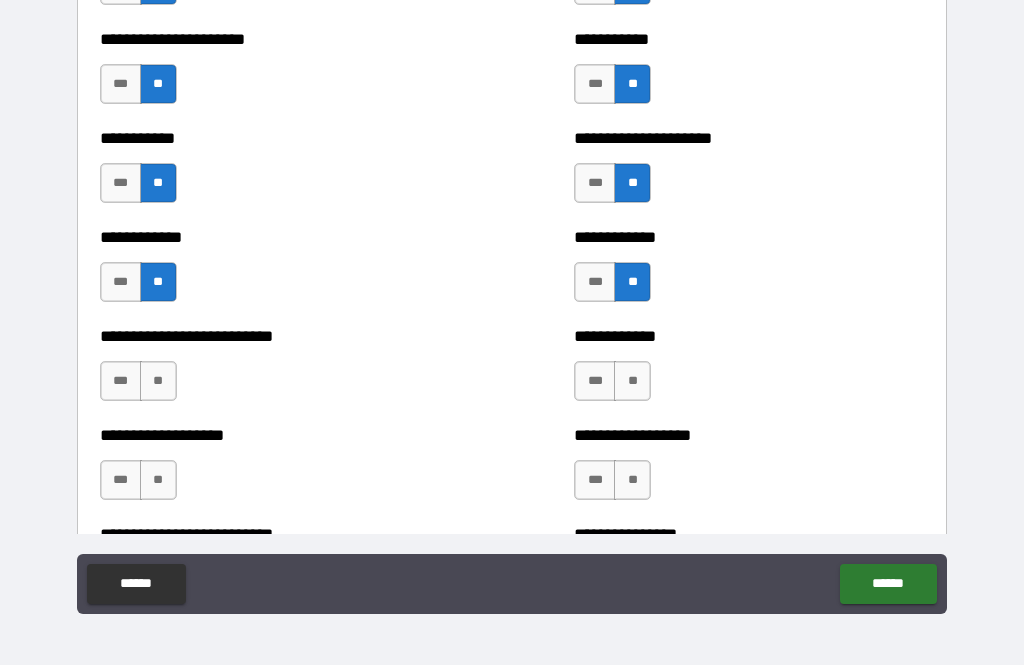 click on "**" at bounding box center (158, 381) 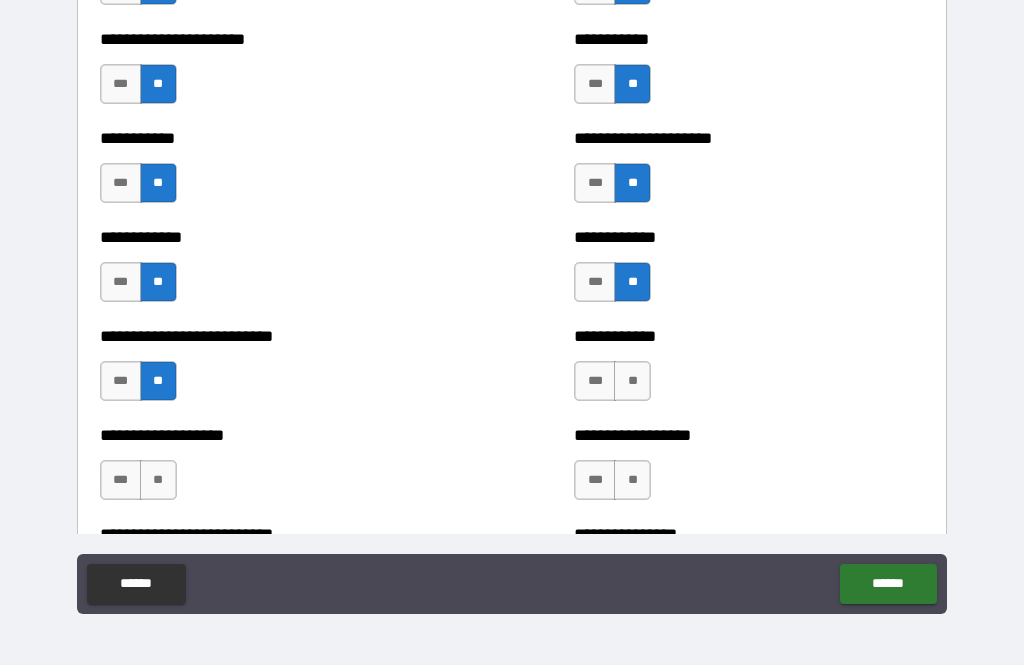 click on "**" at bounding box center (632, 381) 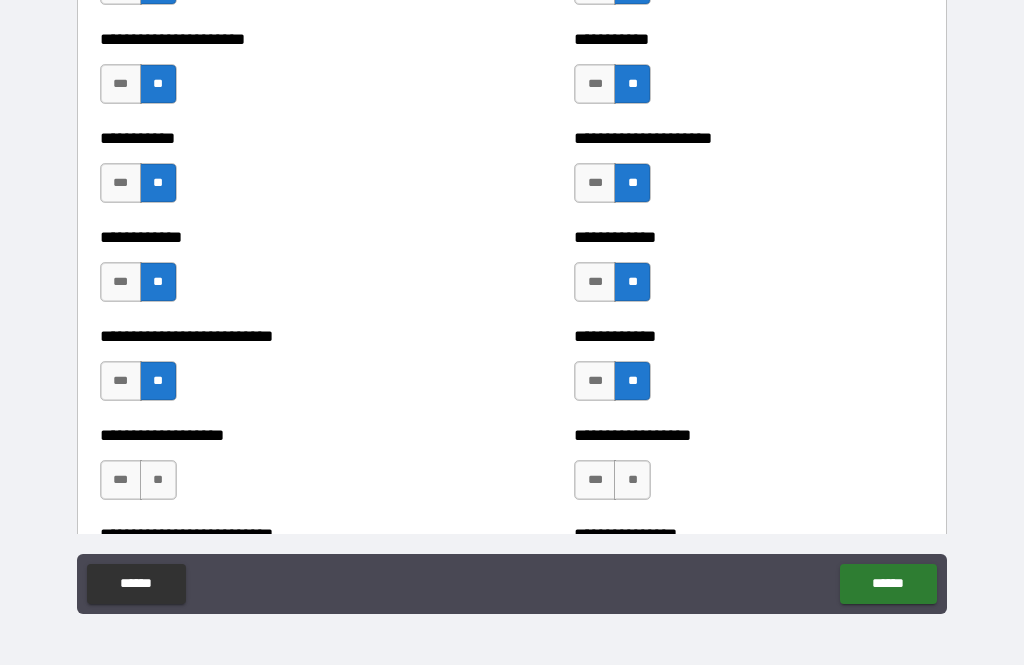click on "**" at bounding box center (158, 480) 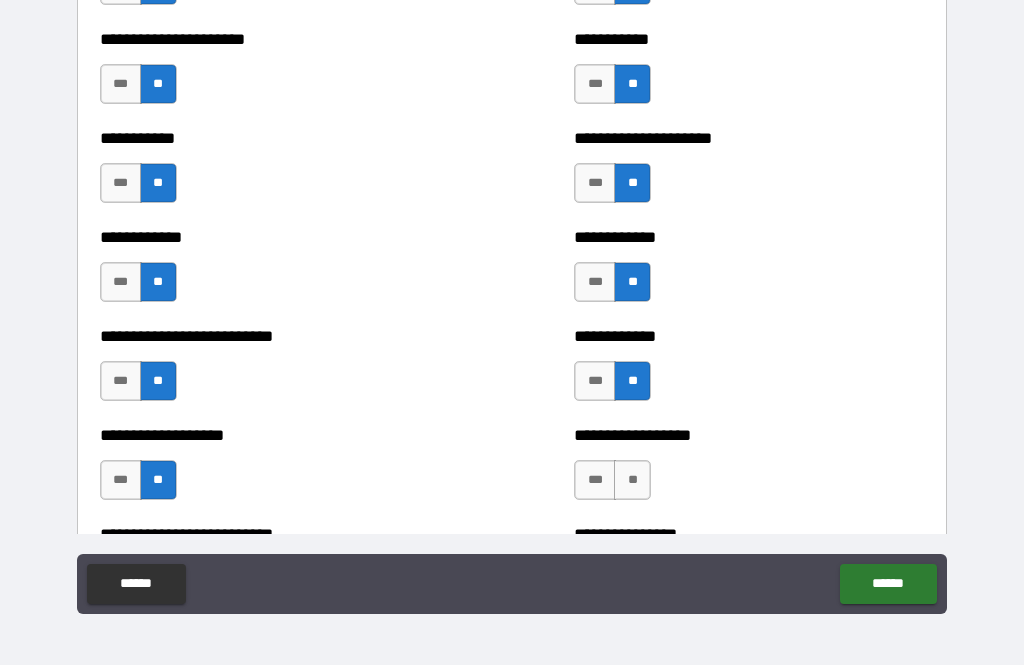 click on "**" at bounding box center (632, 480) 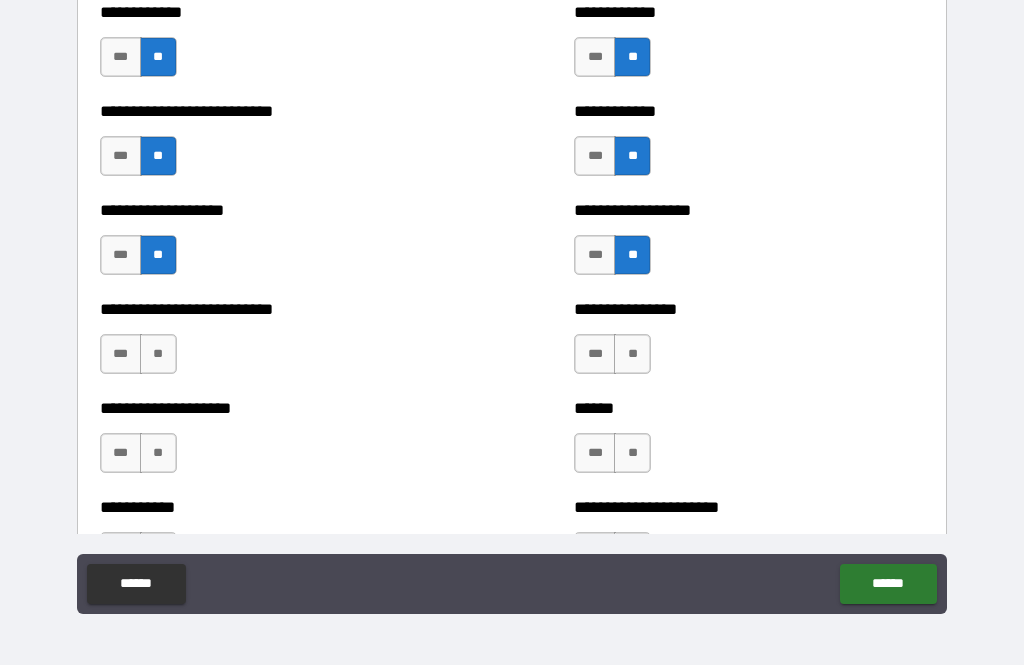 scroll, scrollTop: 5567, scrollLeft: 0, axis: vertical 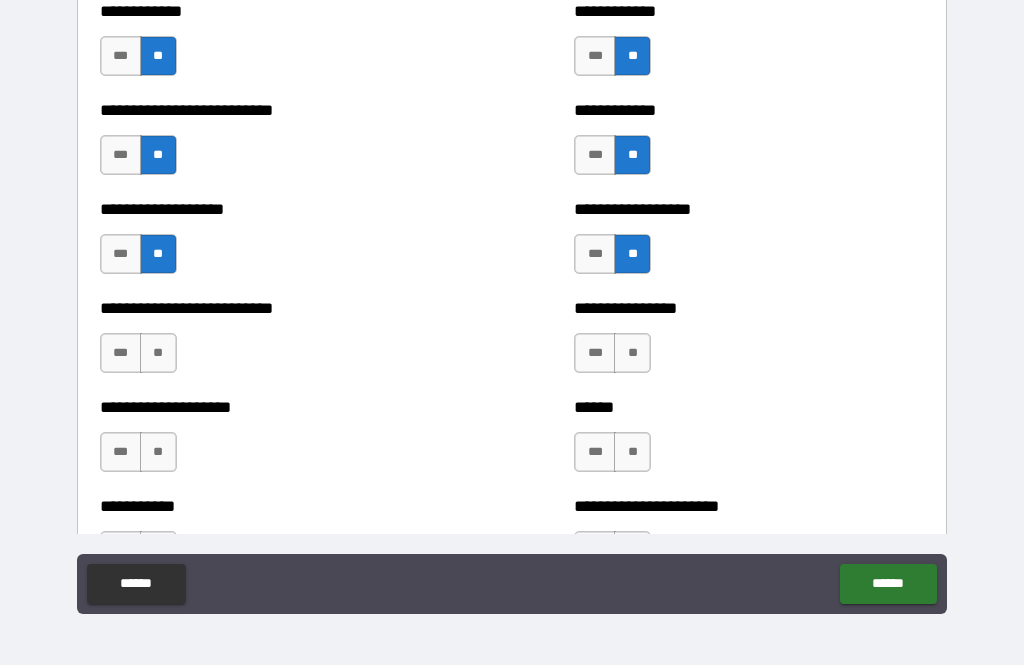 click on "**" at bounding box center [158, 353] 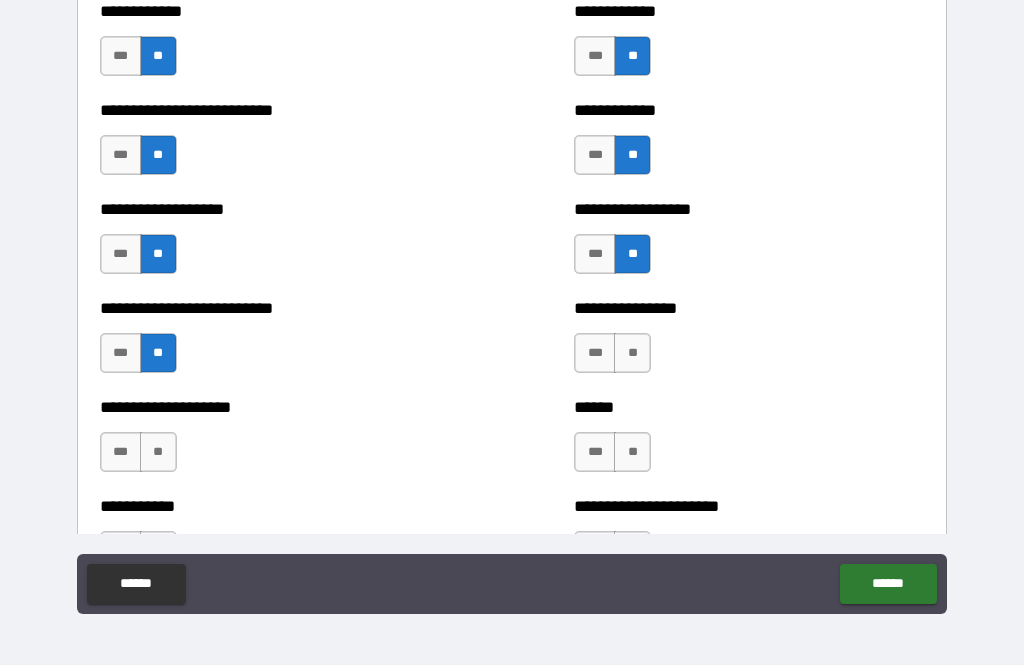 click on "**" at bounding box center (632, 353) 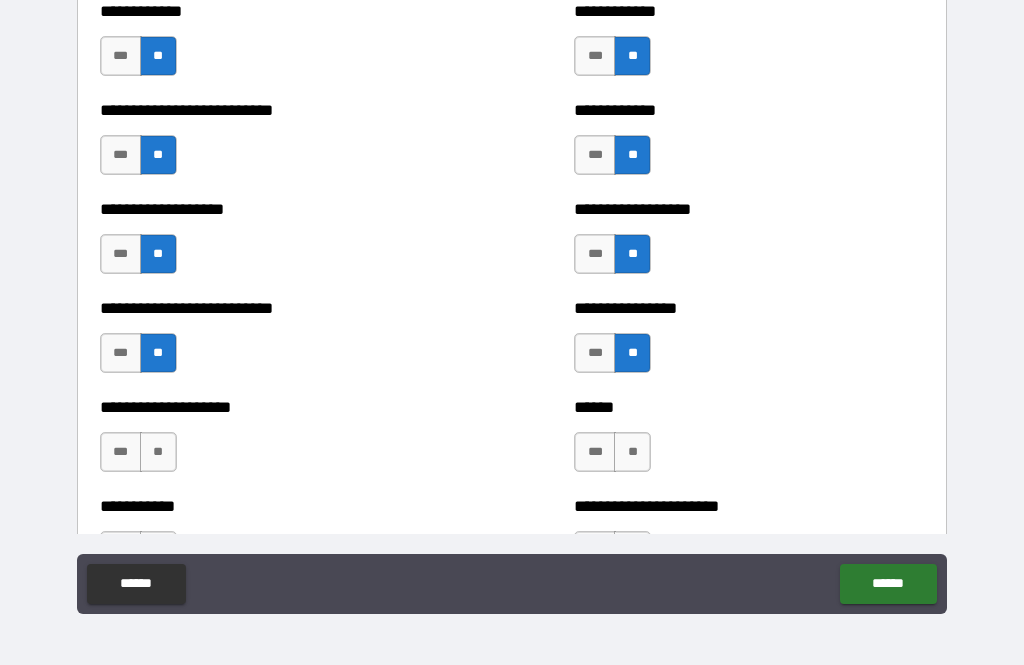 click on "**" at bounding box center [158, 452] 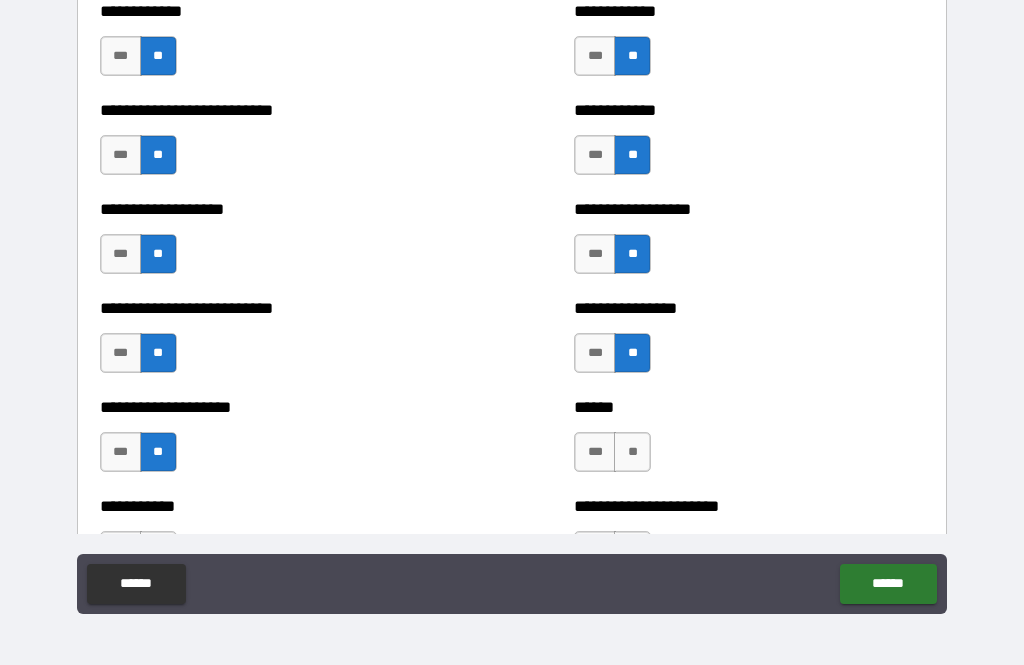 click on "**" at bounding box center [632, 452] 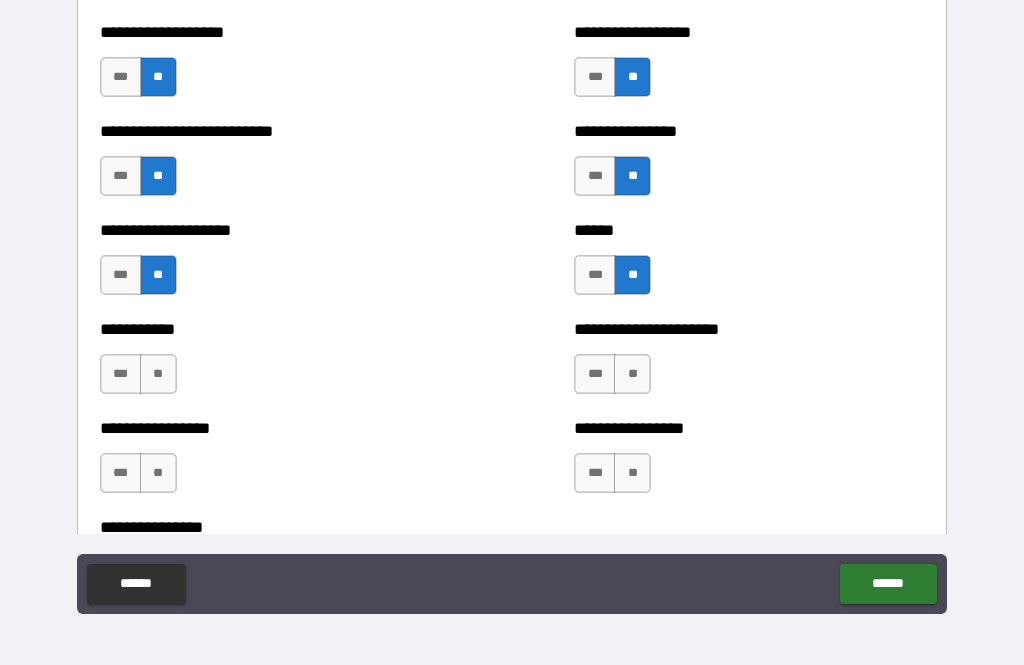 scroll, scrollTop: 5744, scrollLeft: 0, axis: vertical 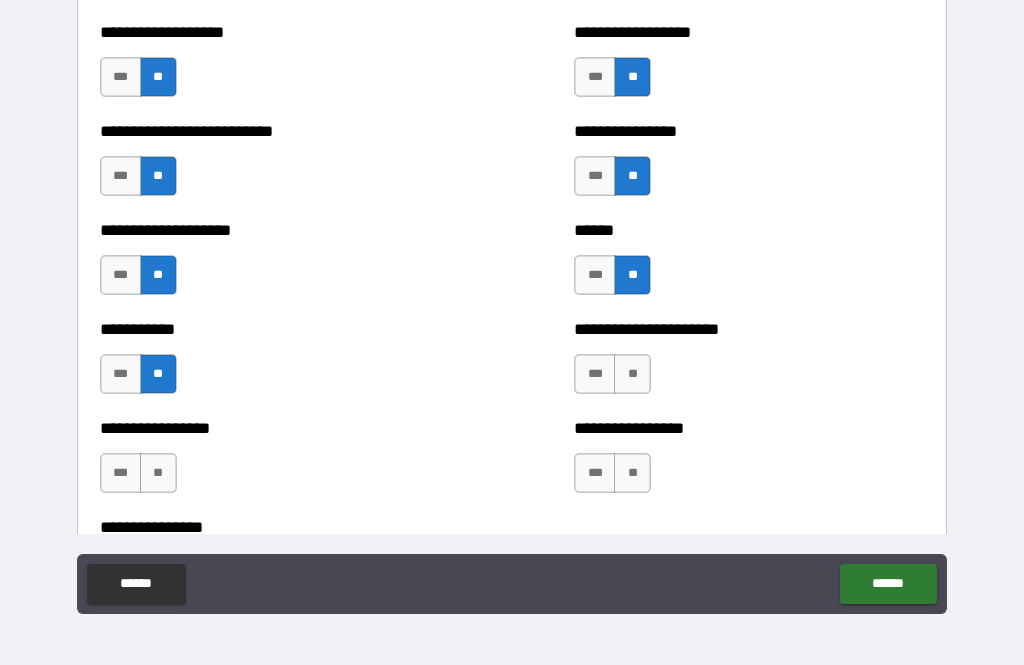 click on "**" at bounding box center [632, 374] 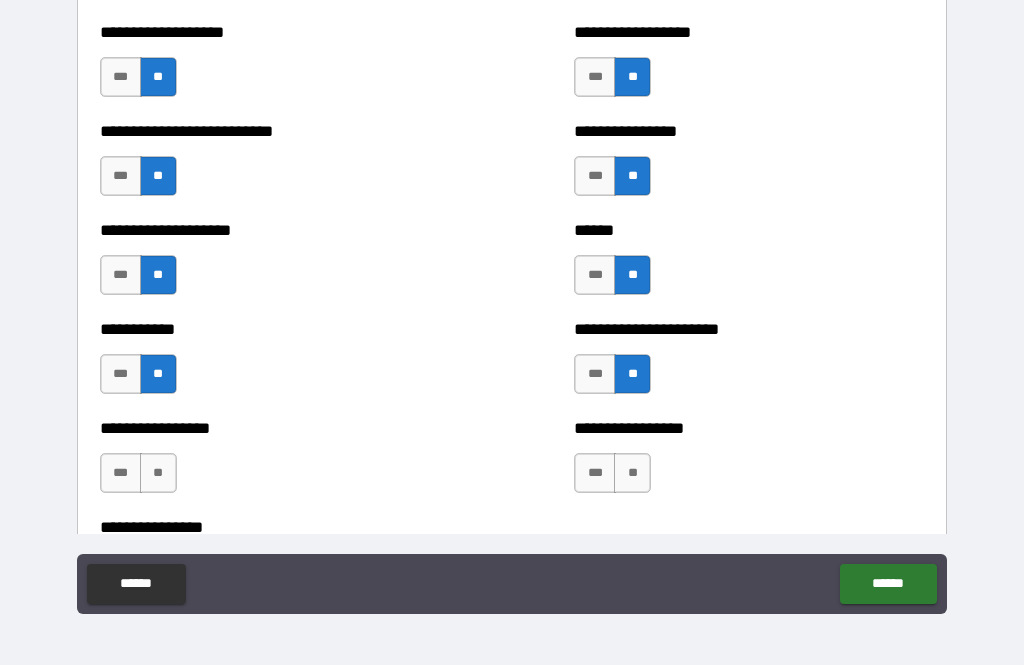 click on "**" at bounding box center (158, 473) 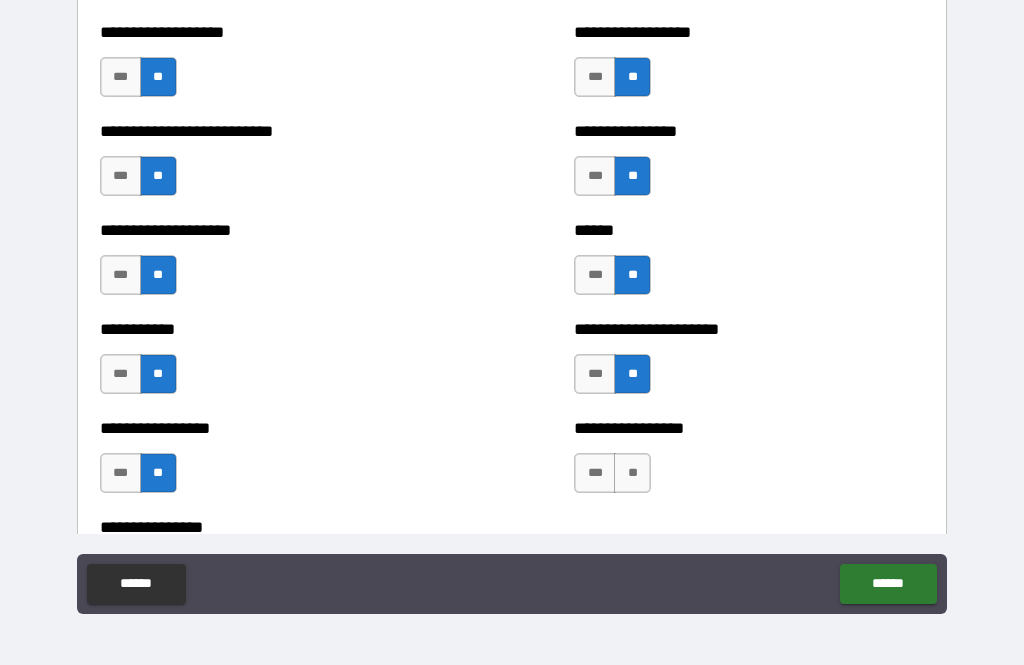 click on "**" at bounding box center [632, 473] 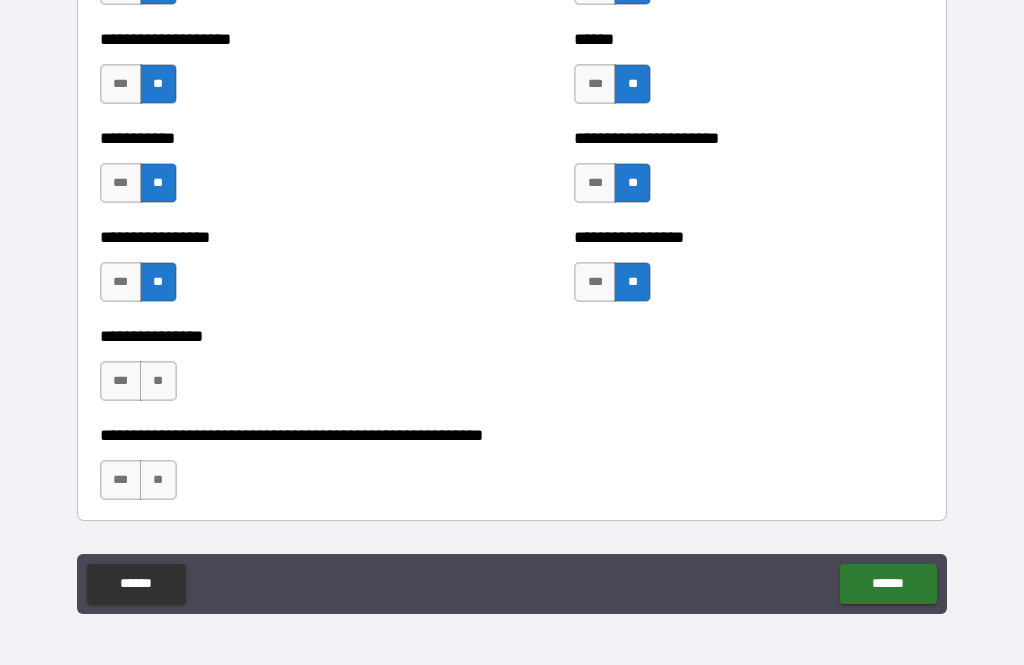 scroll, scrollTop: 5940, scrollLeft: 0, axis: vertical 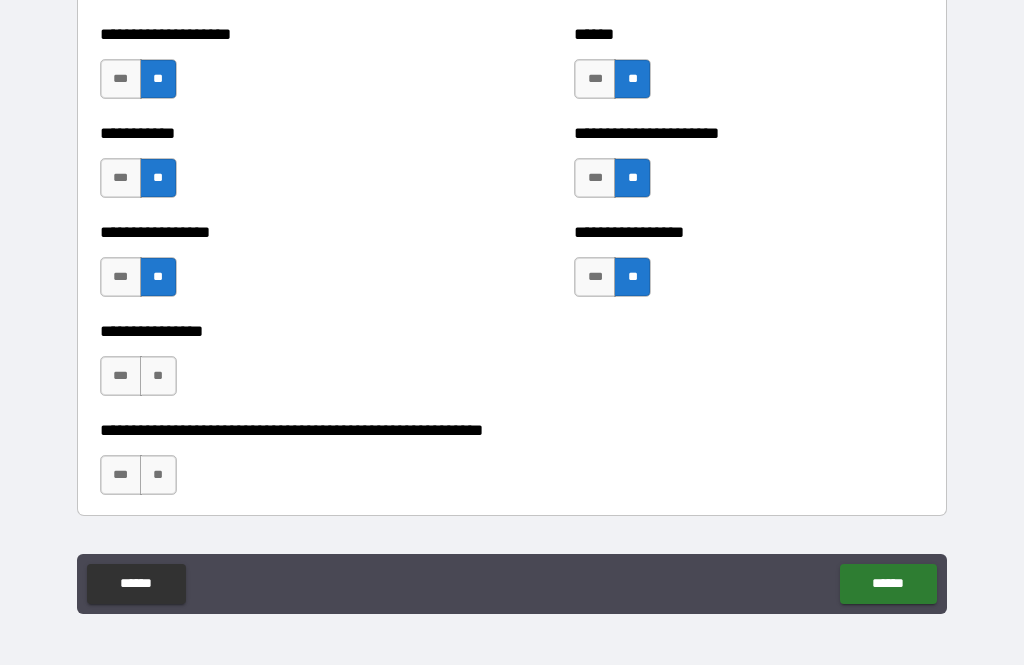 click on "**" at bounding box center (158, 376) 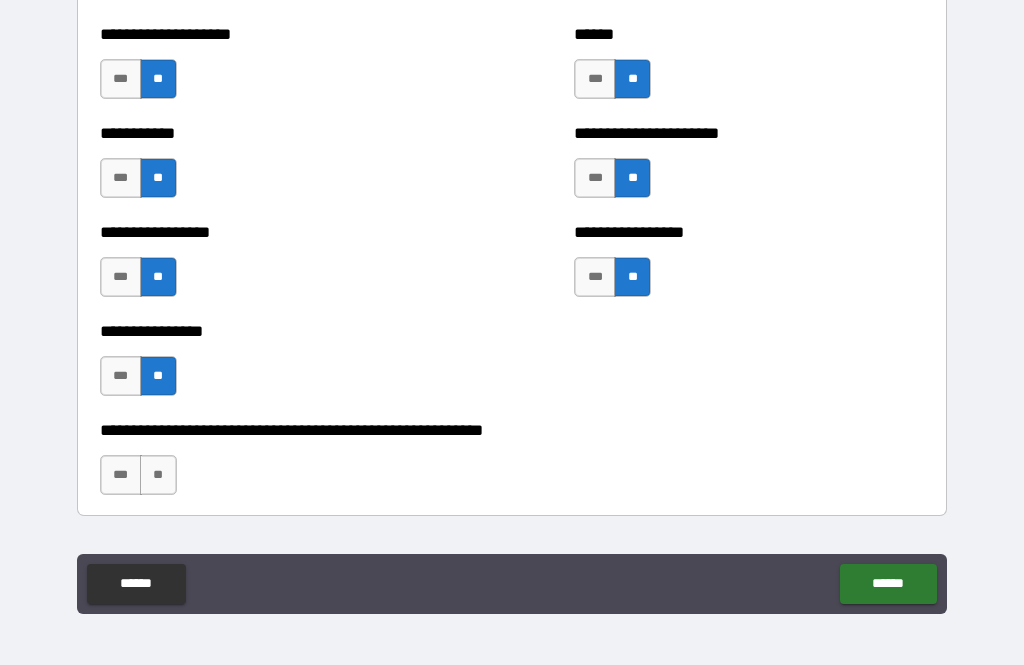click on "**" at bounding box center (158, 475) 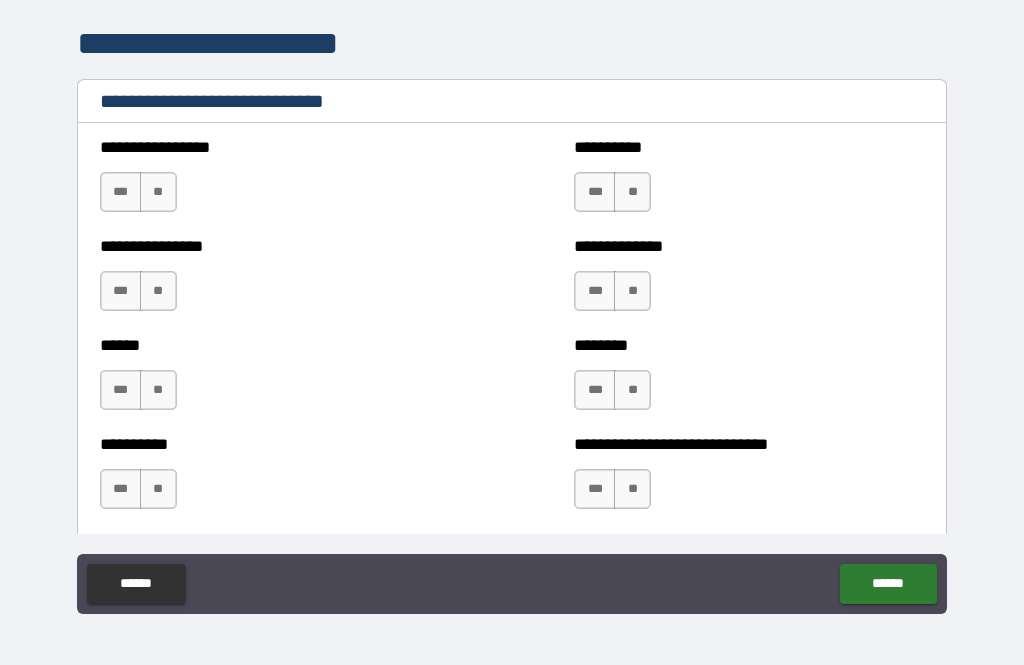 scroll, scrollTop: 6657, scrollLeft: 0, axis: vertical 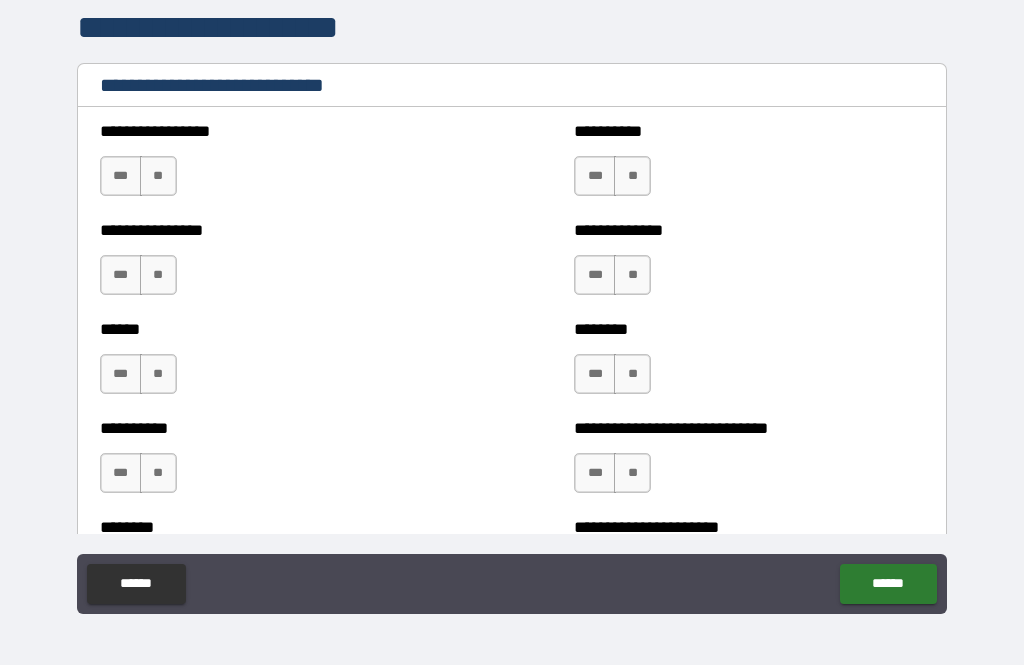click on "**" at bounding box center (158, 176) 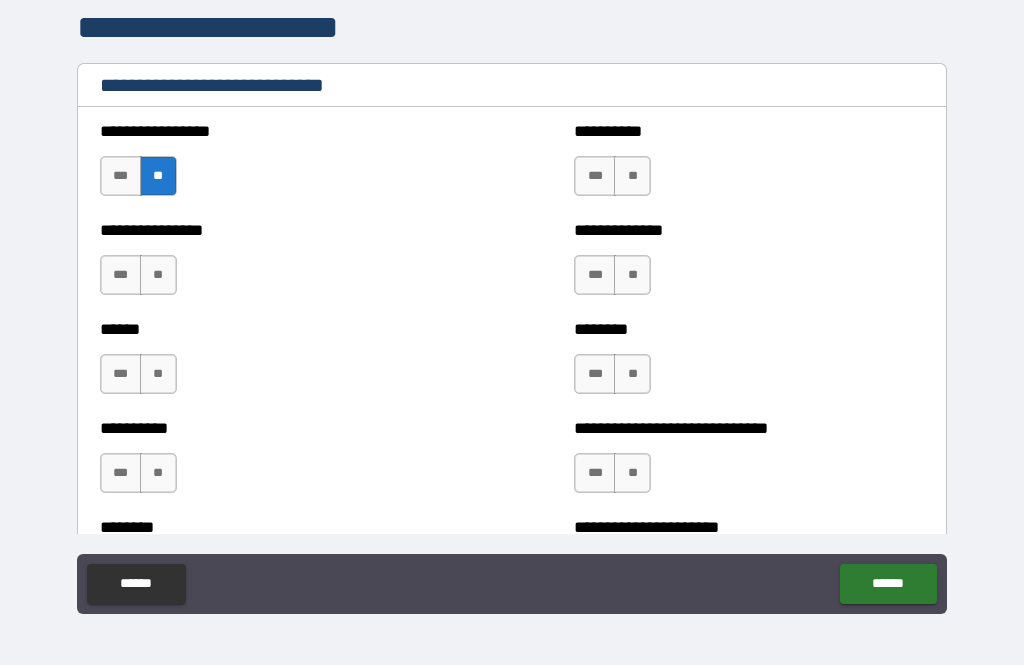 click on "***" at bounding box center (595, 176) 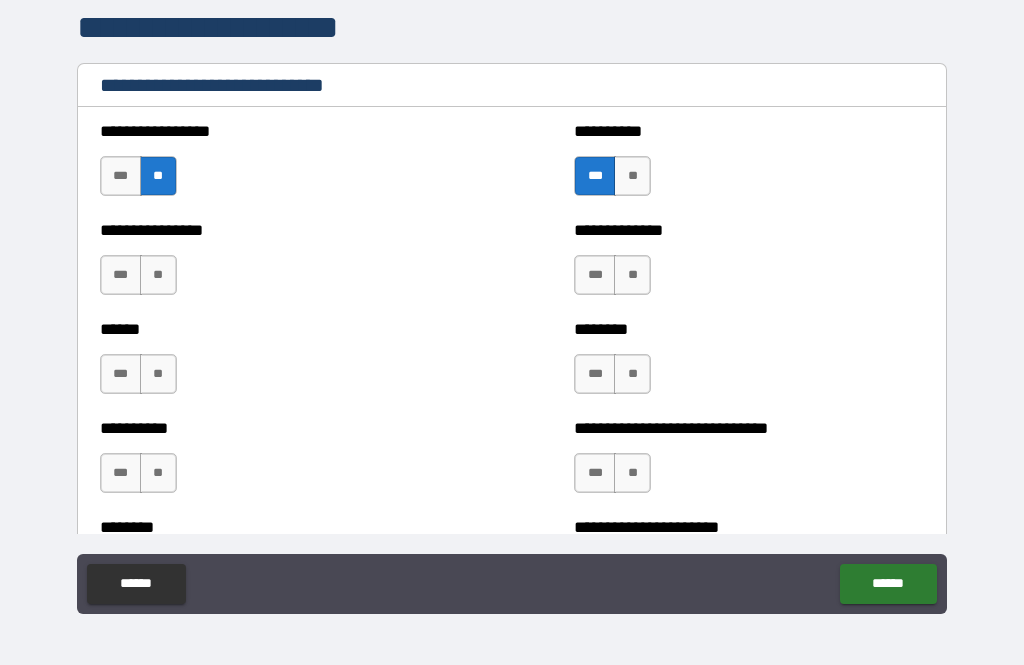 click on "**" at bounding box center [158, 275] 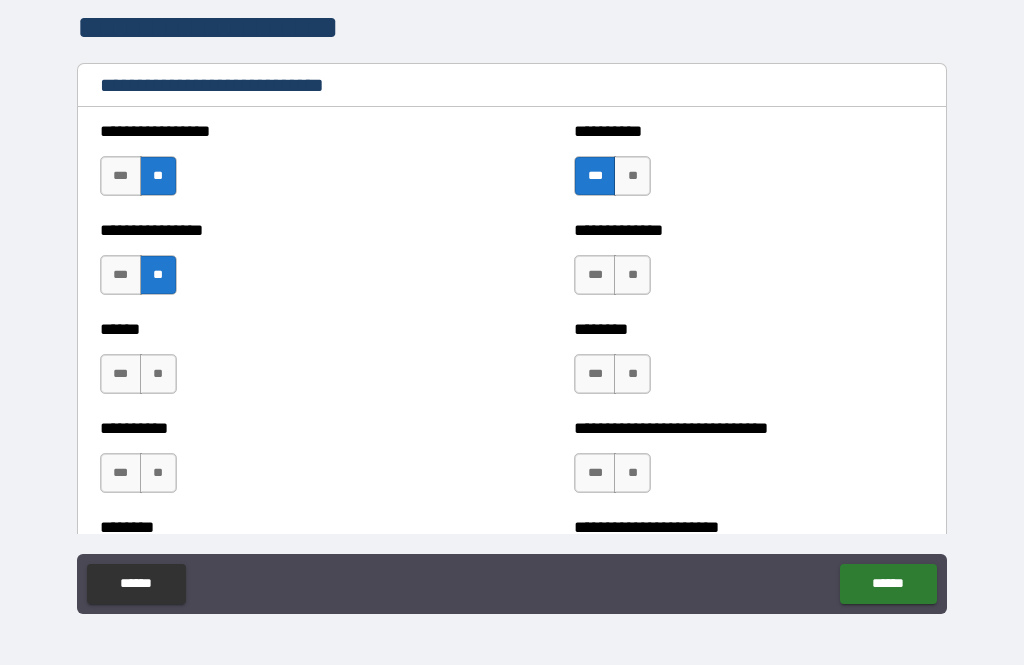 click on "**" at bounding box center (632, 275) 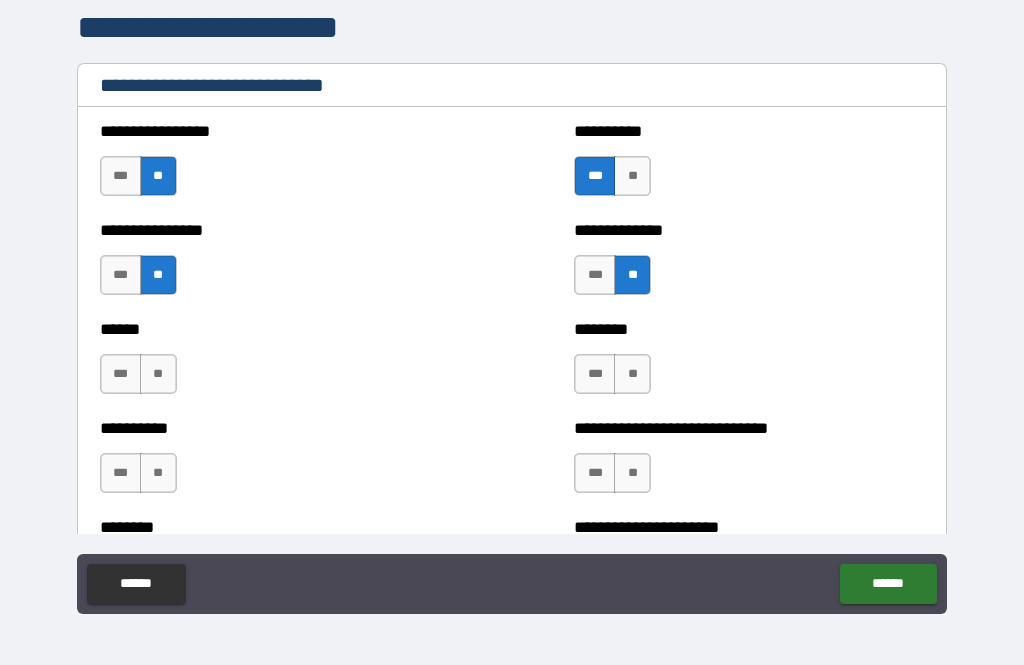 click on "**" at bounding box center (158, 374) 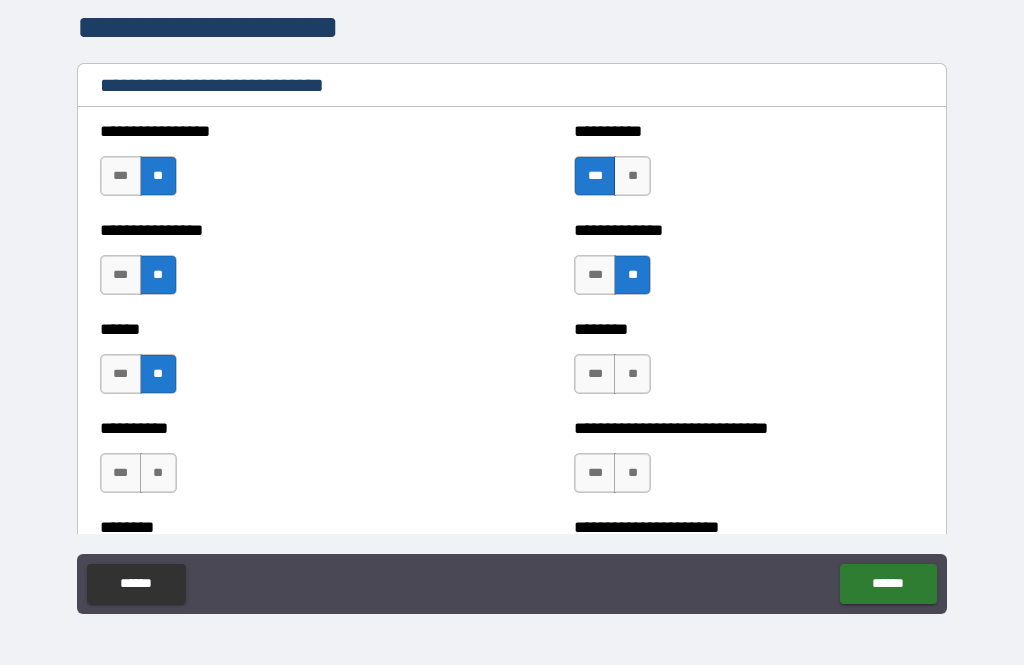 click on "**" at bounding box center [632, 374] 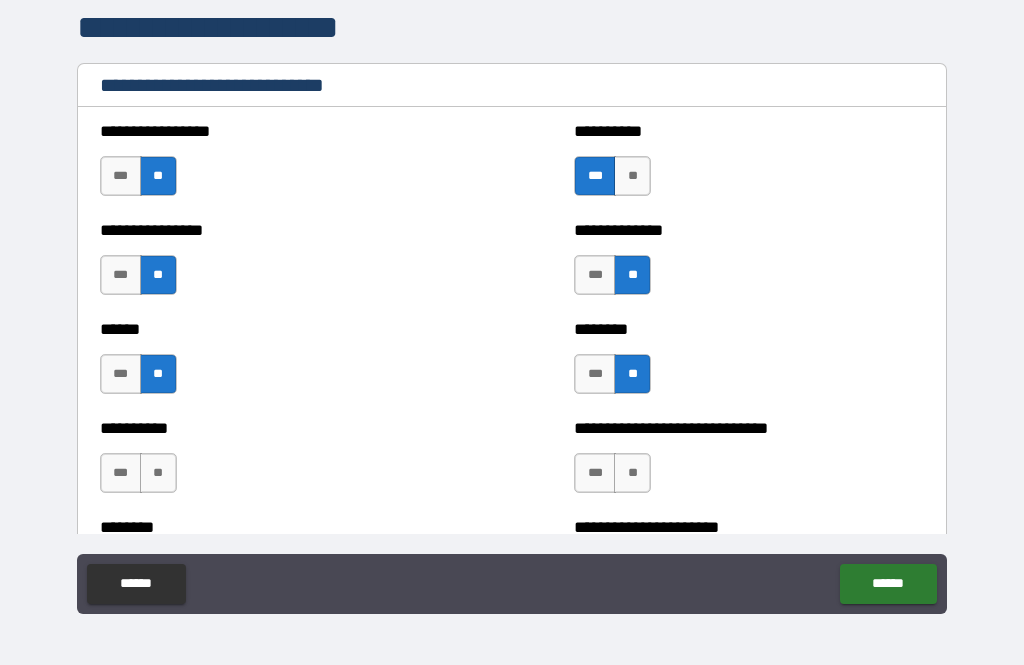click on "**" at bounding box center (158, 473) 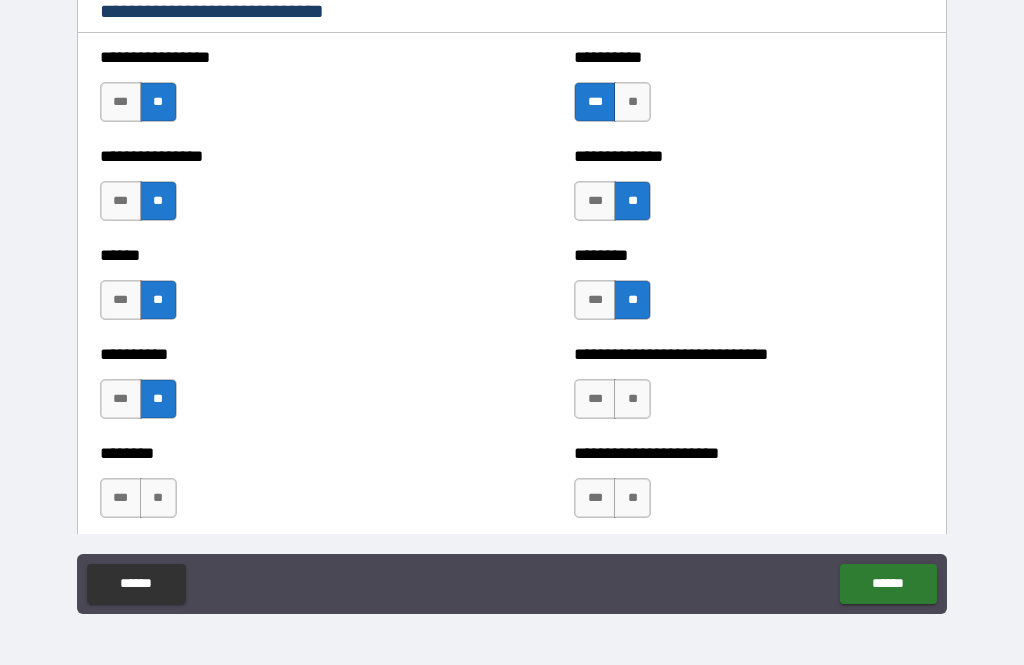 scroll, scrollTop: 6737, scrollLeft: 0, axis: vertical 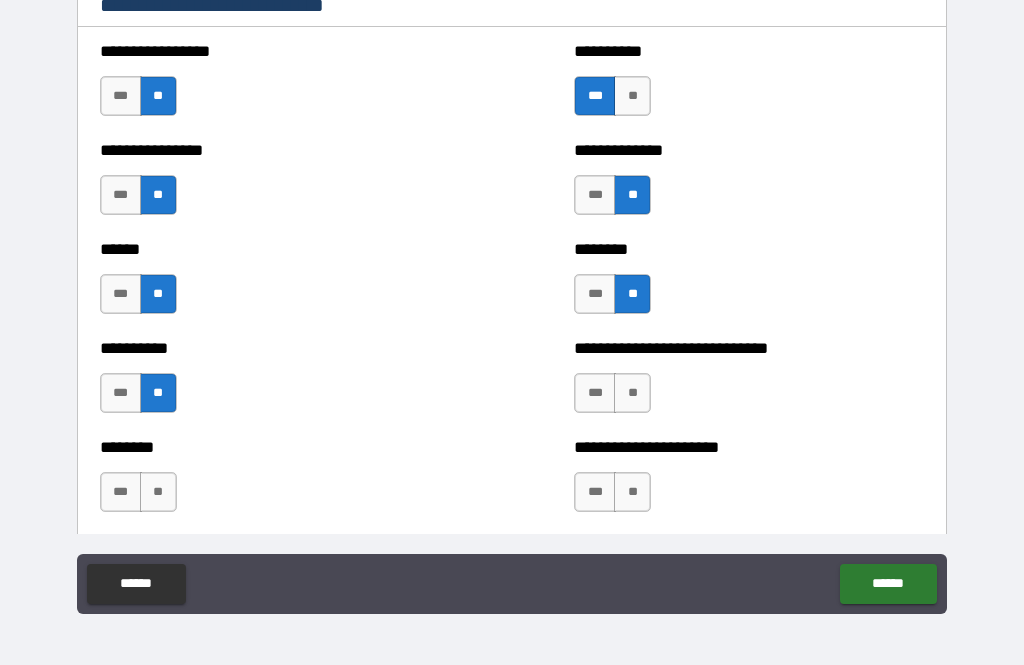 click on "***" at bounding box center [121, 393] 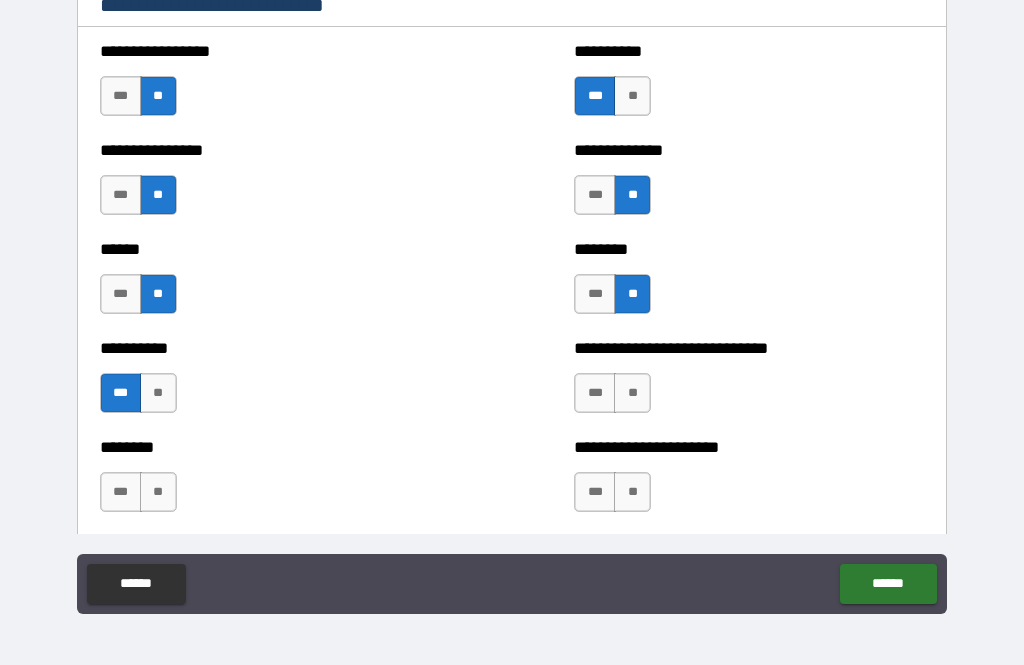 click on "**" at bounding box center [632, 393] 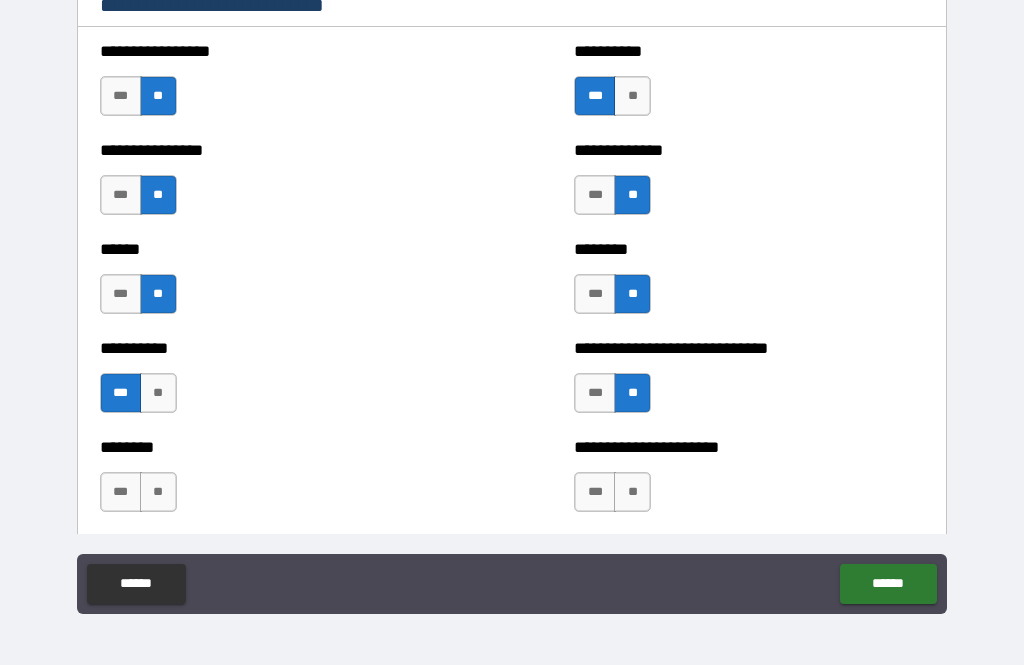 click on "**" at bounding box center (158, 492) 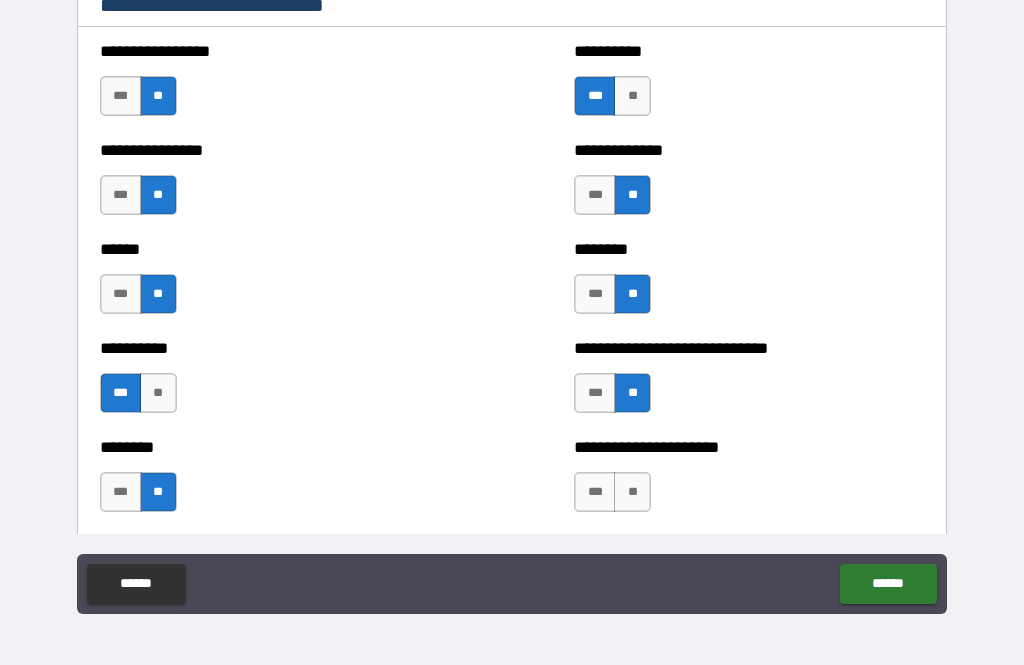 click on "**" at bounding box center [632, 492] 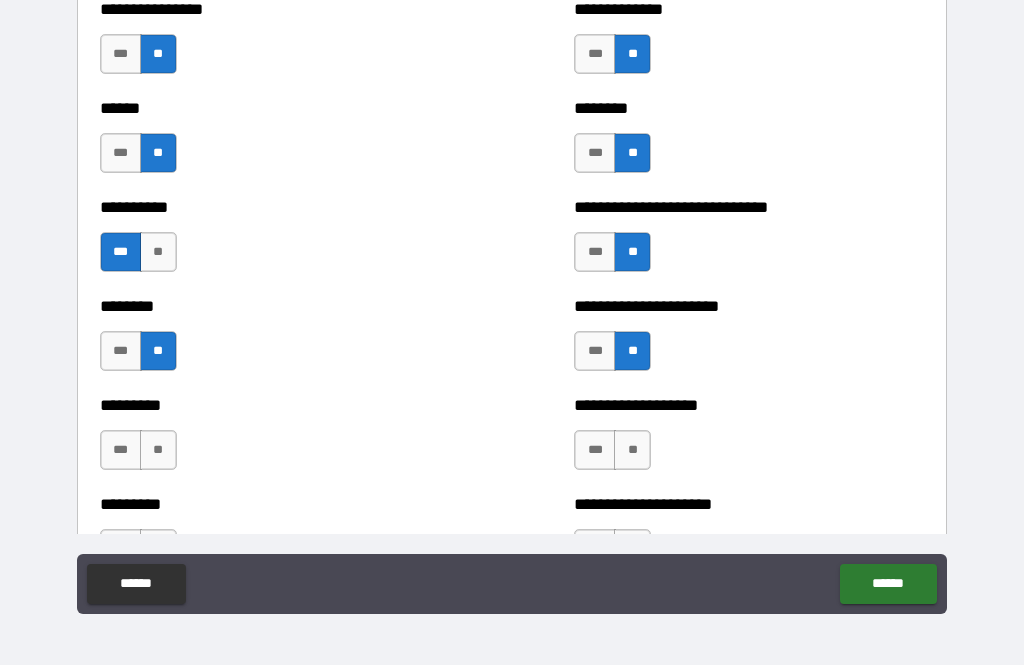 scroll, scrollTop: 6880, scrollLeft: 0, axis: vertical 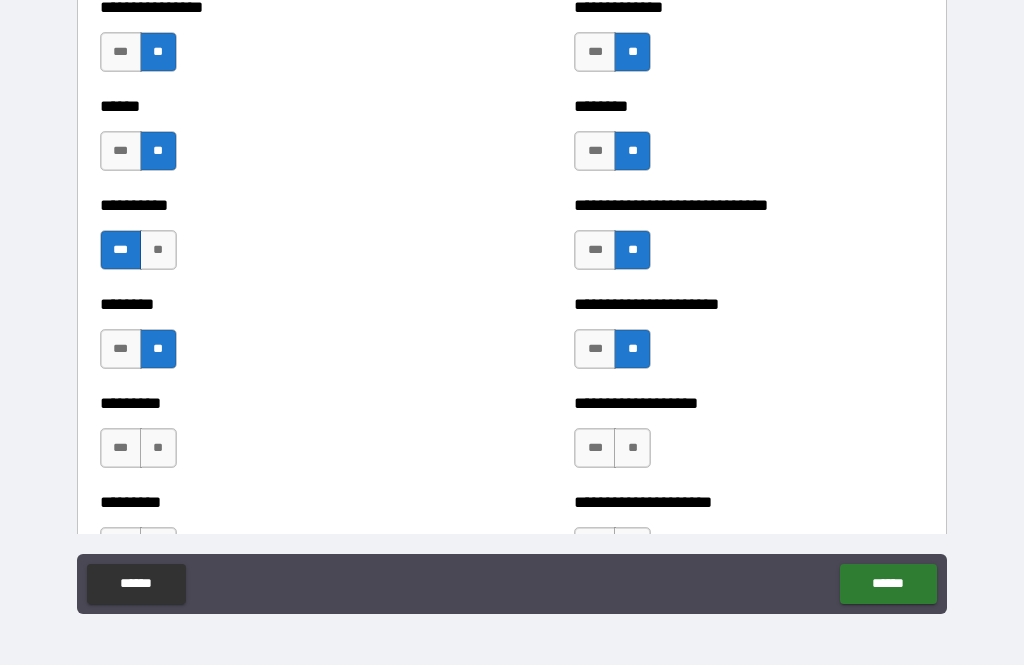 click on "**" at bounding box center (158, 448) 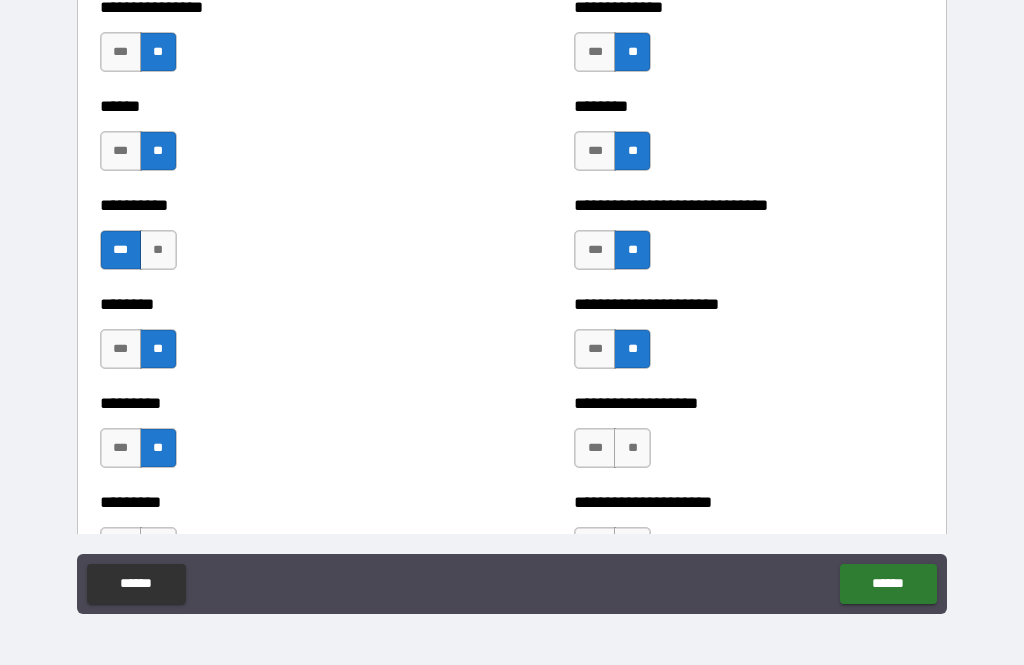 click on "**" at bounding box center (632, 448) 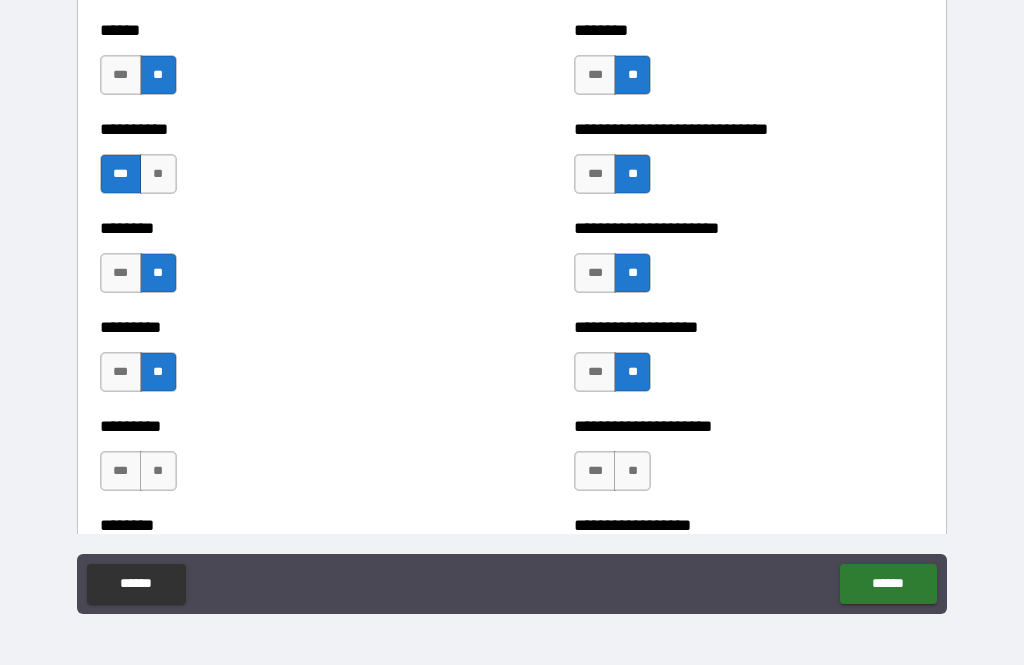 scroll, scrollTop: 6957, scrollLeft: 0, axis: vertical 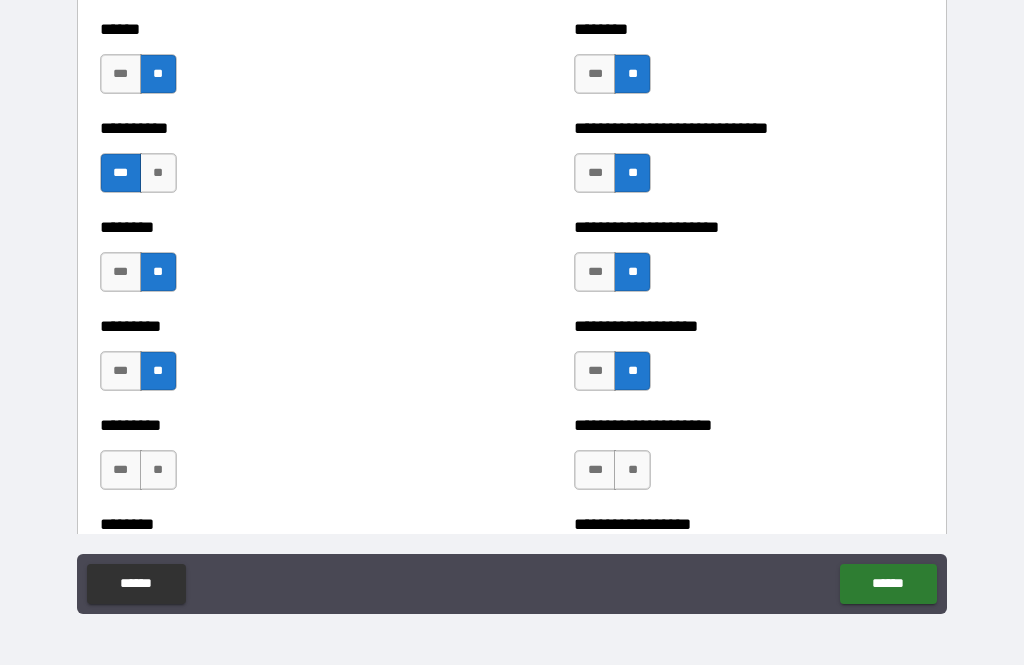 click on "***" at bounding box center (595, 371) 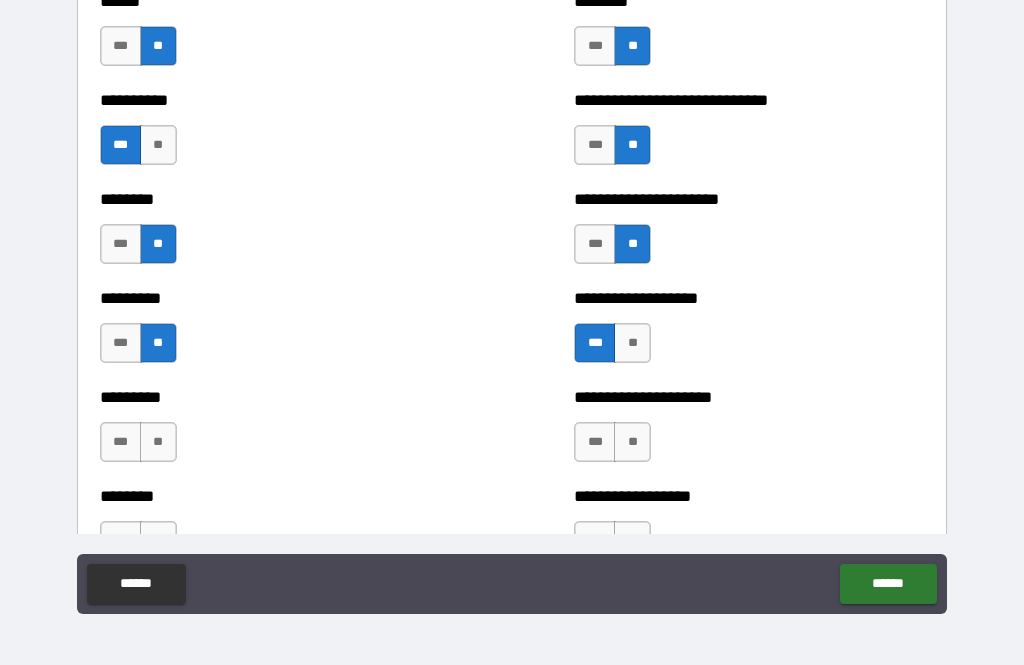 scroll, scrollTop: 6999, scrollLeft: 0, axis: vertical 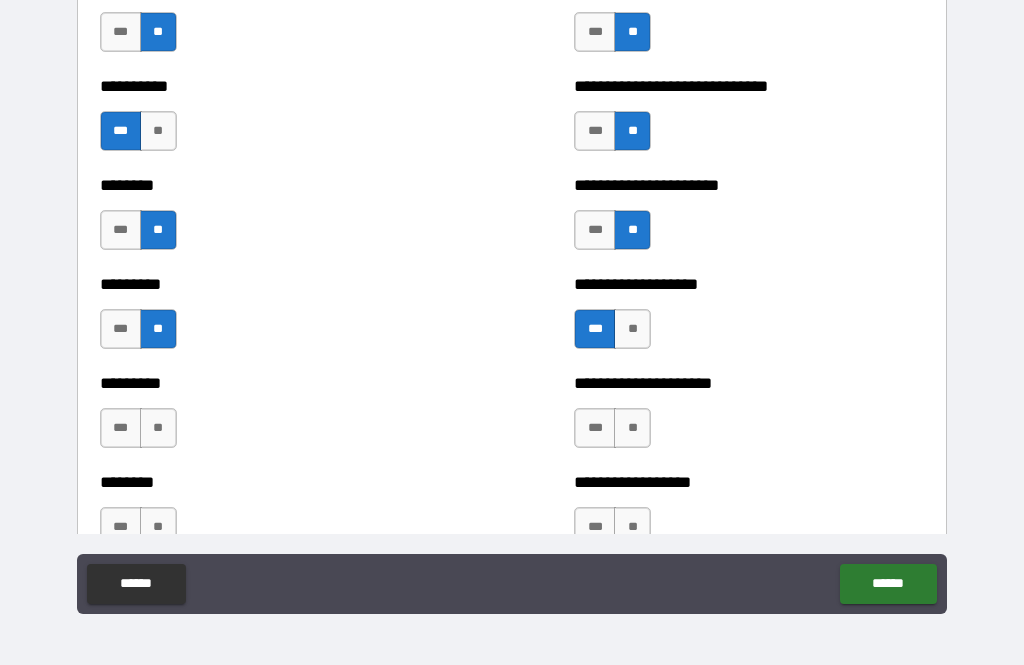click on "**" at bounding box center [158, 428] 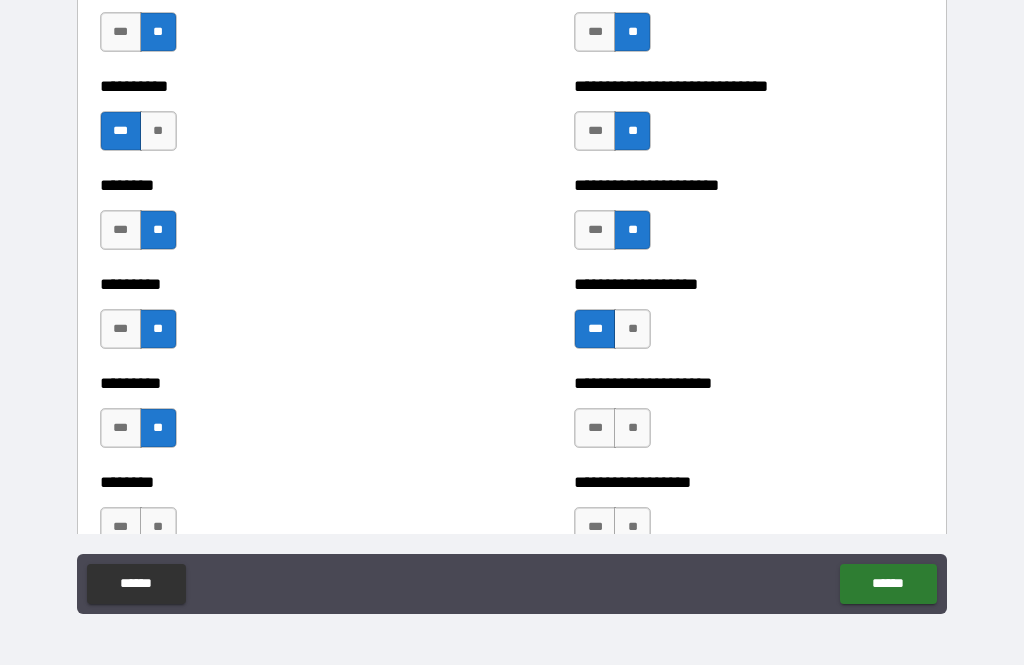 click on "**" at bounding box center (632, 428) 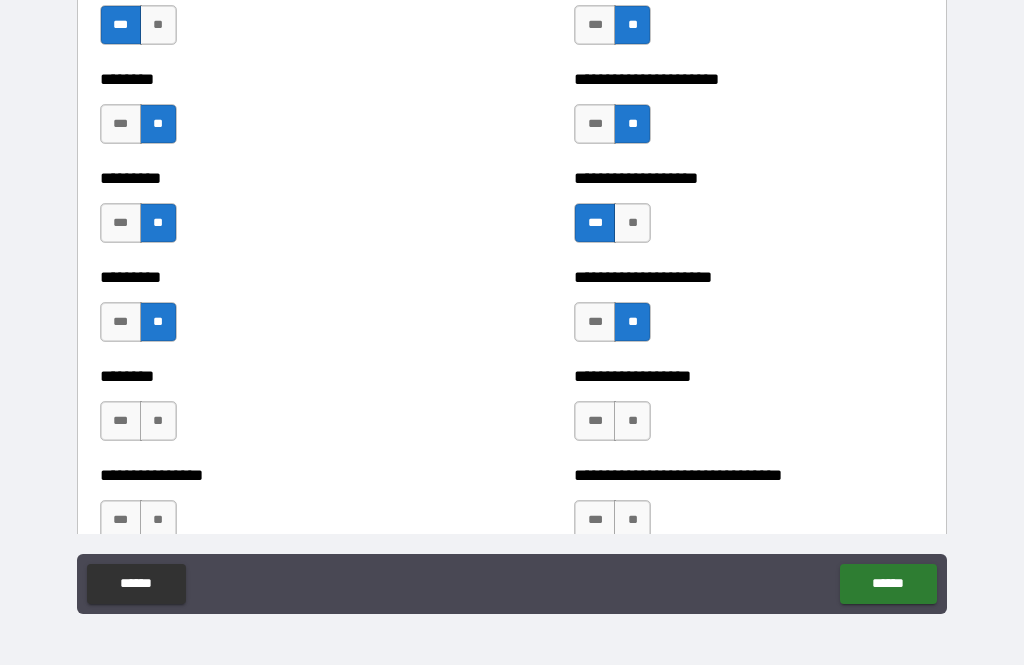 scroll, scrollTop: 7114, scrollLeft: 0, axis: vertical 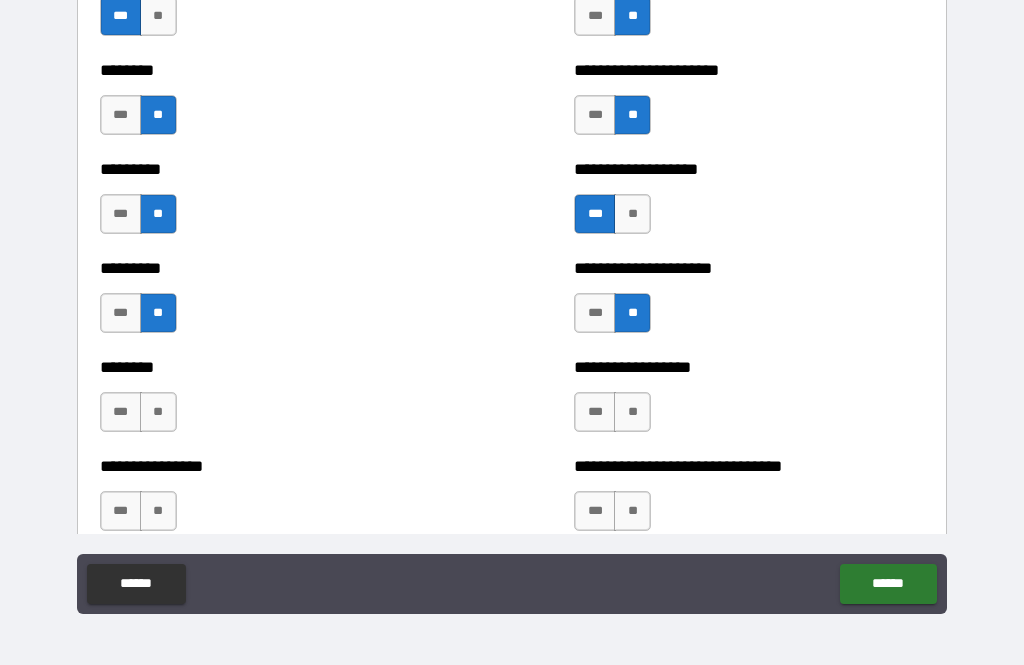 click on "**" at bounding box center (158, 412) 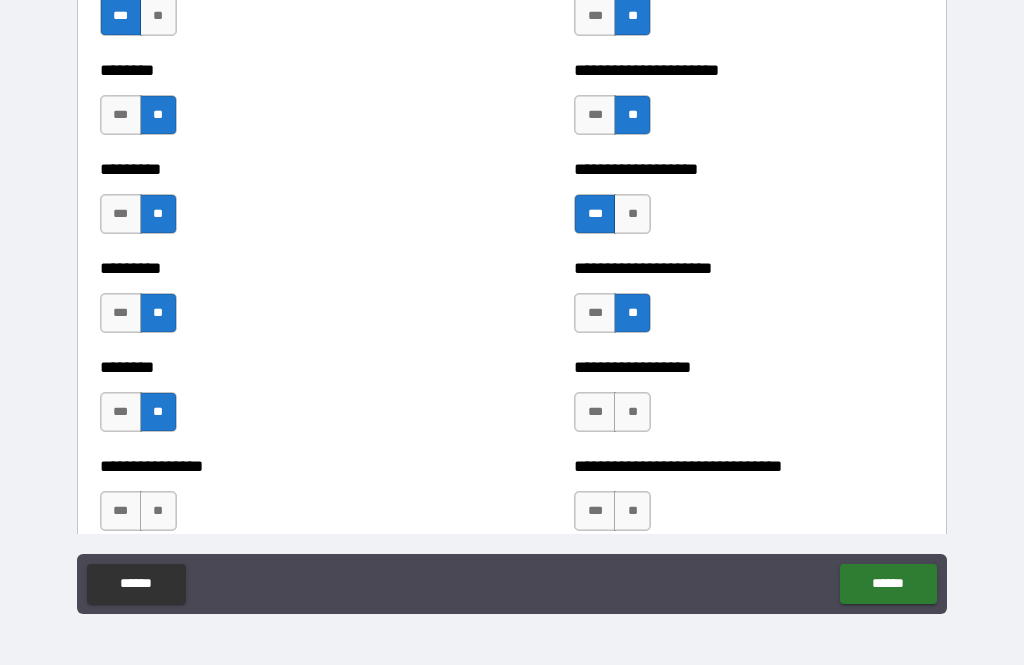 click on "**" at bounding box center [632, 412] 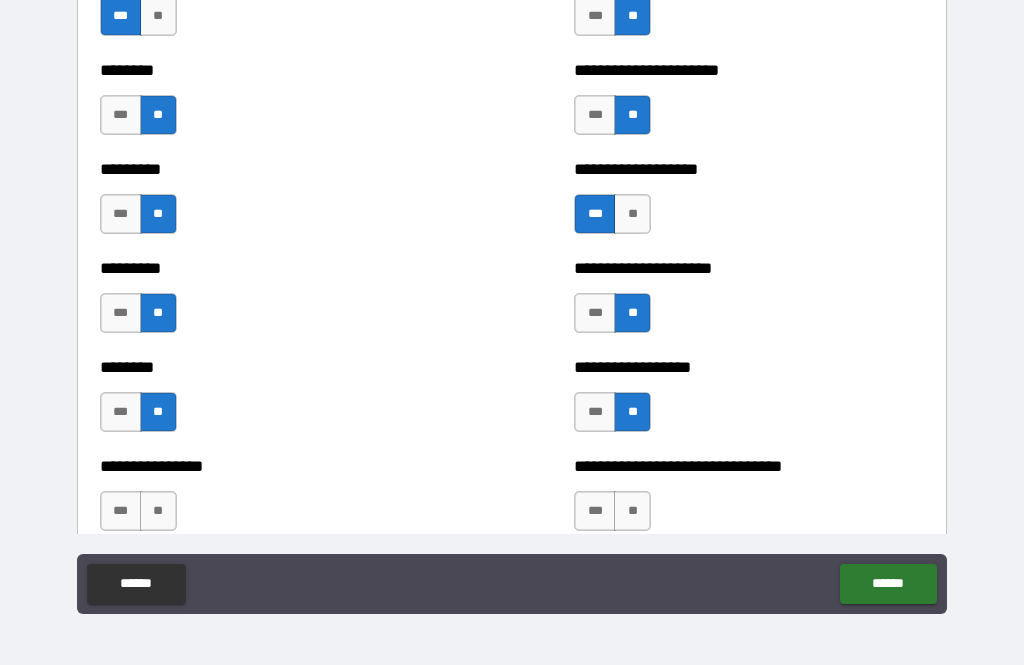 click on "**" at bounding box center (158, 511) 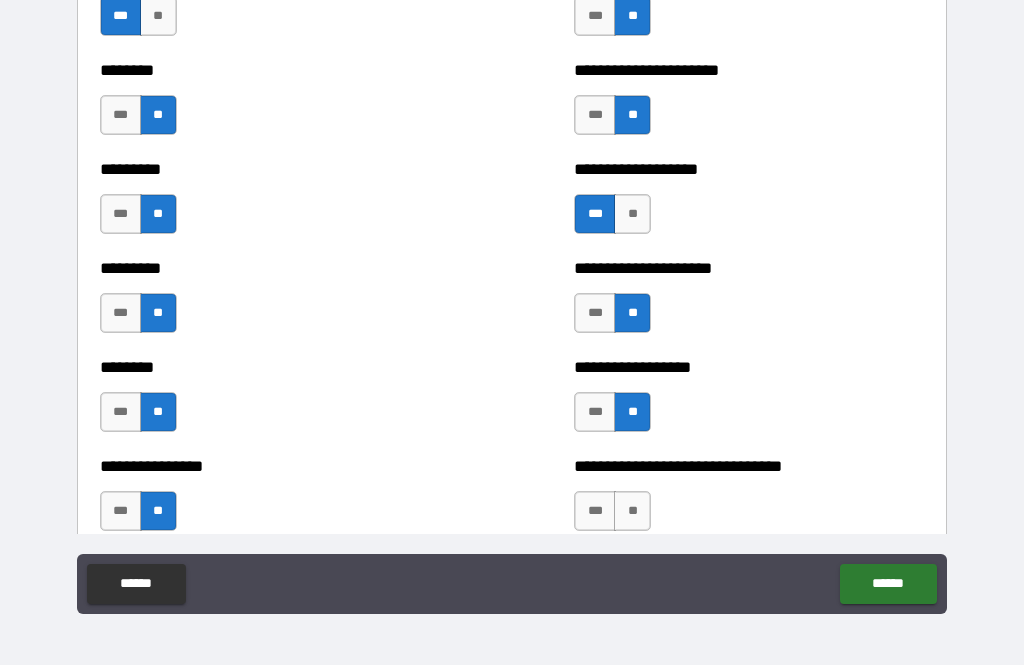 click on "**" at bounding box center (632, 511) 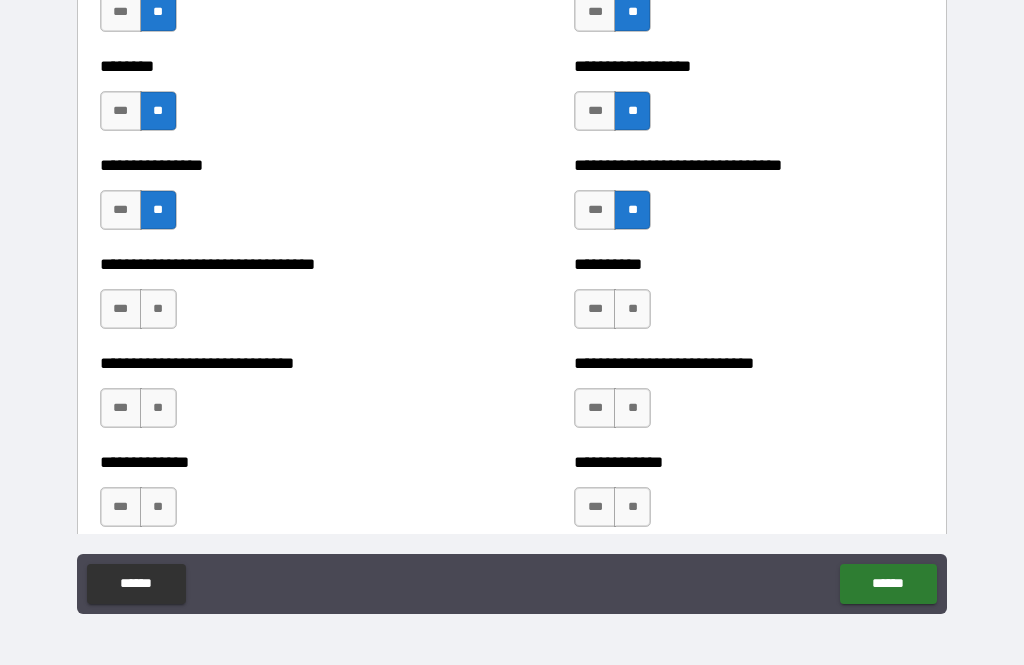 scroll, scrollTop: 7451, scrollLeft: 0, axis: vertical 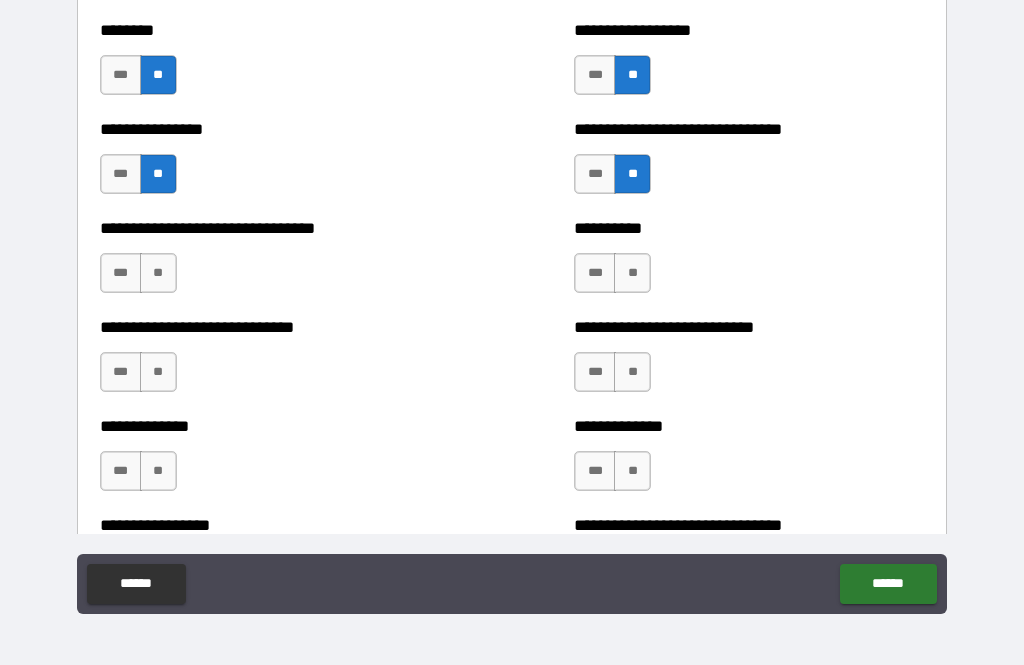 click on "**" at bounding box center (158, 273) 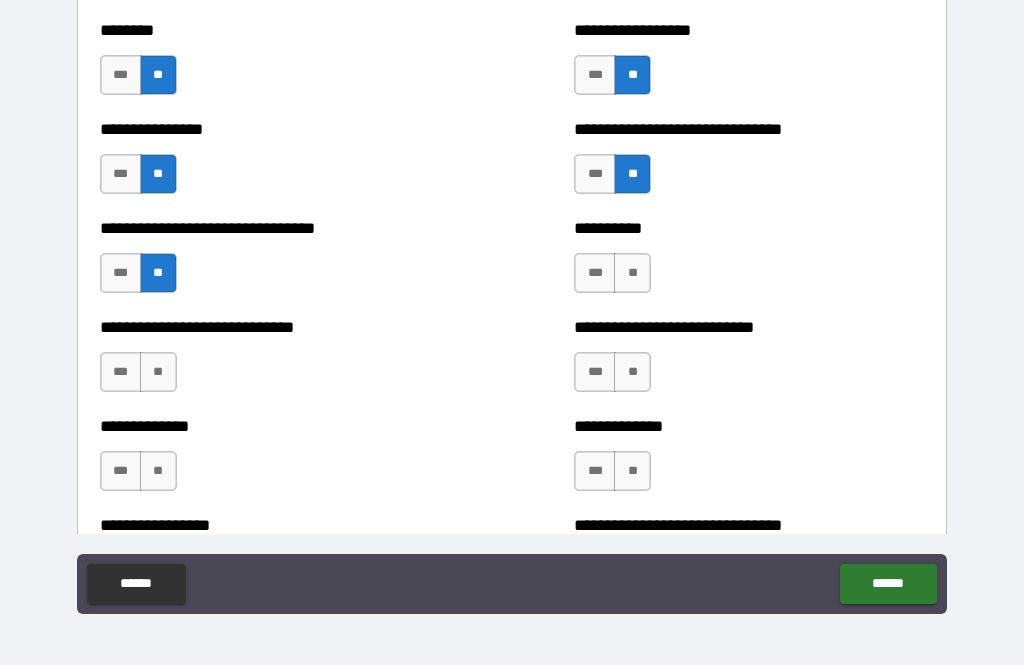 click on "**" at bounding box center [632, 273] 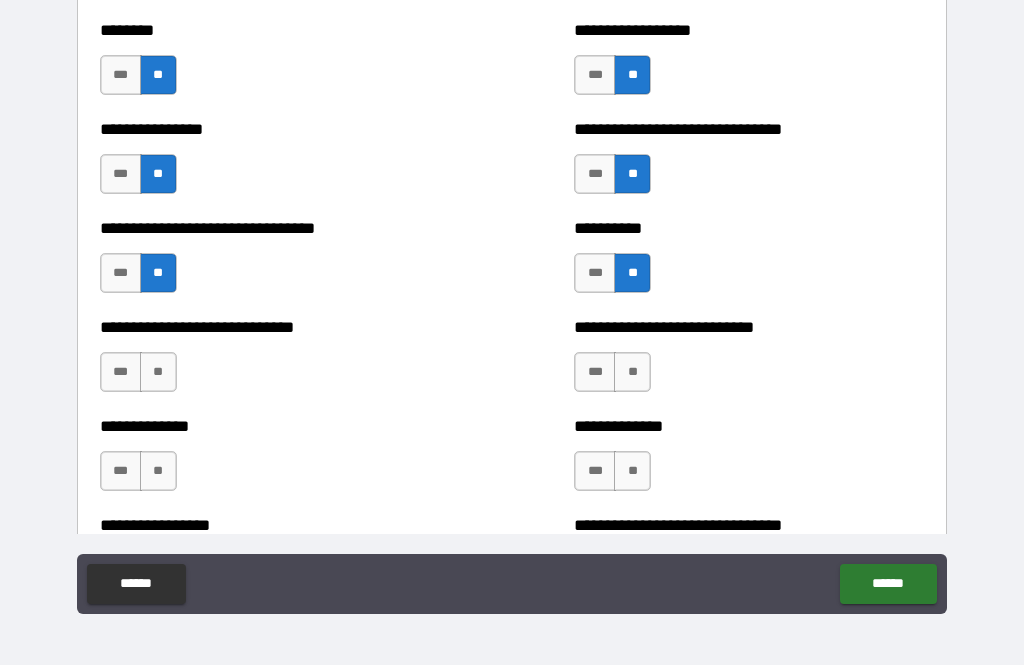 click on "**" at bounding box center (158, 372) 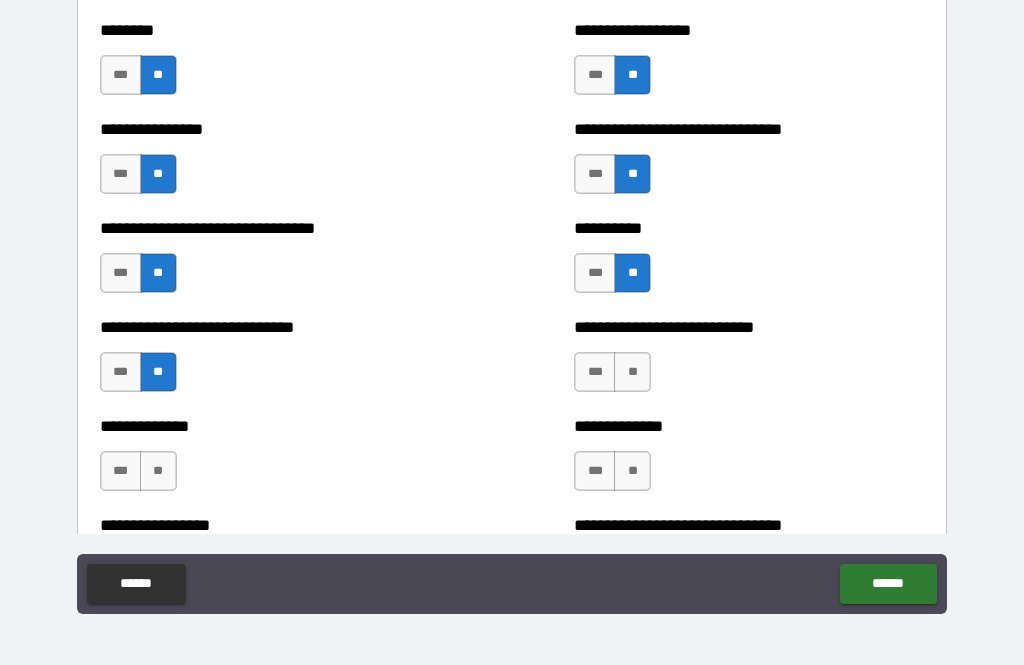 click on "**" at bounding box center [632, 372] 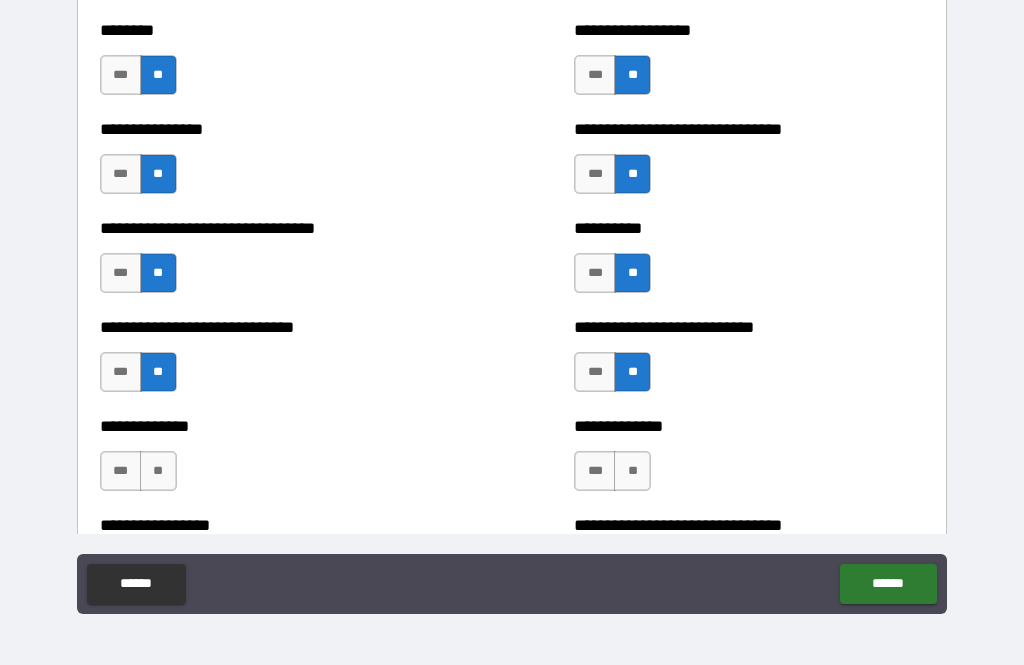 click on "**" at bounding box center [158, 471] 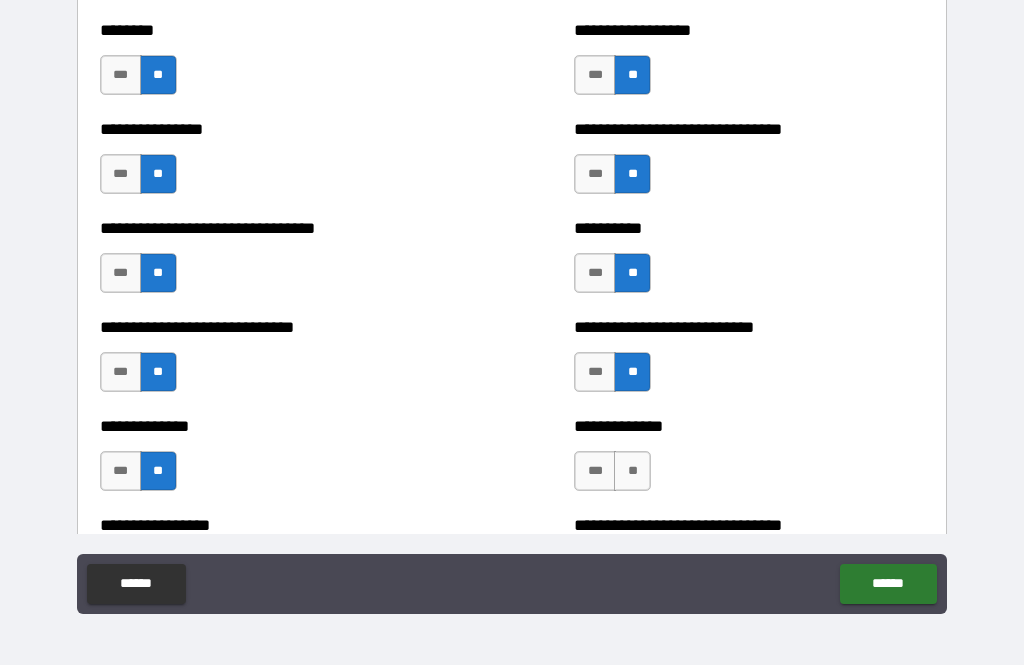 click on "**" at bounding box center [632, 471] 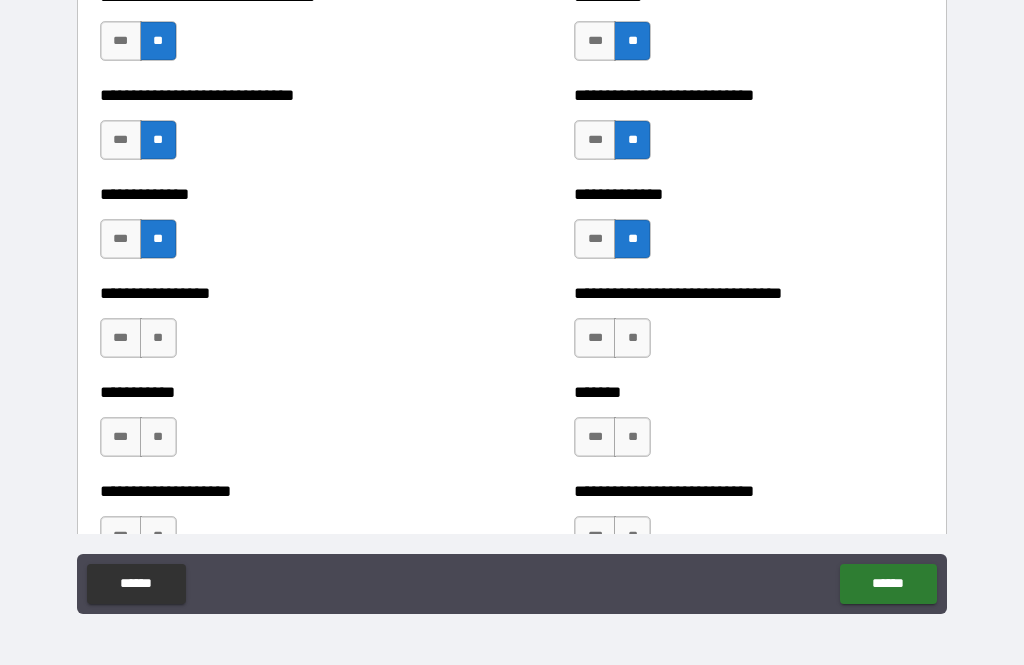 scroll, scrollTop: 7684, scrollLeft: 0, axis: vertical 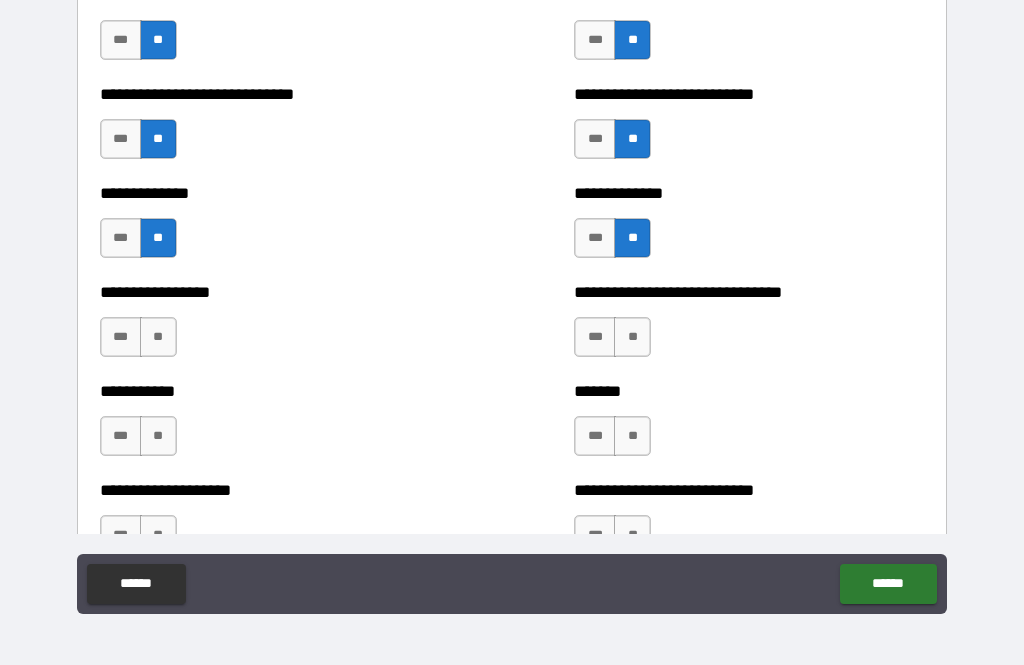 click on "**" at bounding box center [158, 337] 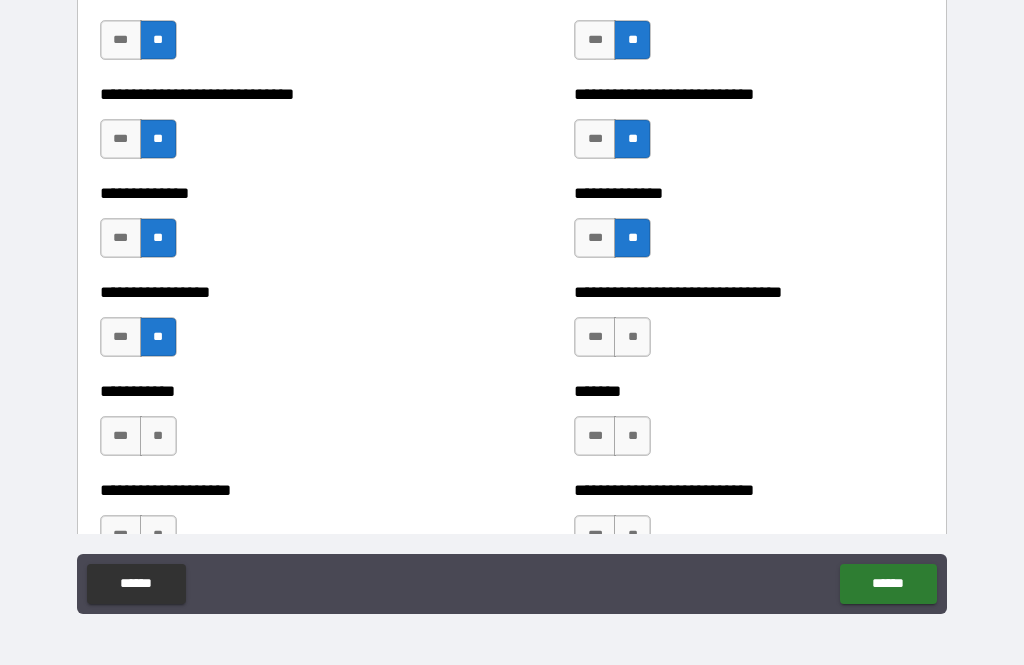 click on "**" at bounding box center (632, 337) 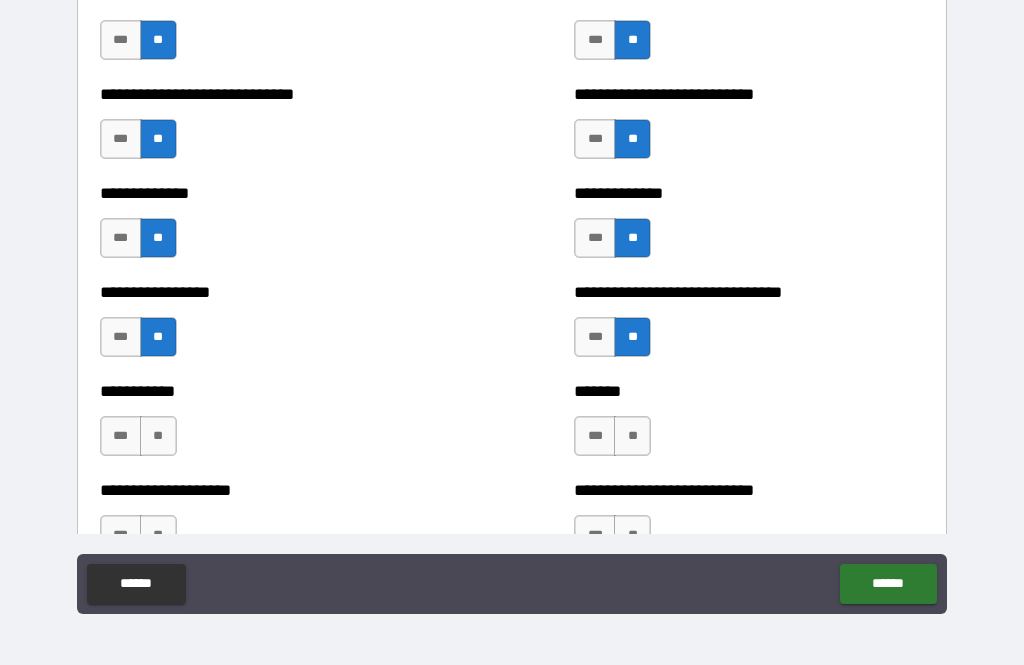 click on "**" at bounding box center [158, 436] 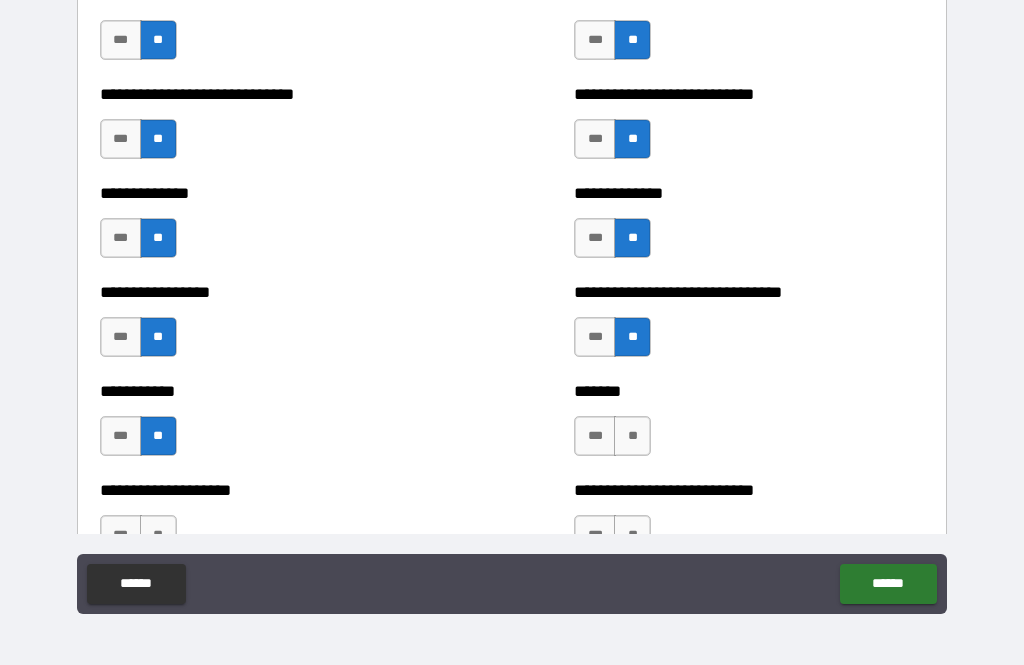 click on "**" at bounding box center [632, 436] 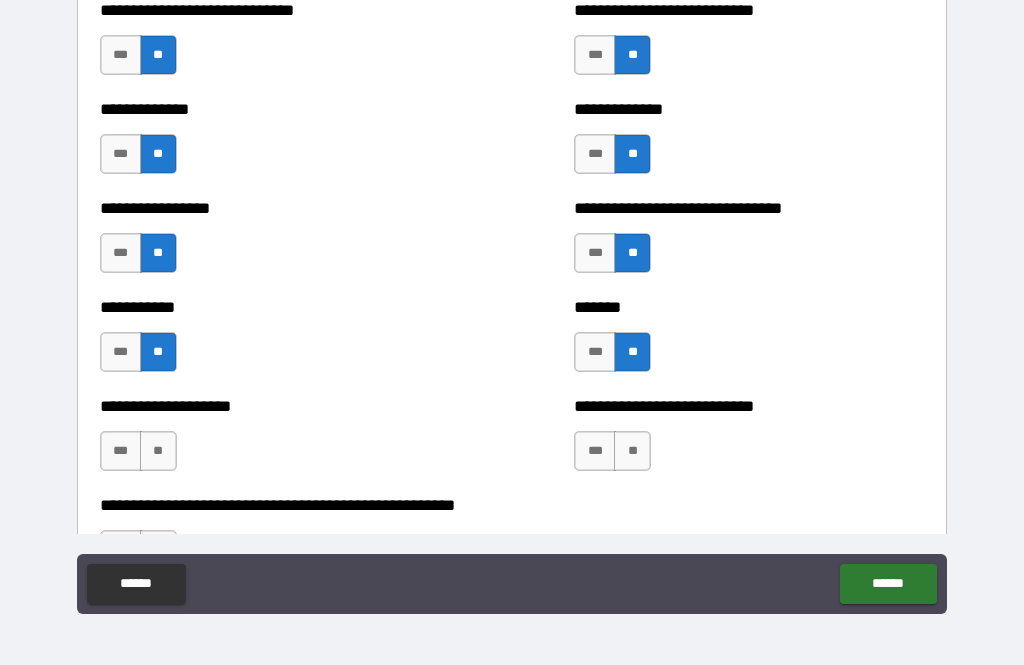 scroll, scrollTop: 7778, scrollLeft: 0, axis: vertical 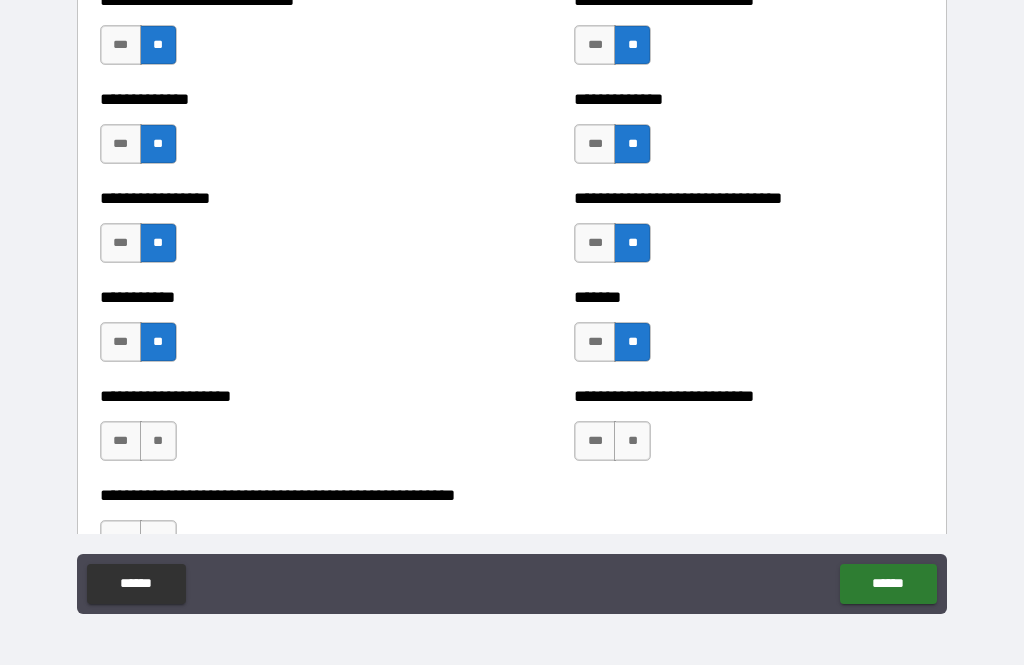click on "***" at bounding box center (595, 342) 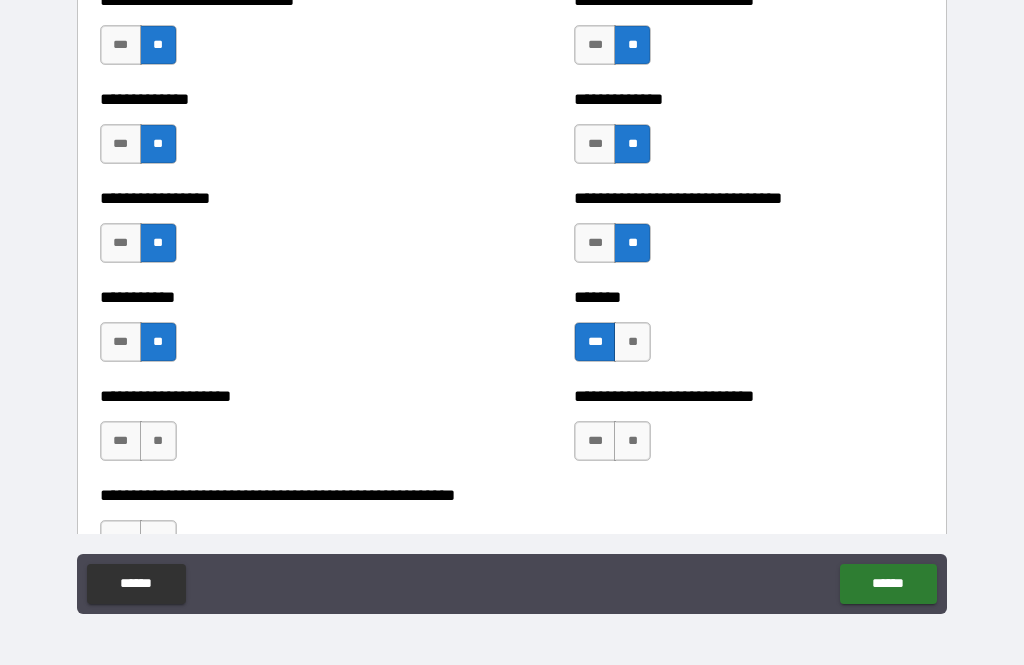 click on "**" at bounding box center [158, 441] 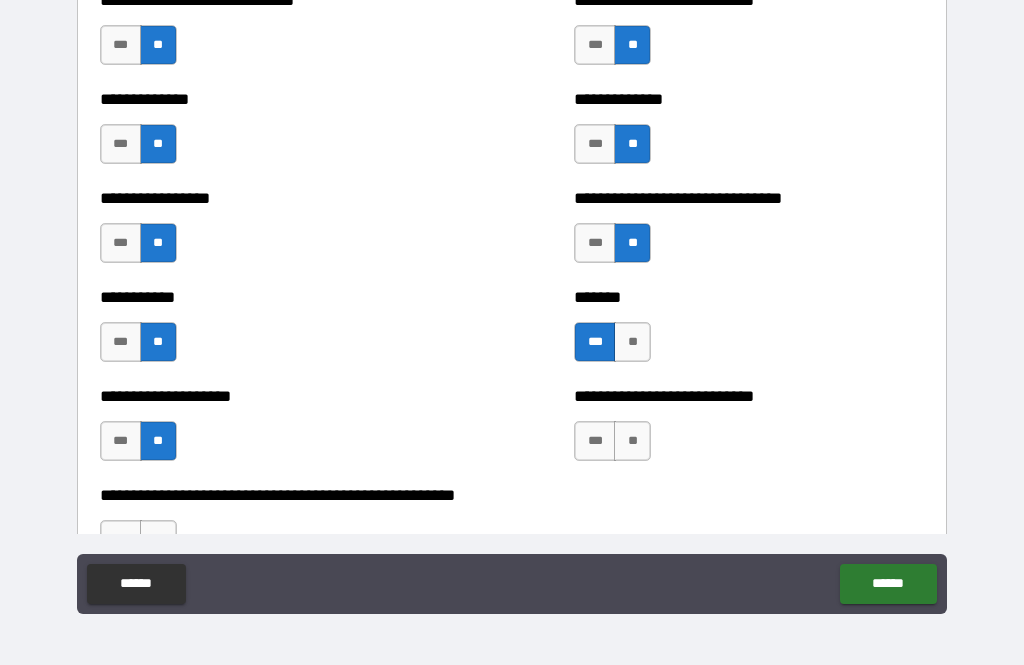 click on "**" at bounding box center (632, 441) 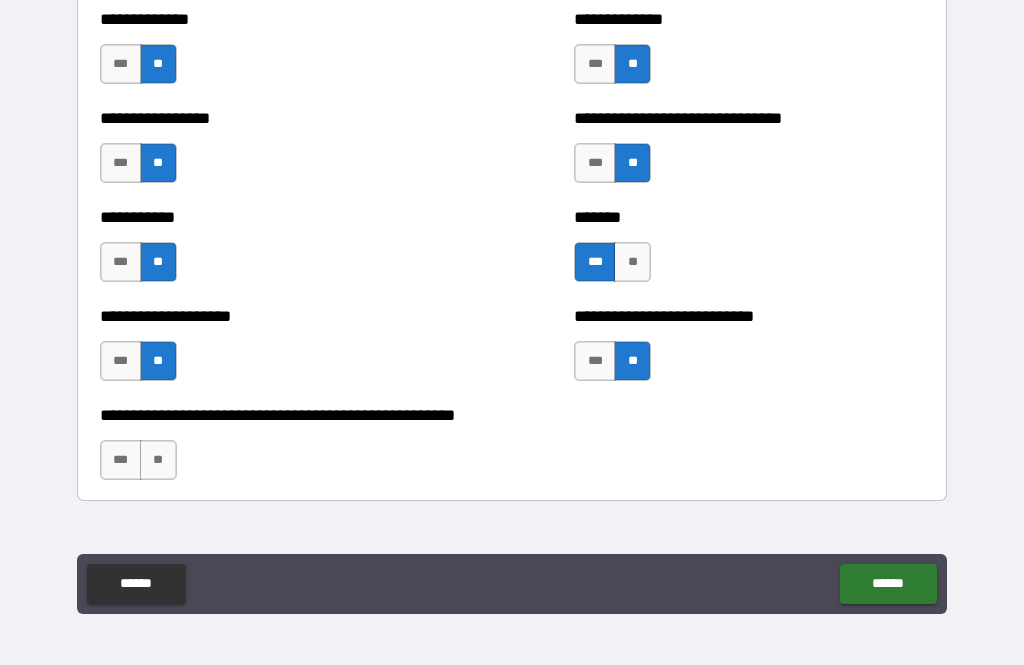 scroll, scrollTop: 7873, scrollLeft: 0, axis: vertical 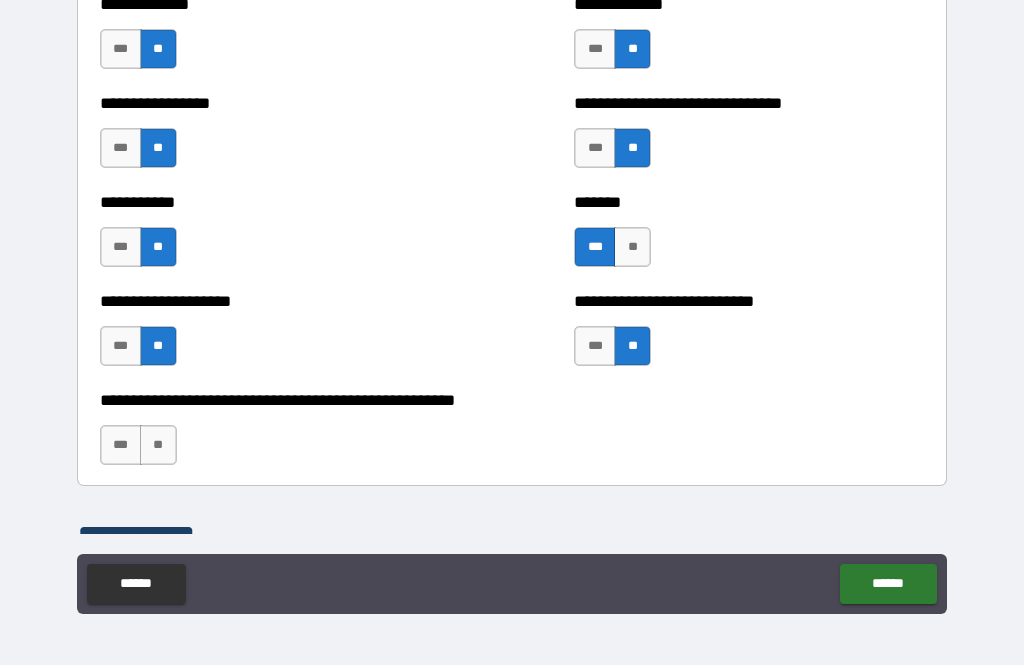 click on "**" at bounding box center [158, 445] 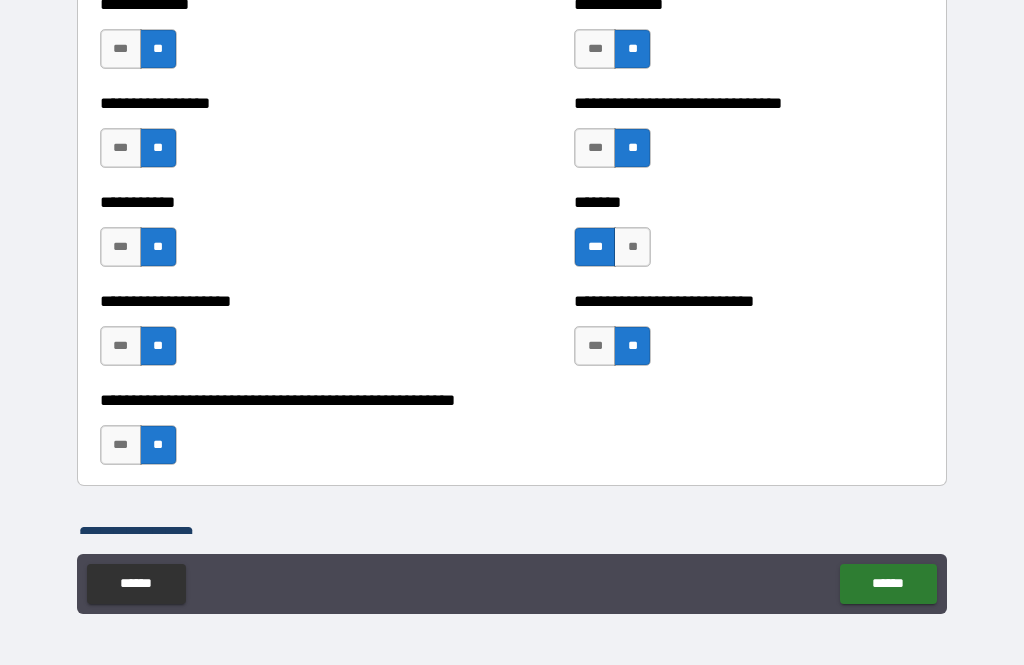 click on "***" at bounding box center [121, 445] 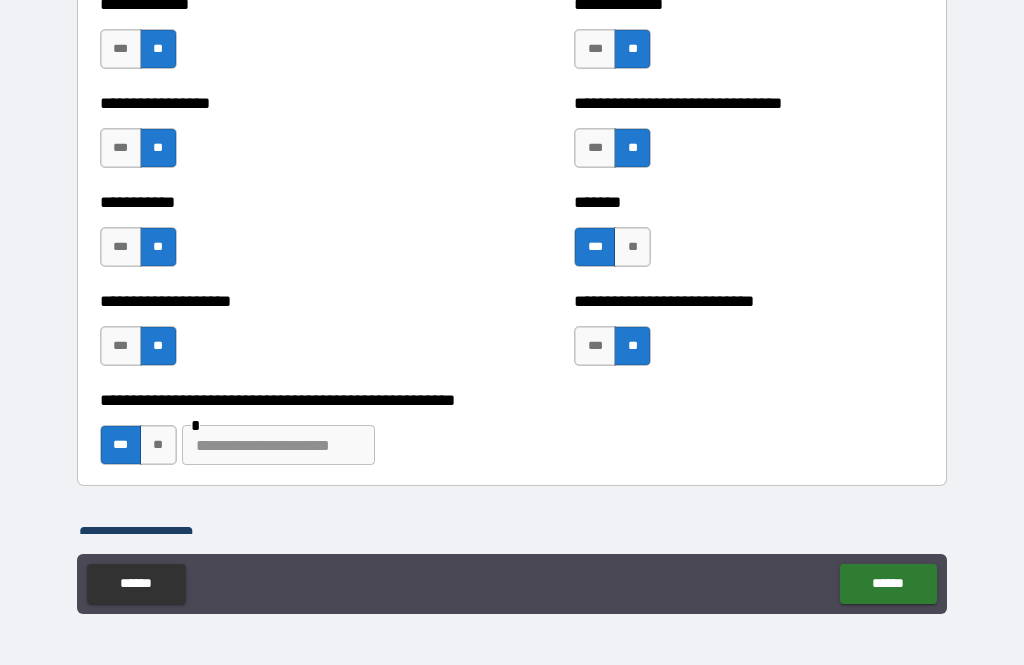 click on "**" at bounding box center [158, 445] 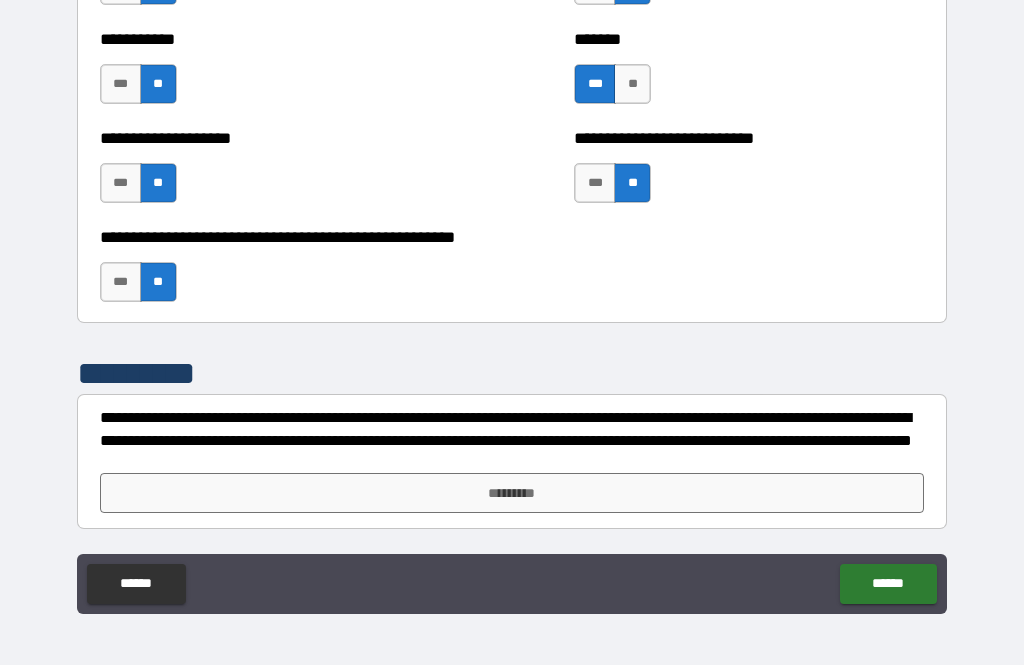 scroll, scrollTop: 8036, scrollLeft: 0, axis: vertical 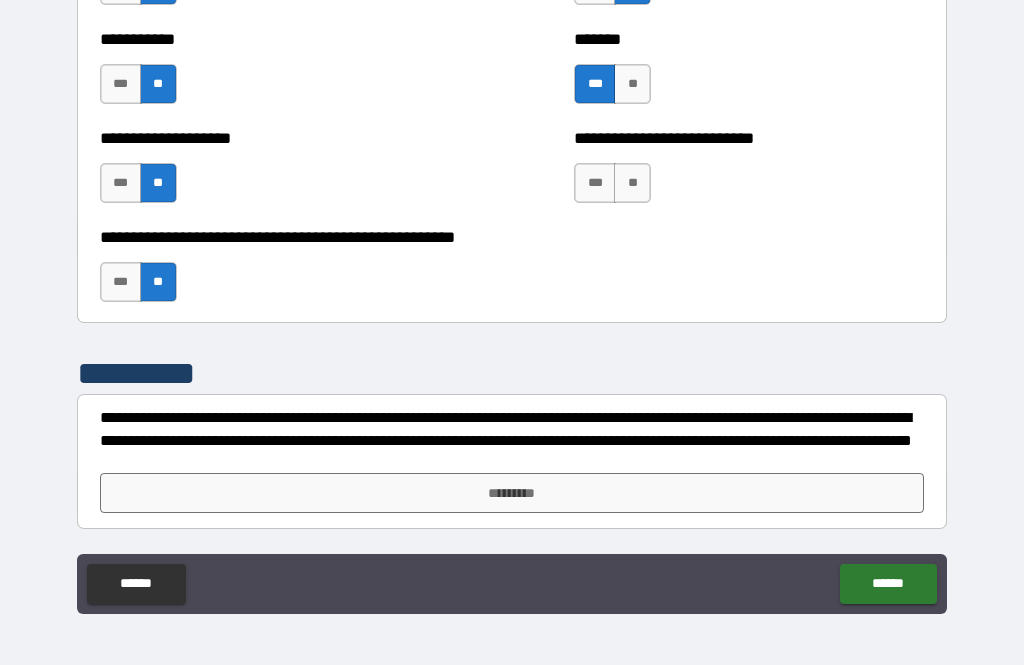 click on "*********" at bounding box center (512, 493) 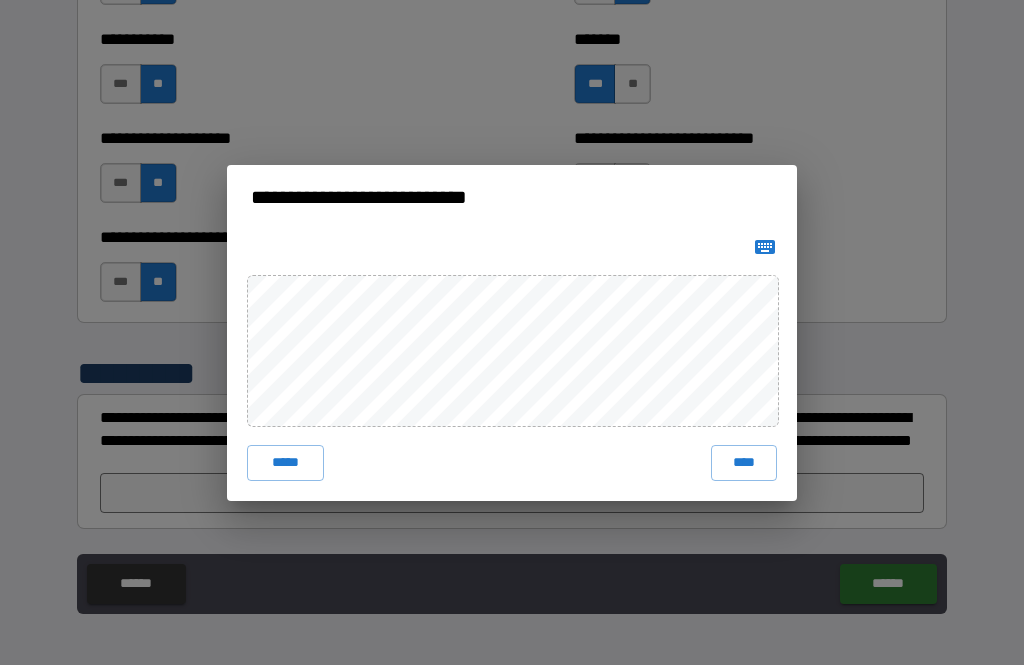 click on "****" at bounding box center (744, 463) 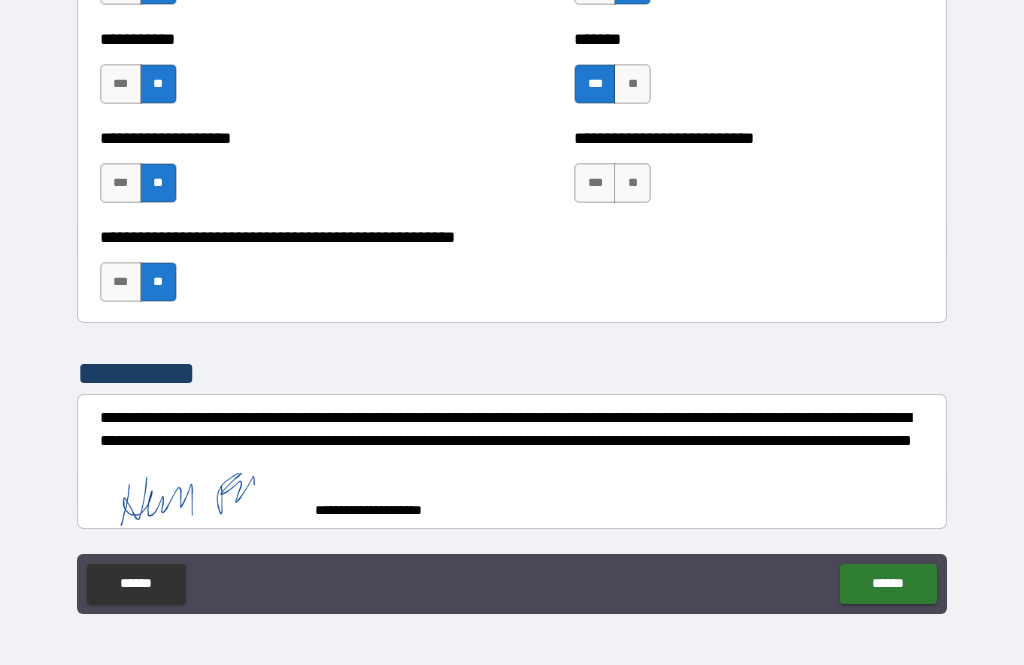 scroll, scrollTop: 8026, scrollLeft: 0, axis: vertical 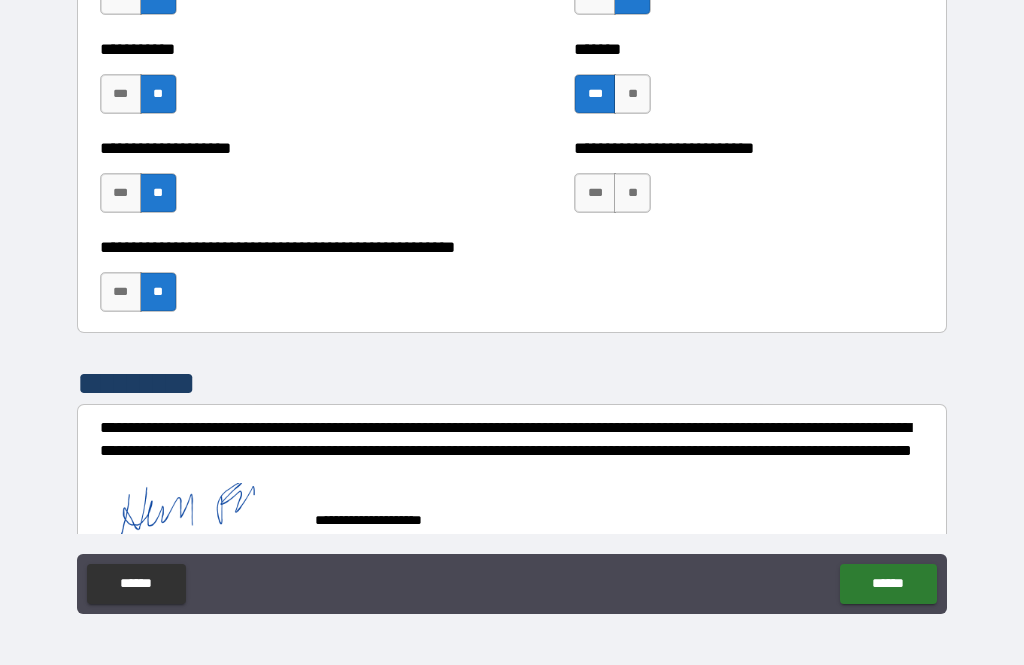 click on "******" at bounding box center [888, 584] 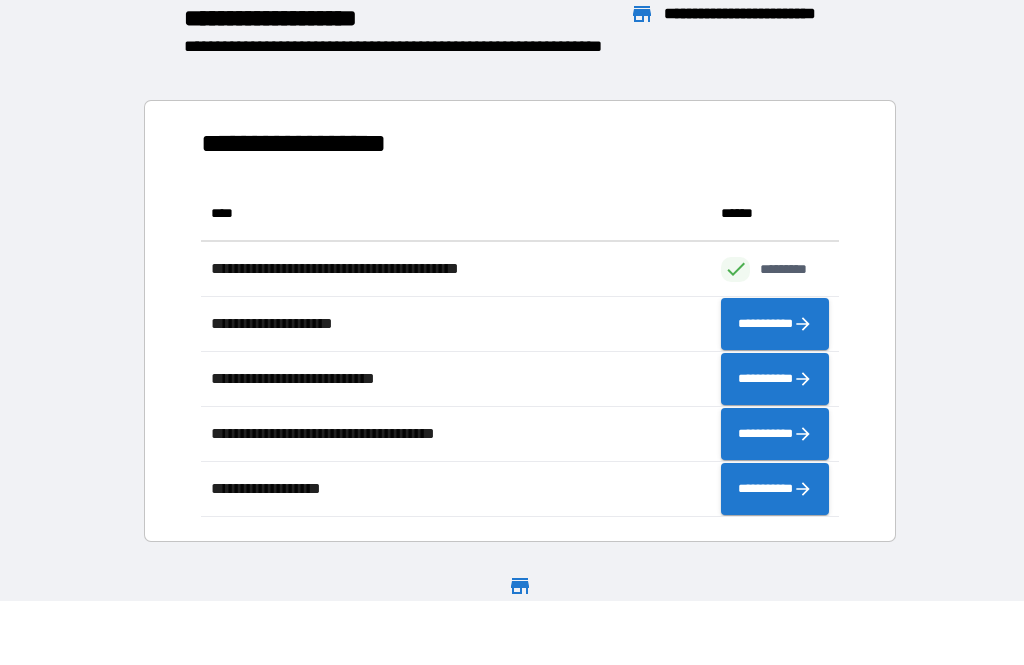 scroll, scrollTop: 1, scrollLeft: 1, axis: both 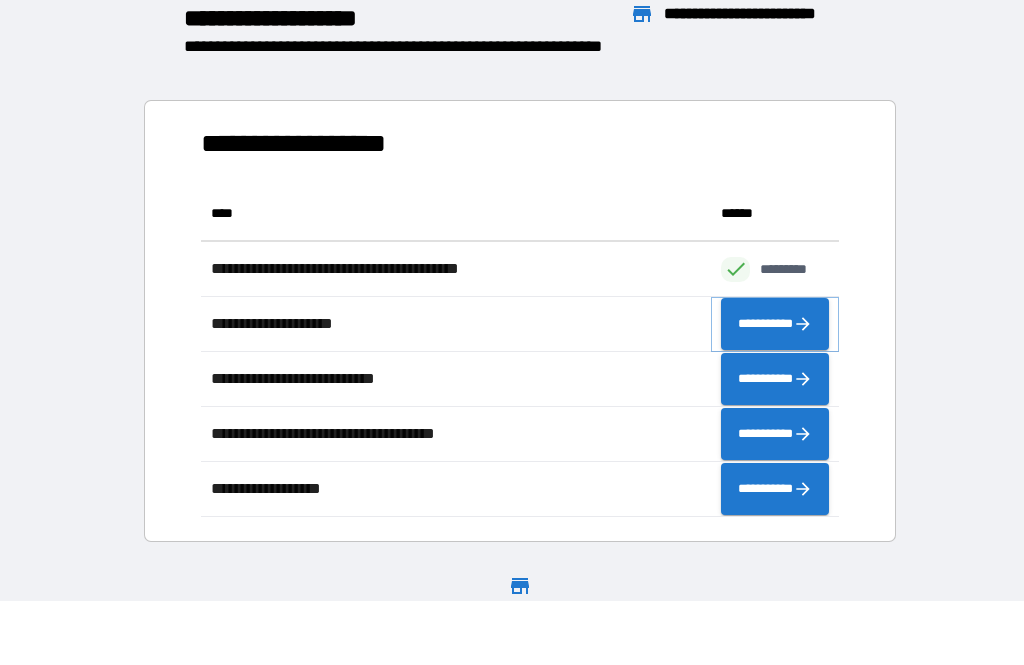 click on "**********" at bounding box center [775, 324] 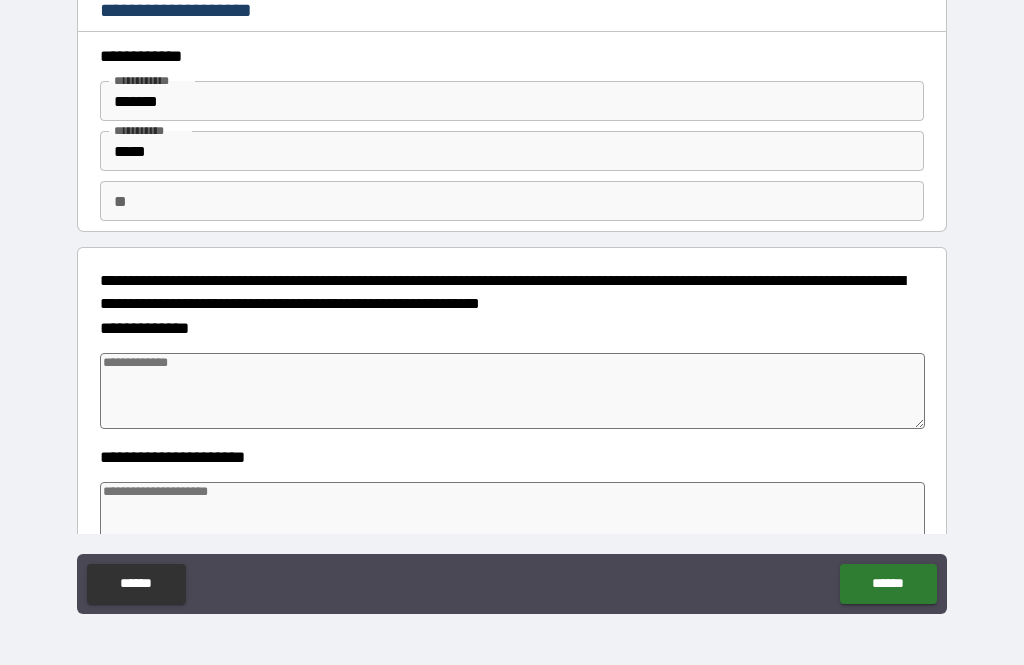 type on "*" 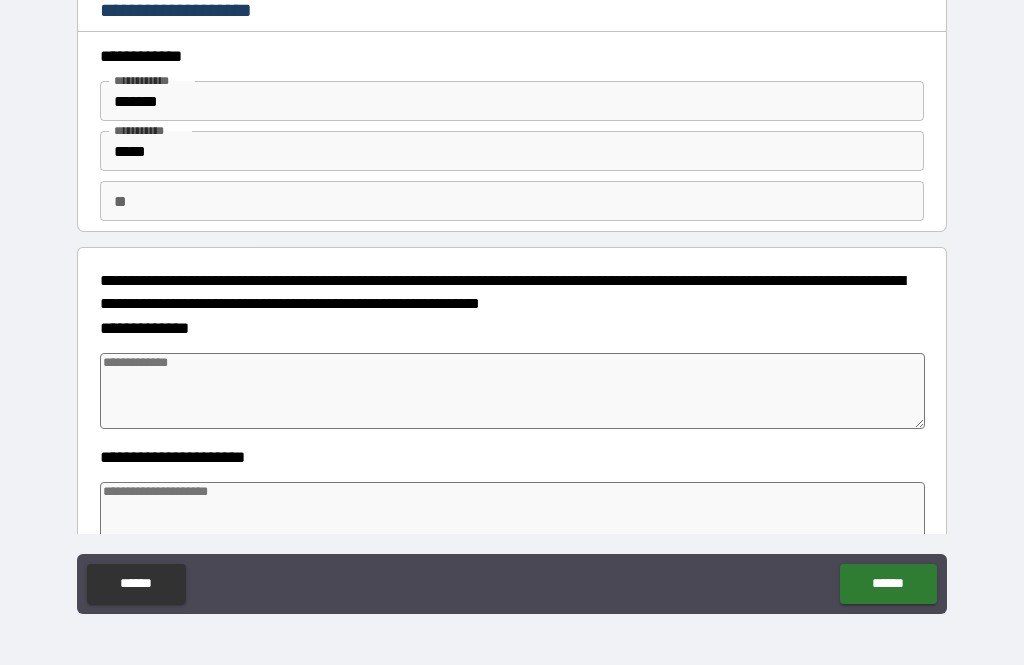 type on "*" 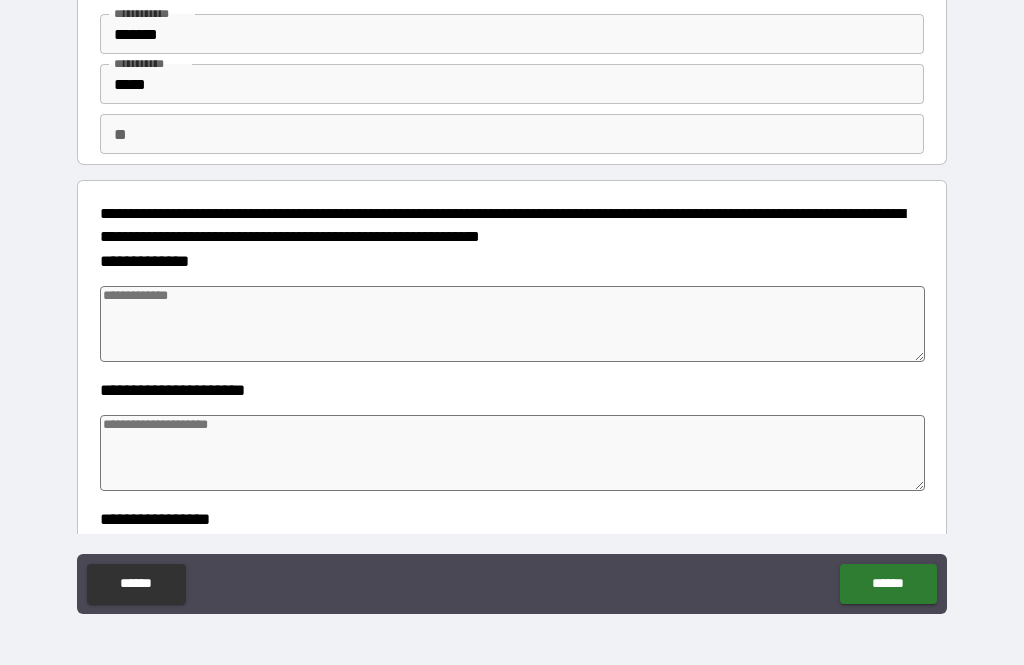 scroll, scrollTop: 67, scrollLeft: 0, axis: vertical 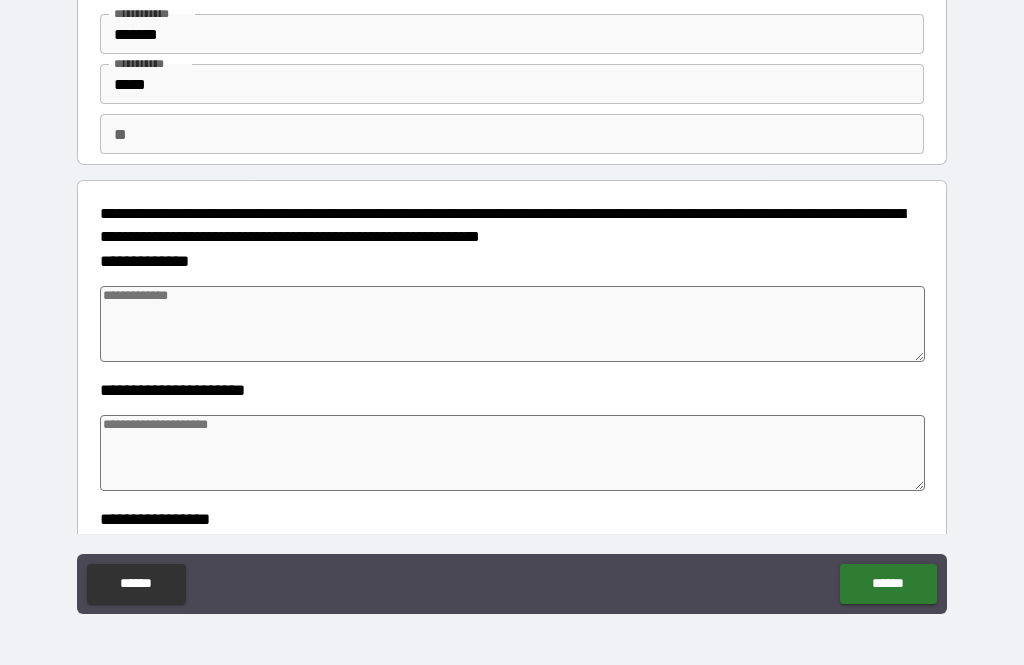 click at bounding box center [513, 324] 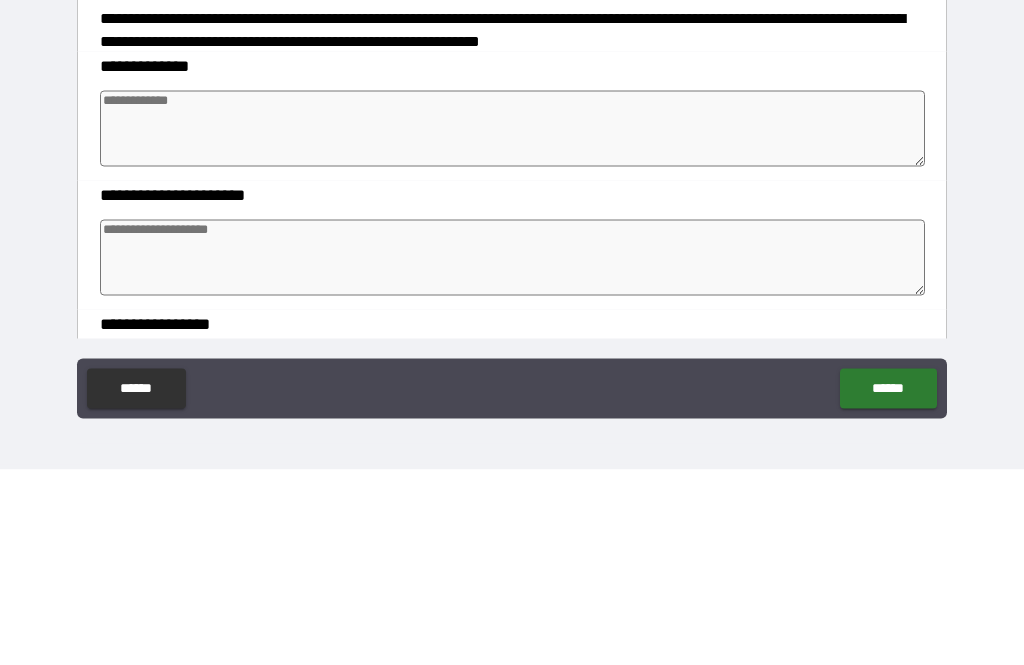 type on "*" 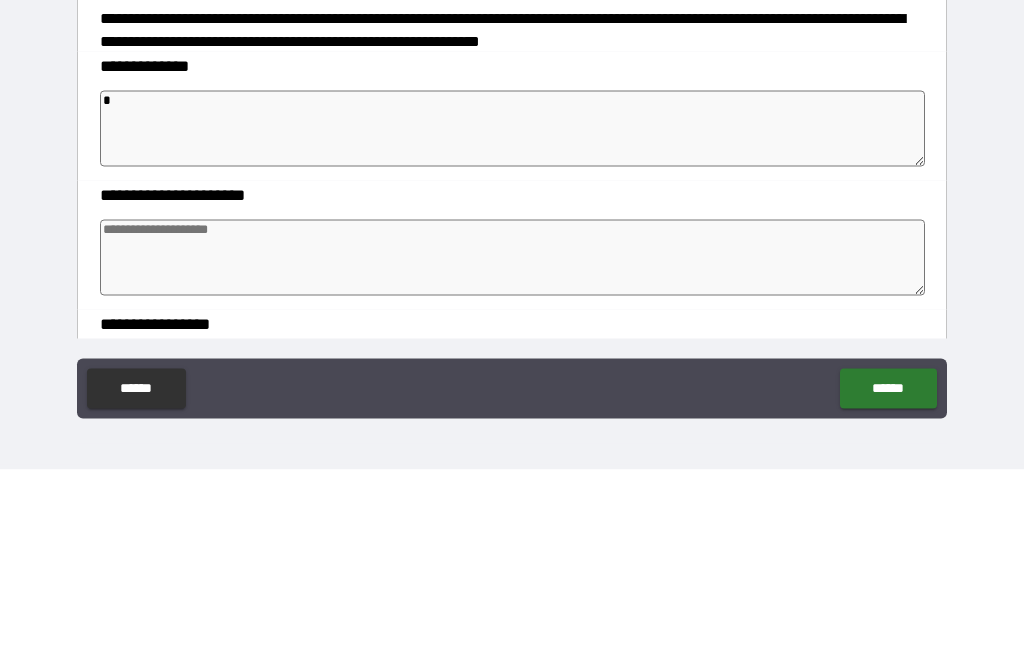 type on "*" 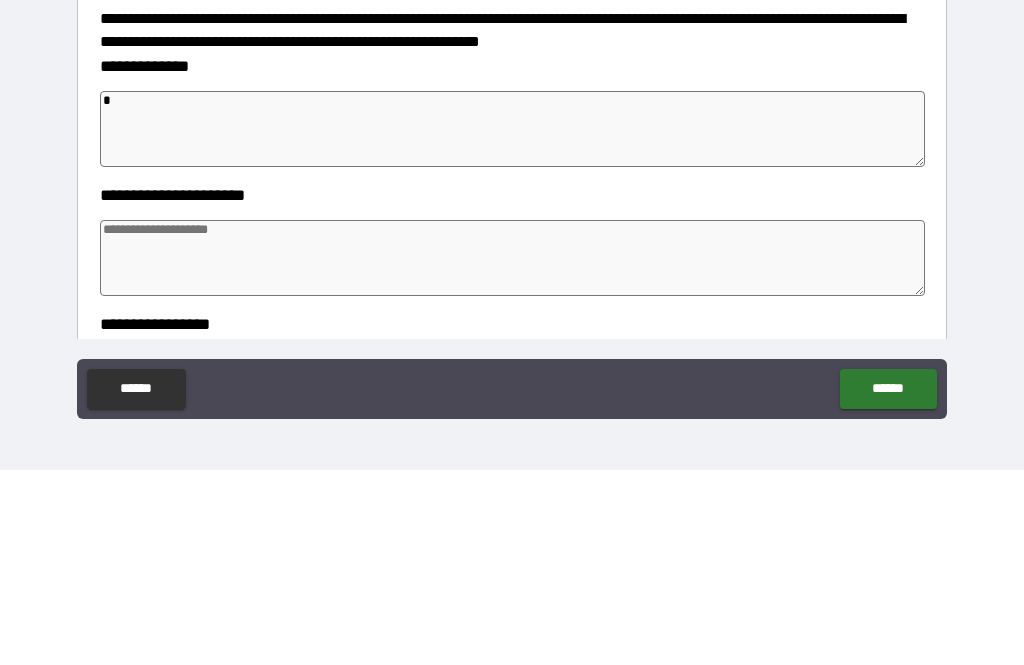 type on "**" 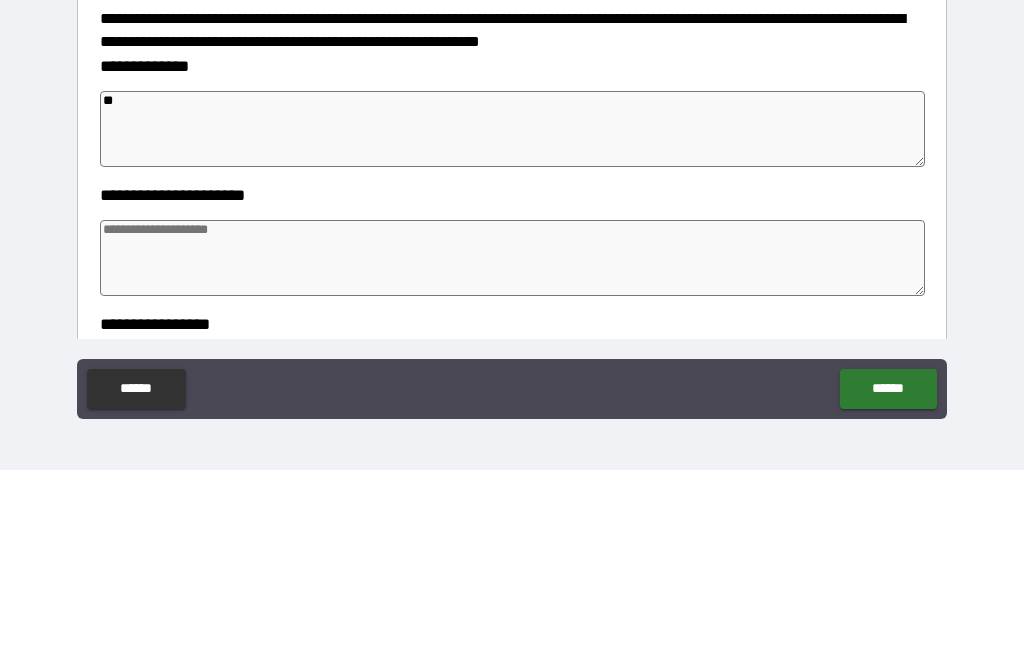 type on "*" 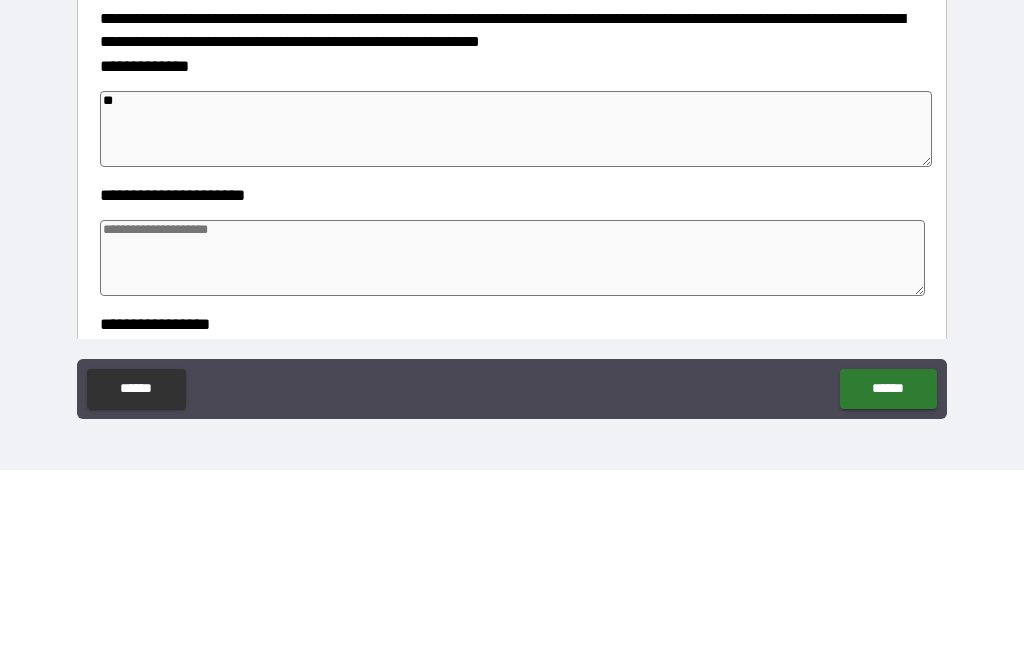 type on "*" 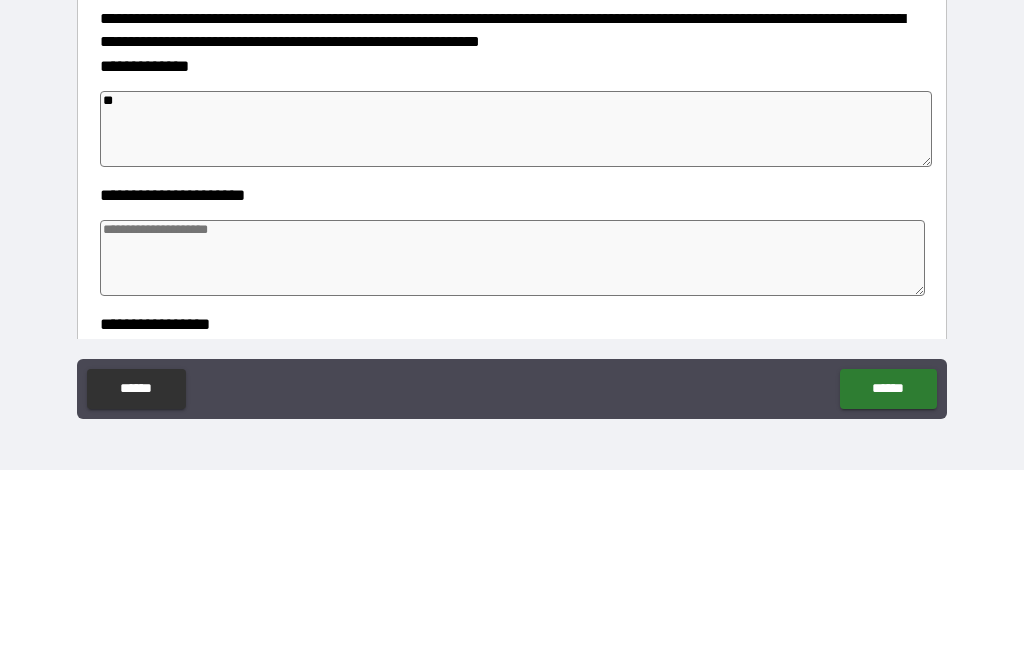 type on "*" 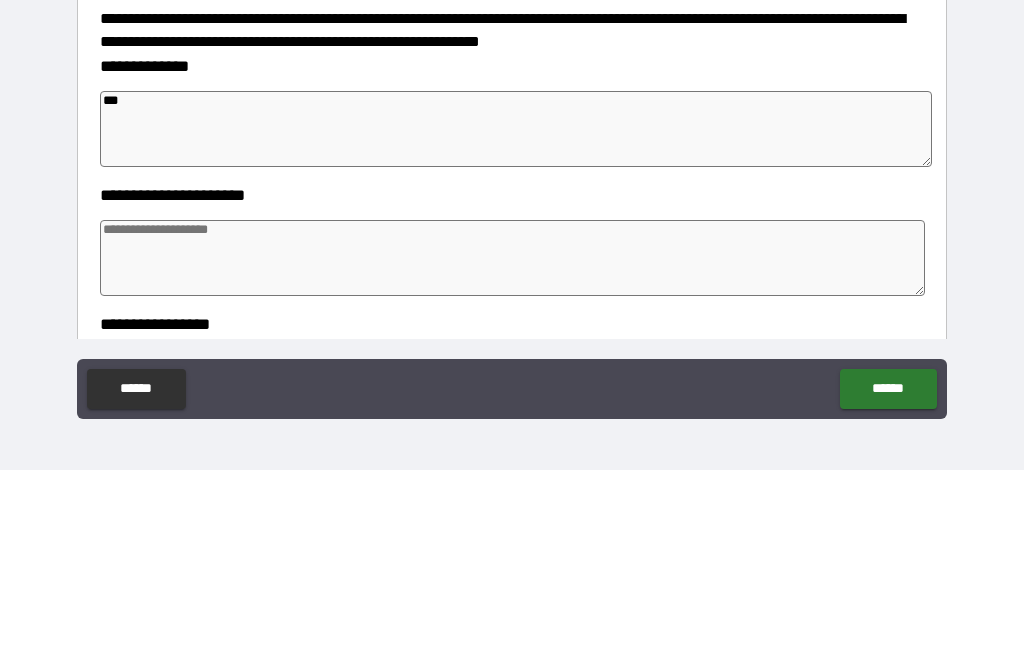 type on "*" 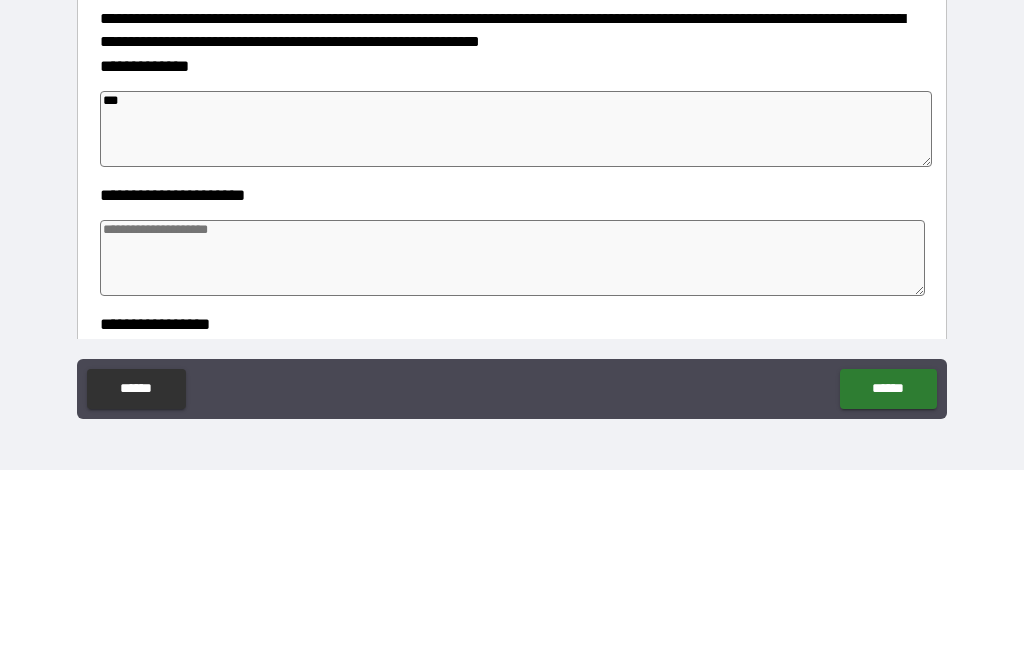 type on "*" 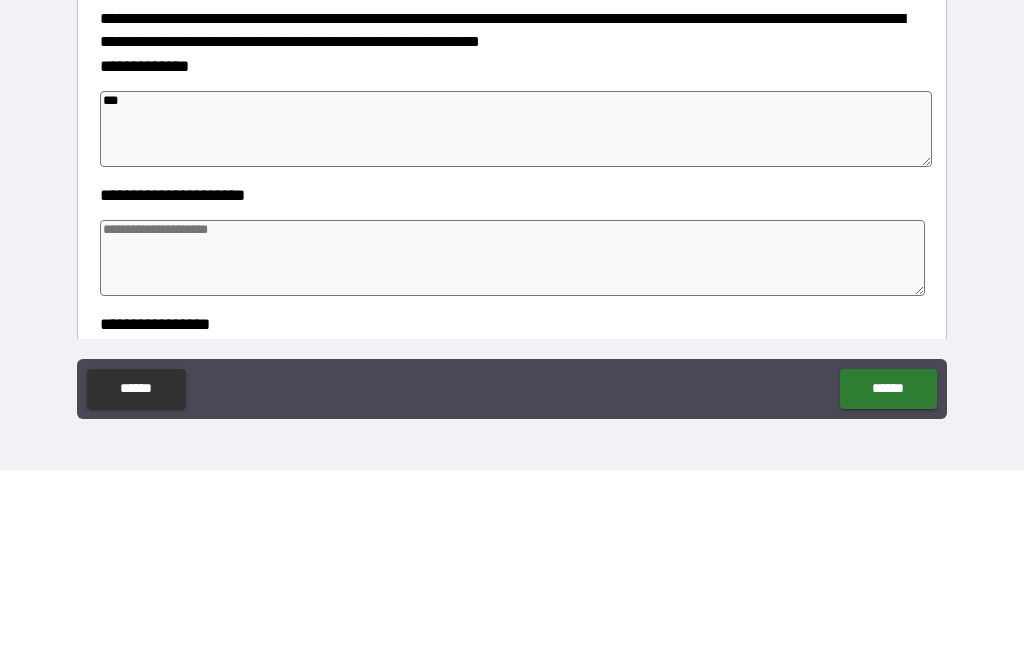 type on "*" 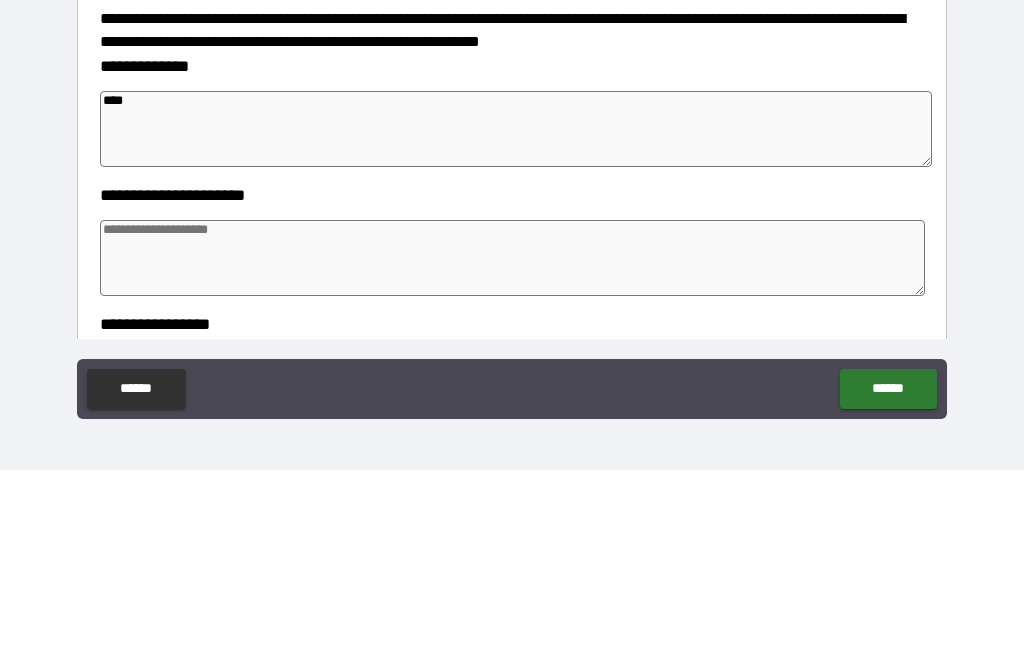 type on "*" 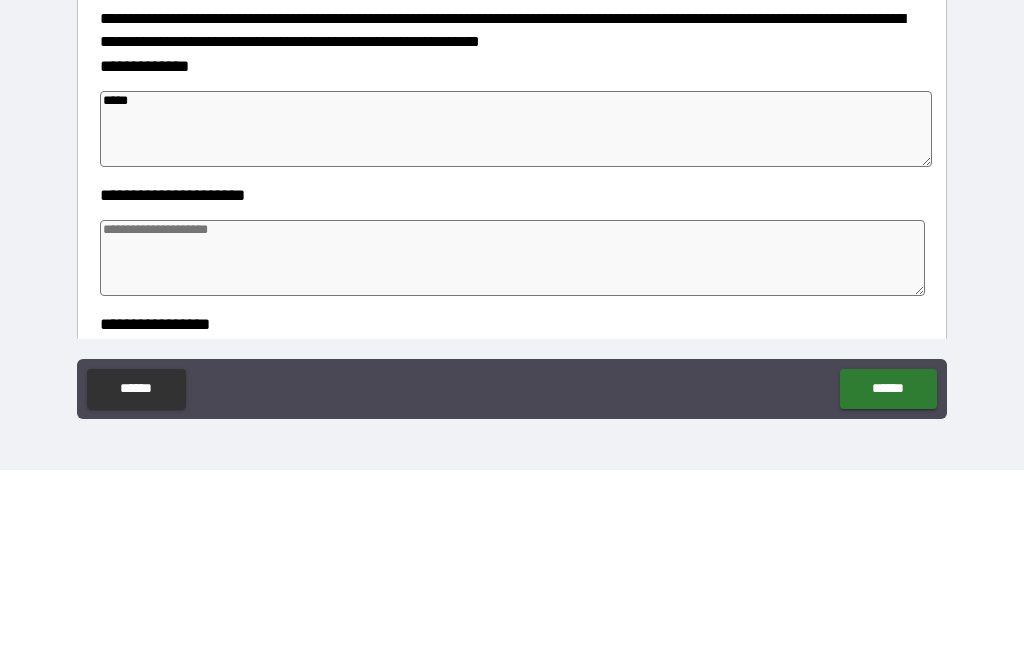 type on "******" 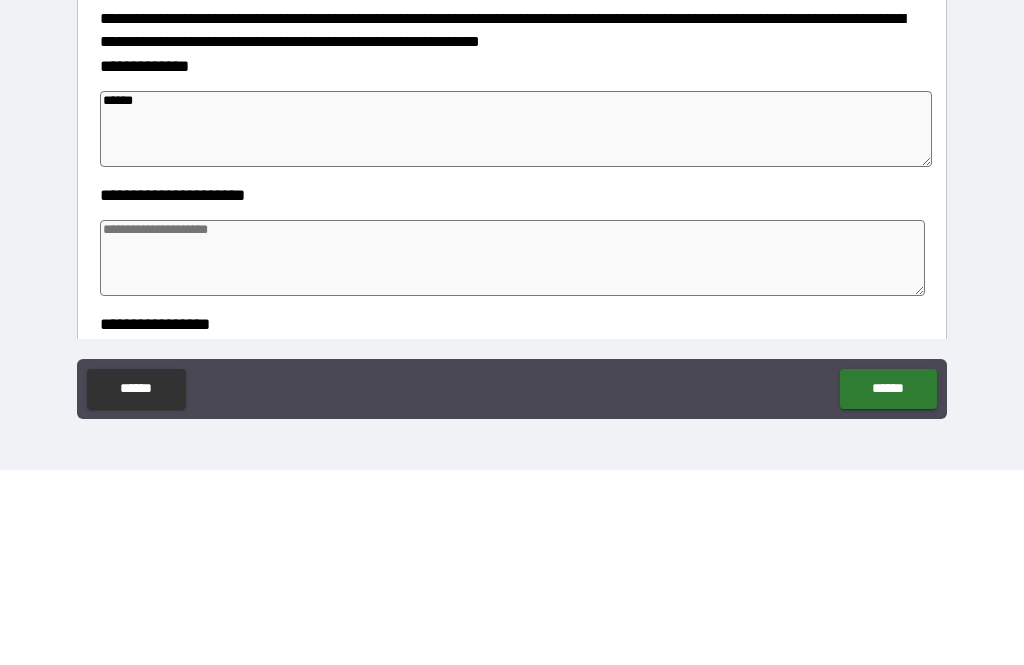 type on "*" 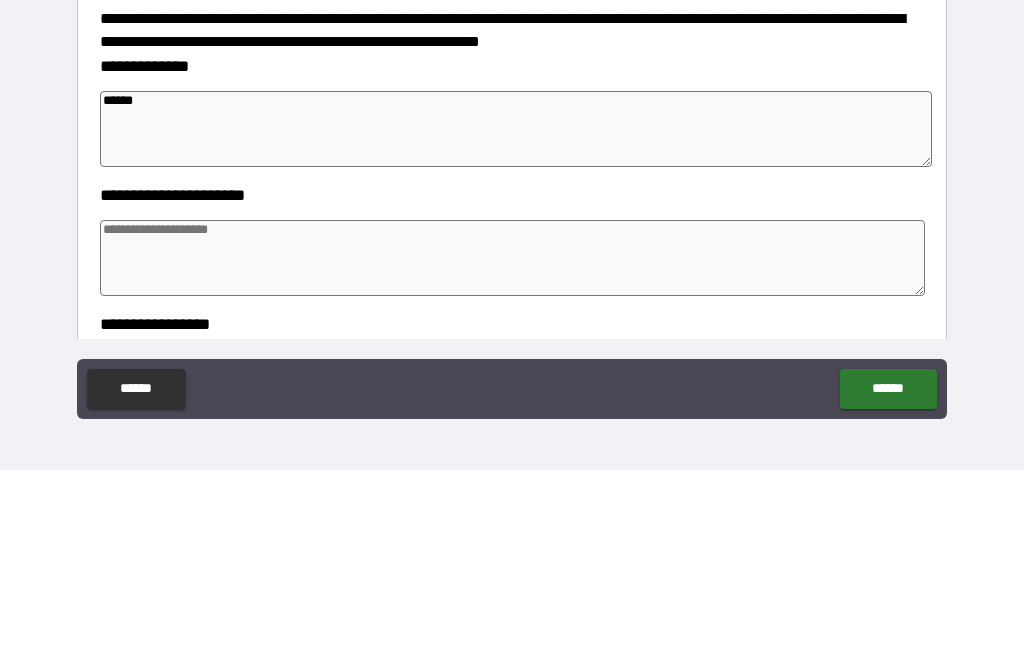 type on "*******" 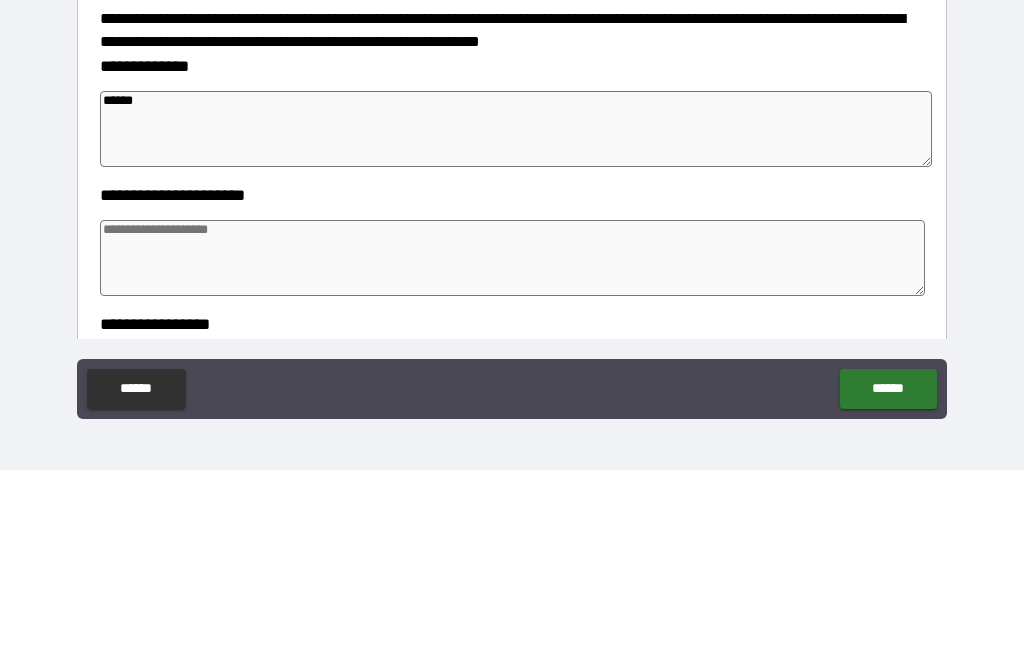 type on "*" 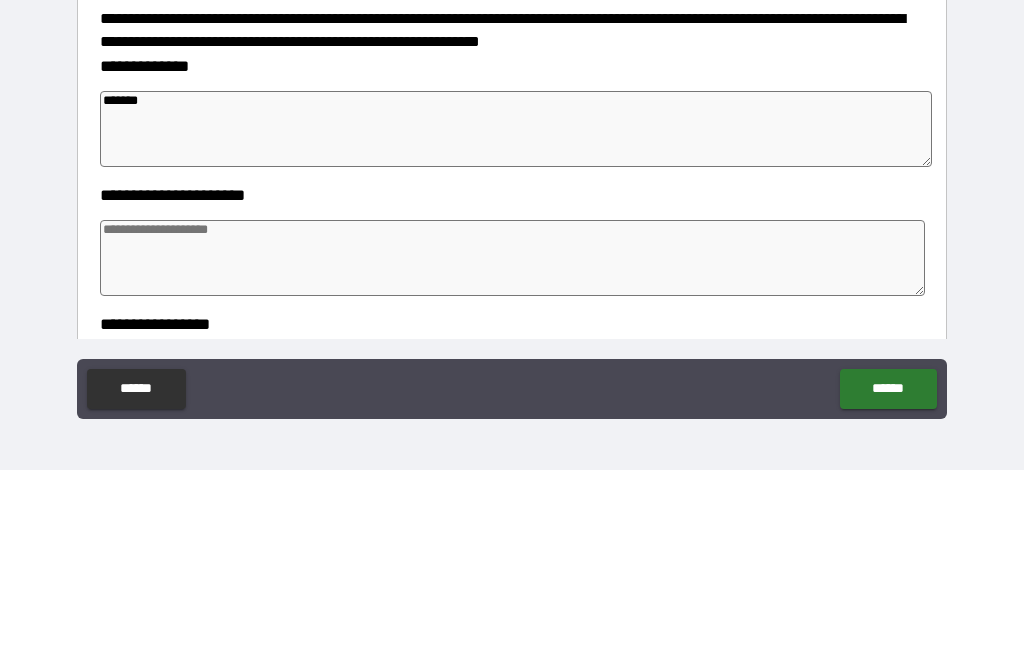 type on "*" 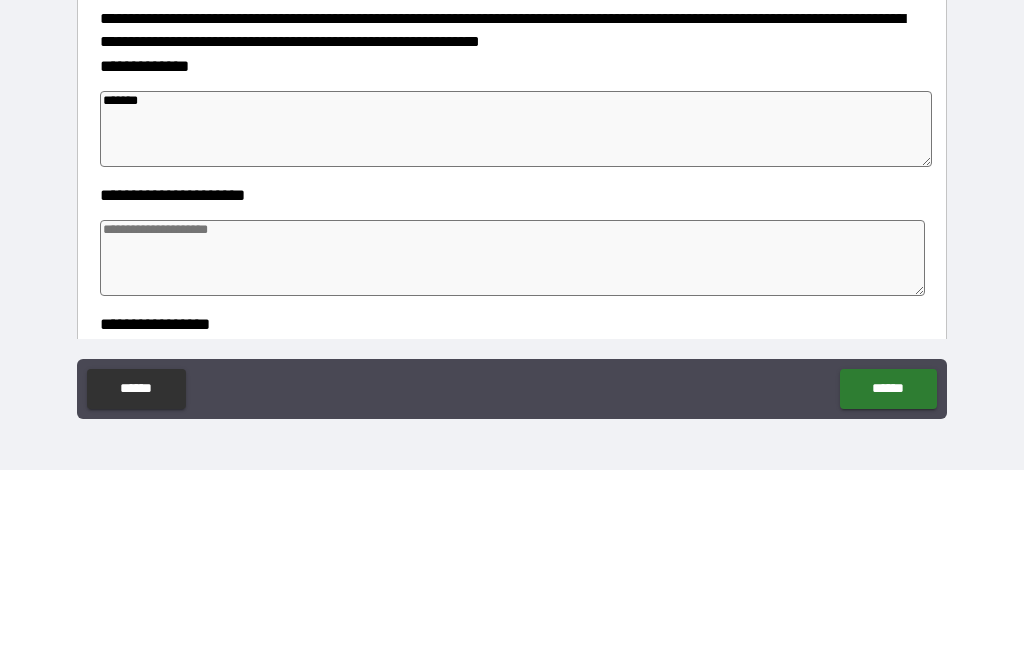 type on "********" 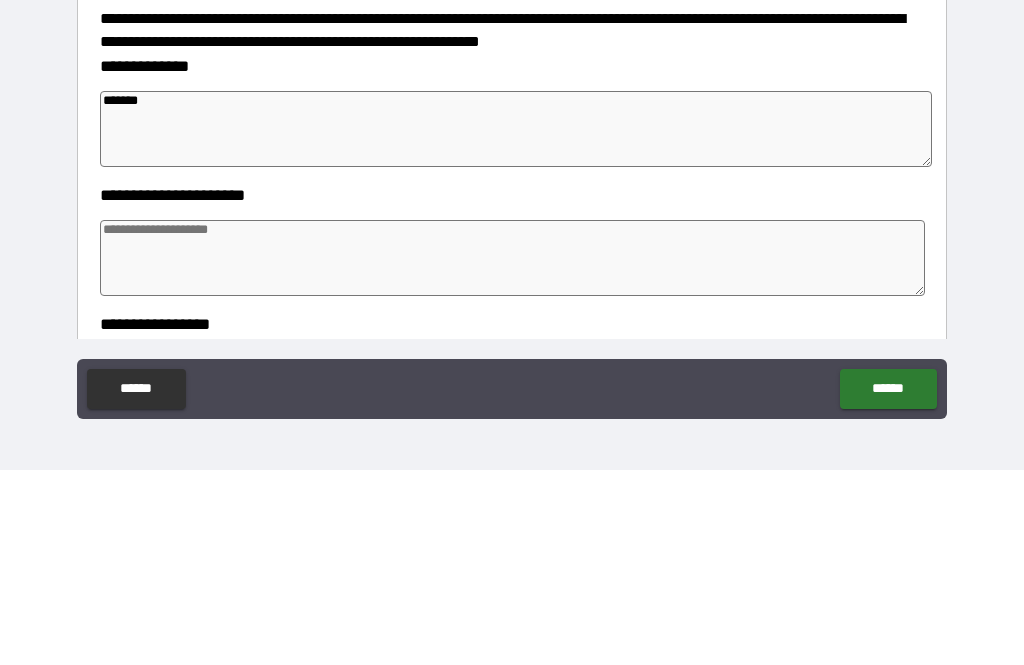 type on "*" 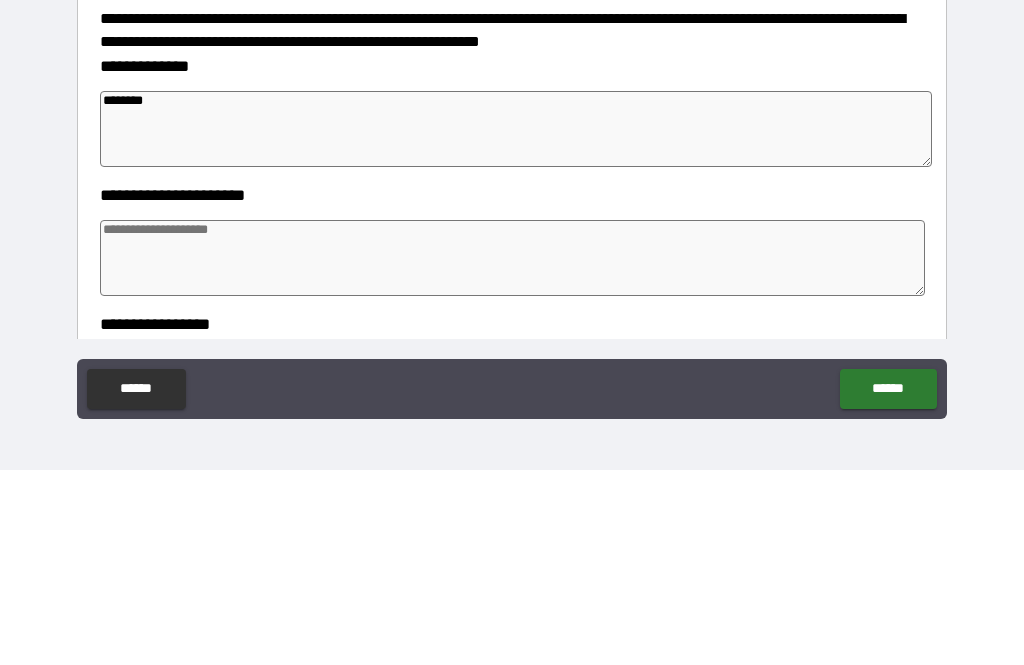 type on "*" 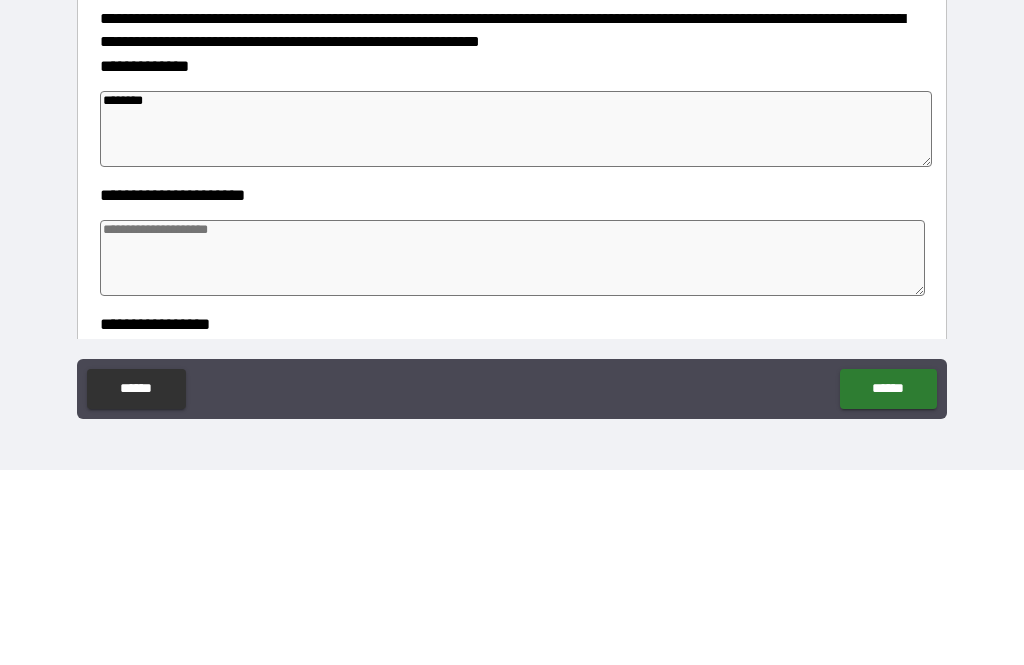 type on "*********" 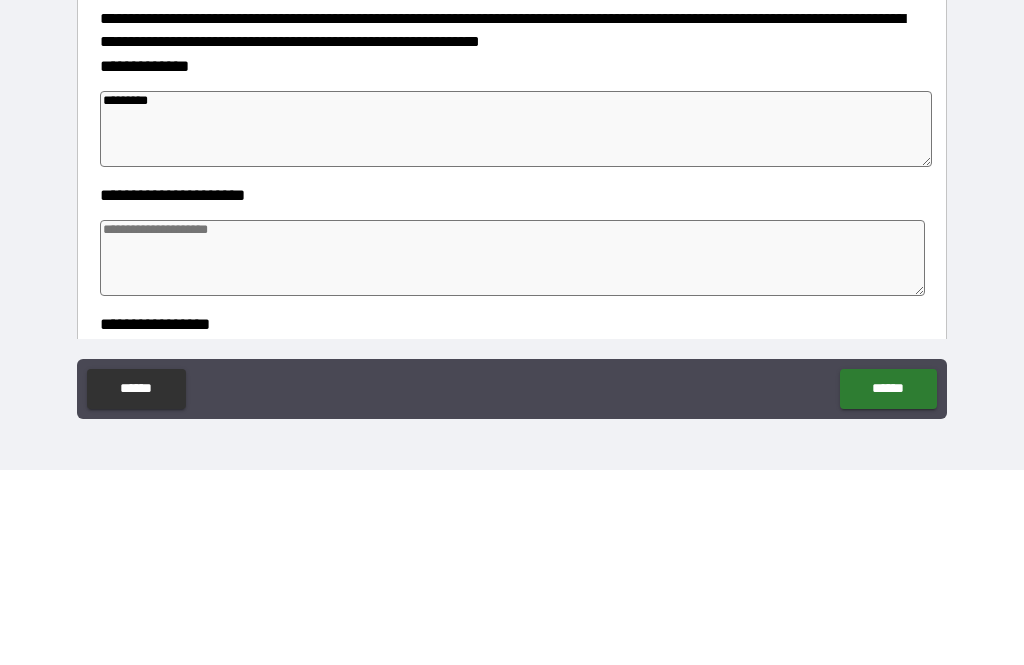 type on "*" 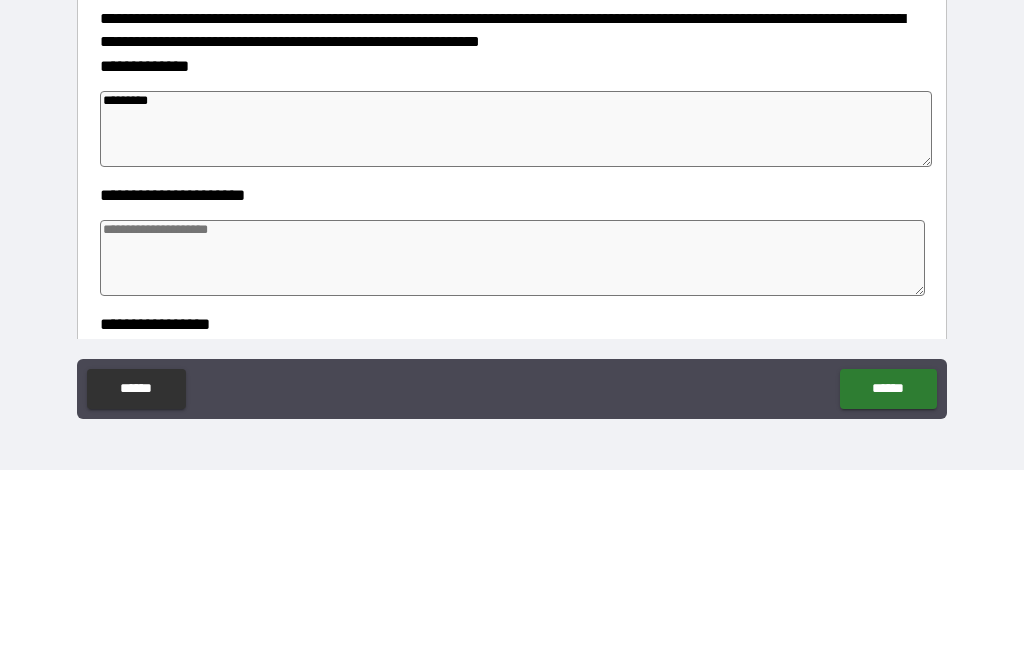 type on "*" 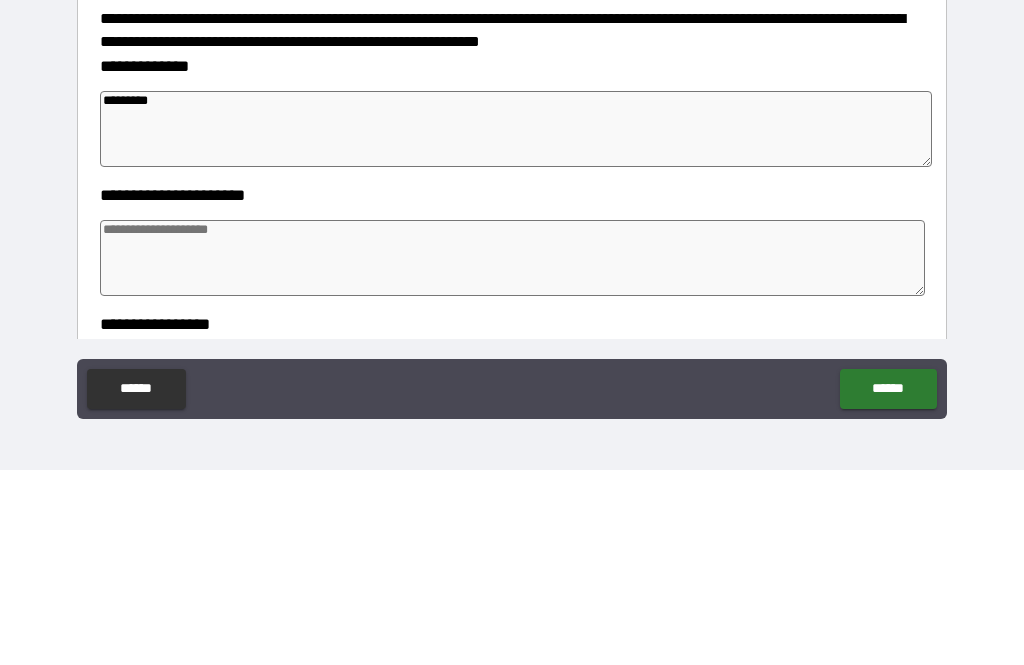 type on "*" 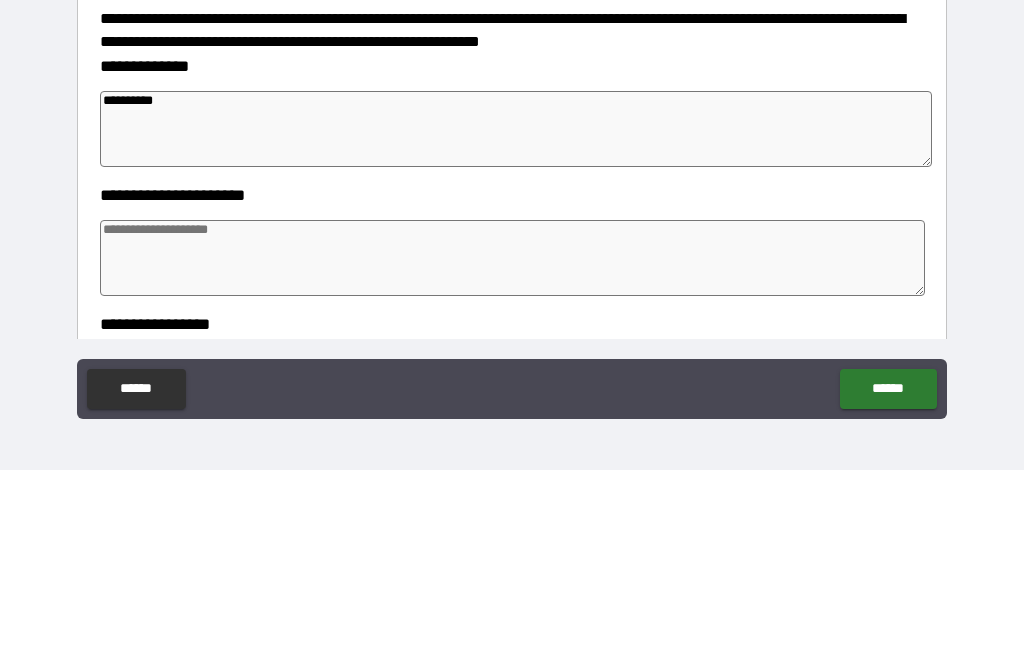type on "*" 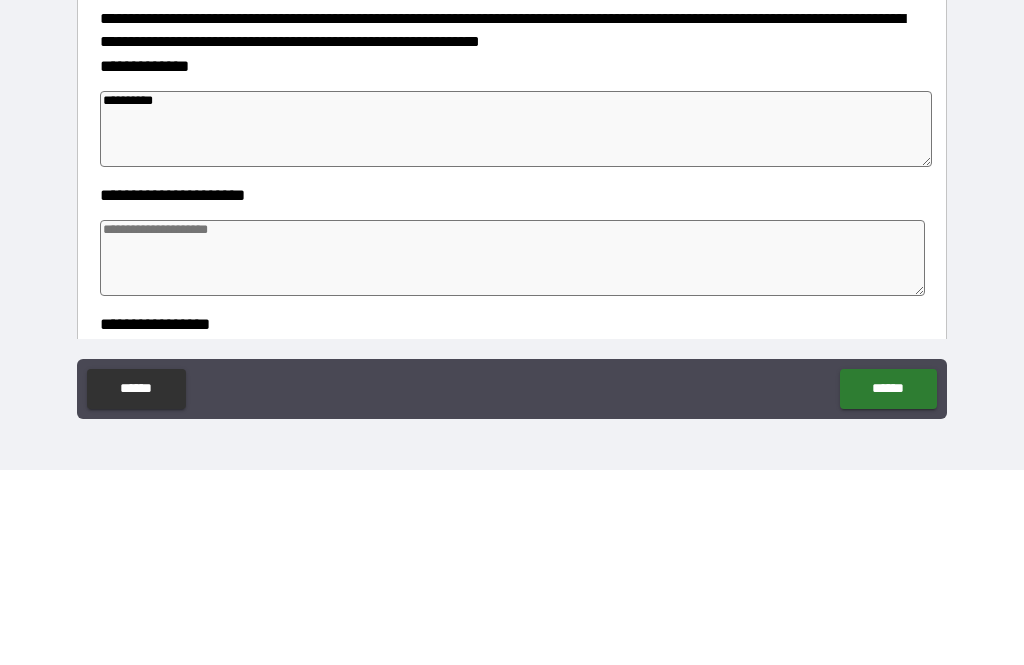 type on "*" 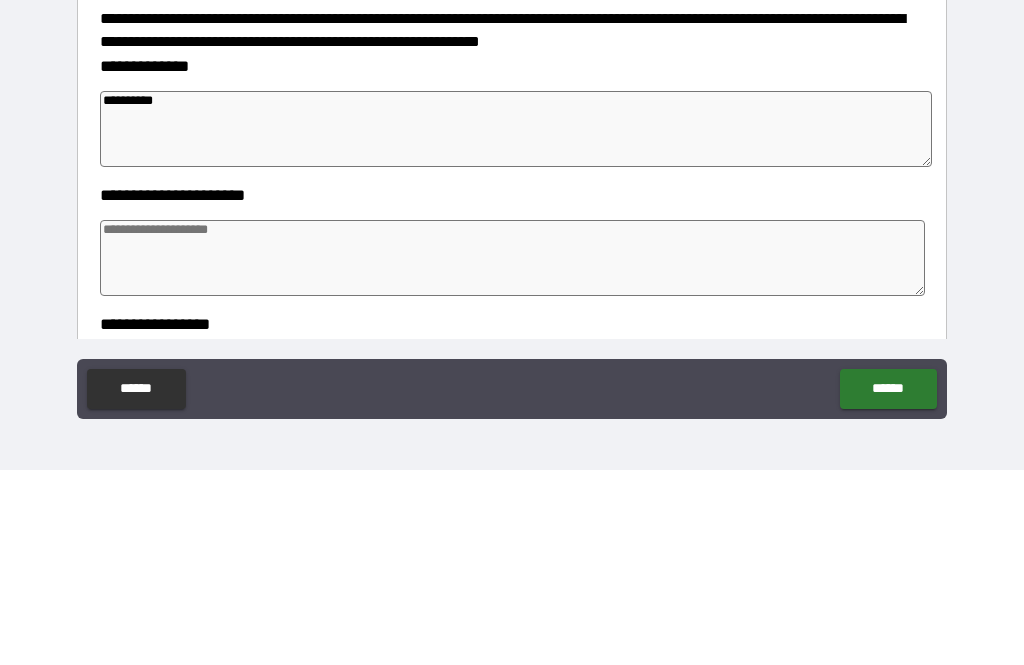 type on "*" 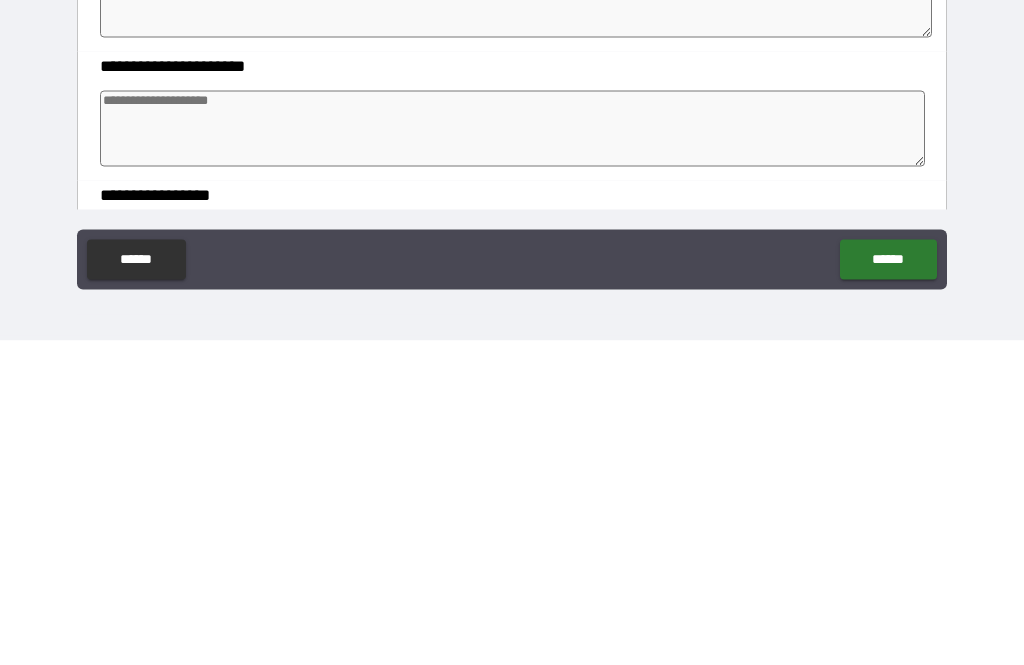 type on "*" 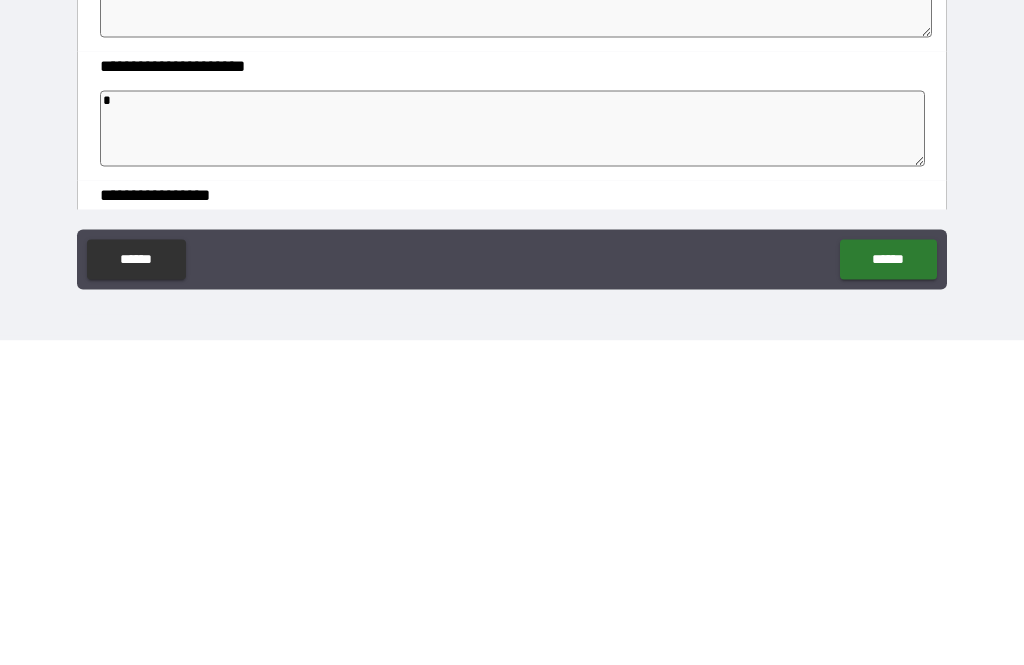 type on "*" 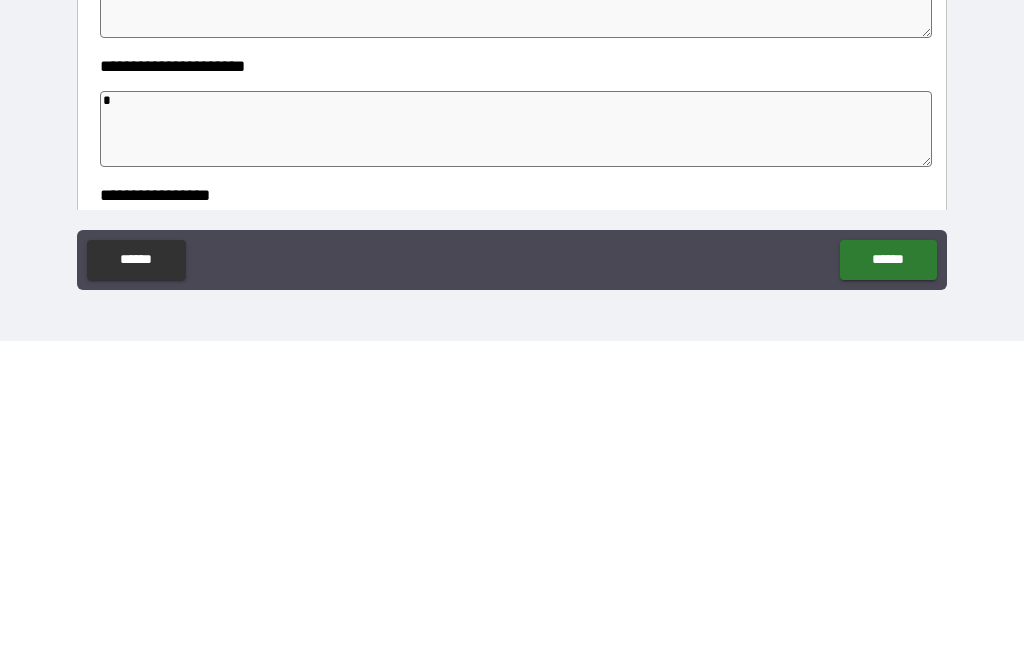type on "*" 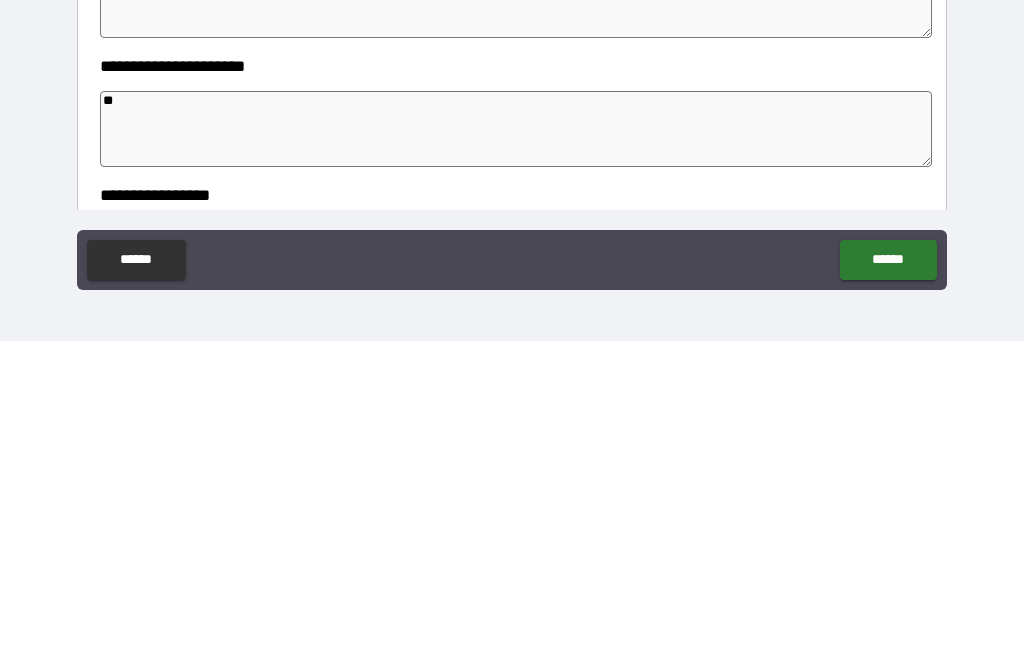 type on "*" 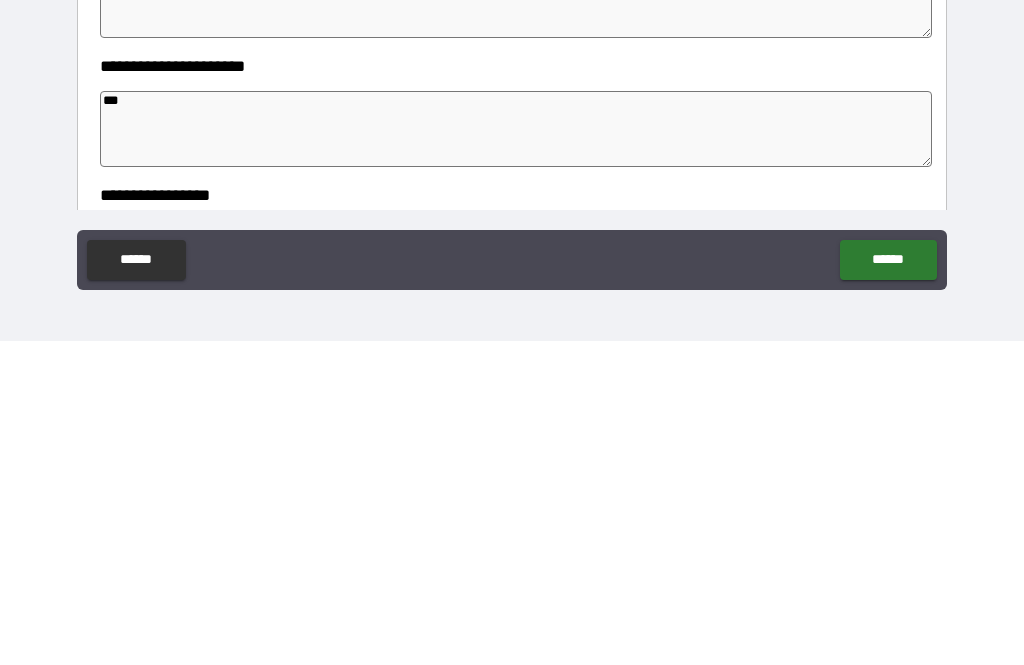 type on "*" 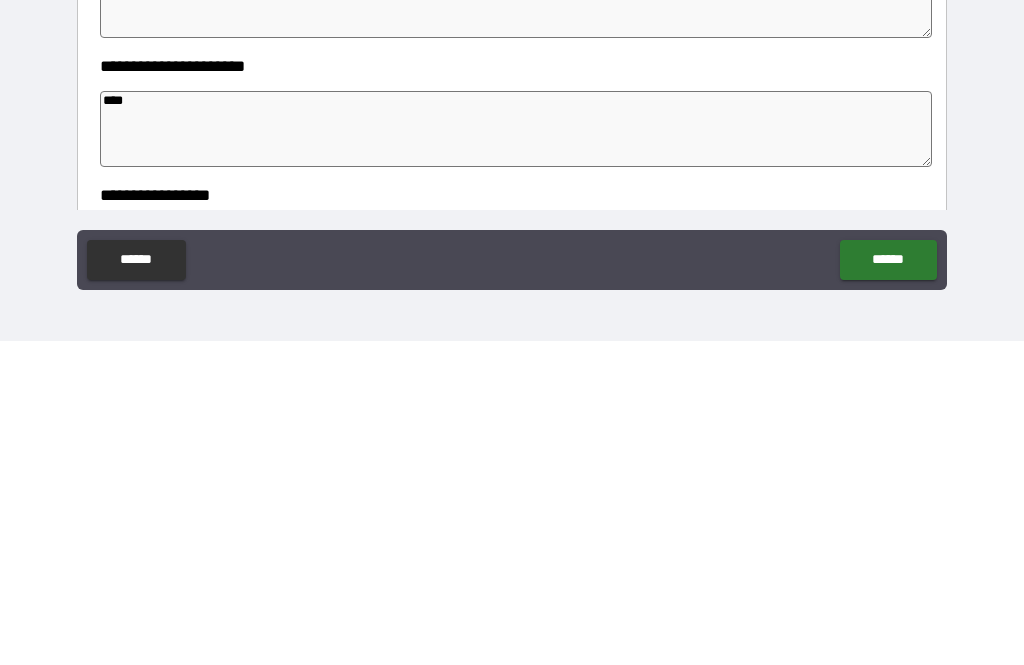 type on "*" 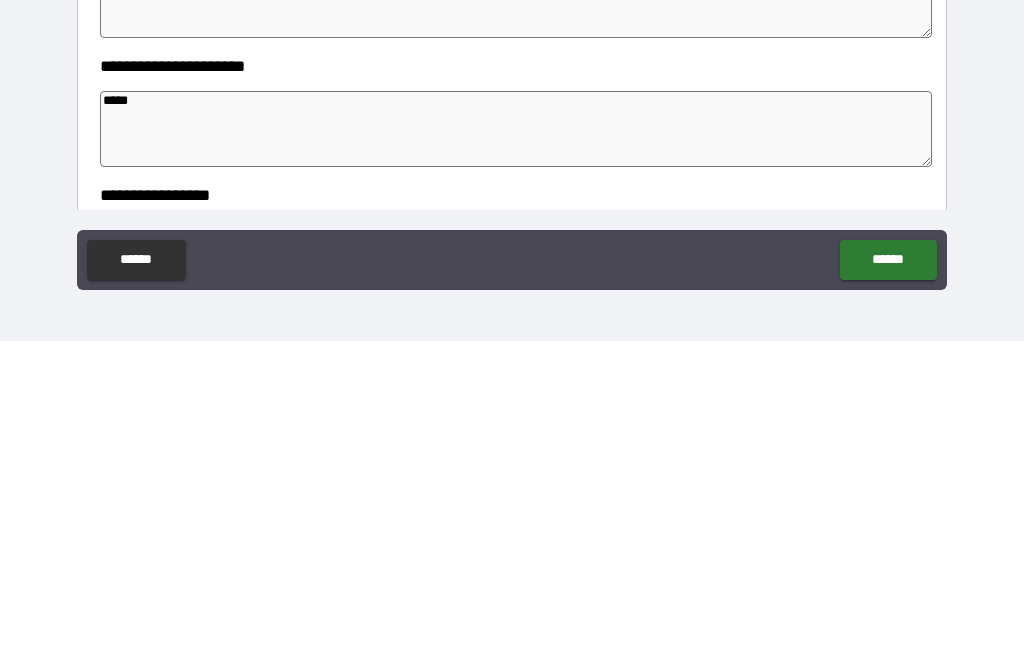 type on "*" 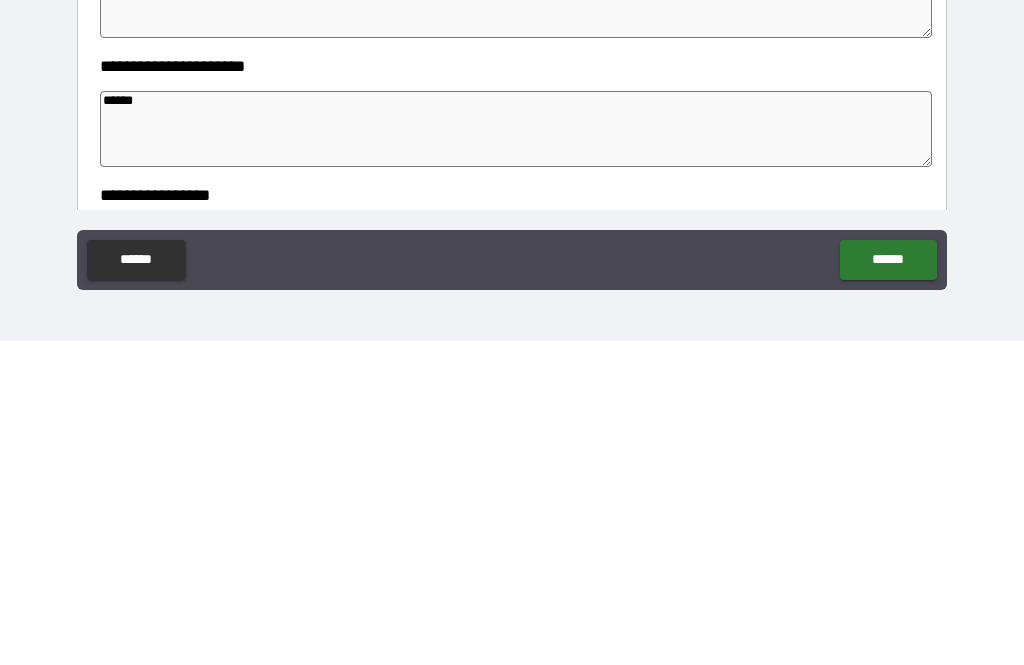 type on "*" 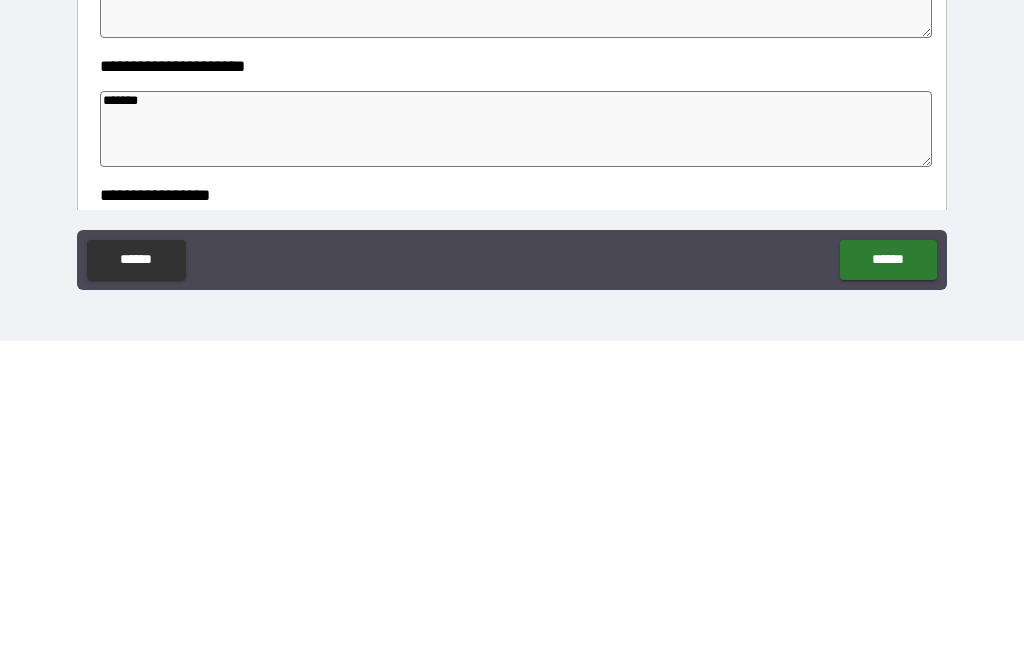type on "*" 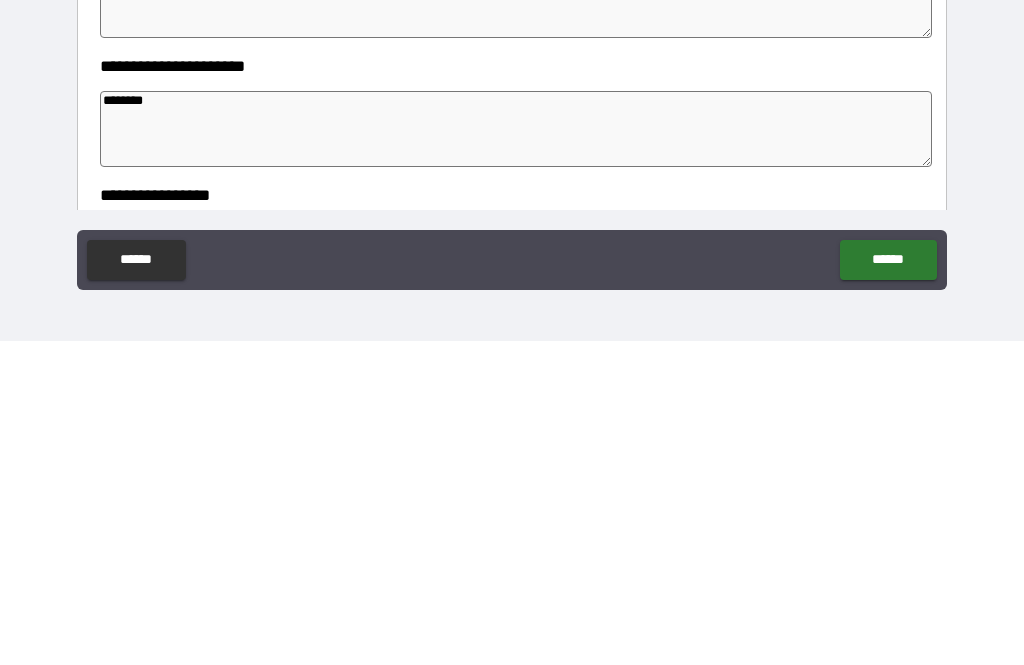 type on "*" 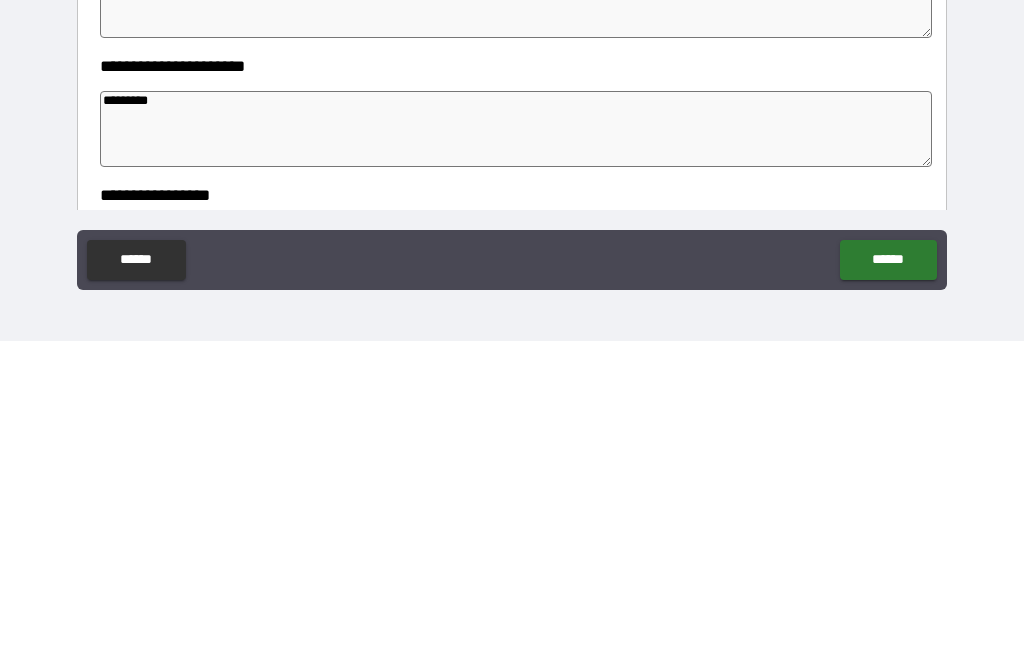 type on "*" 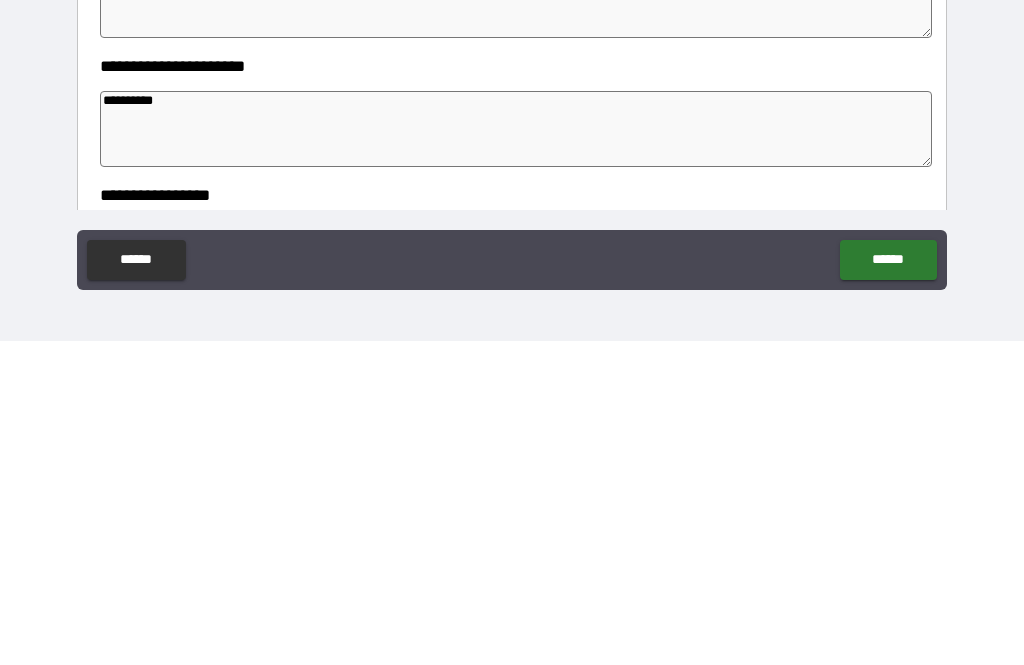 type on "*" 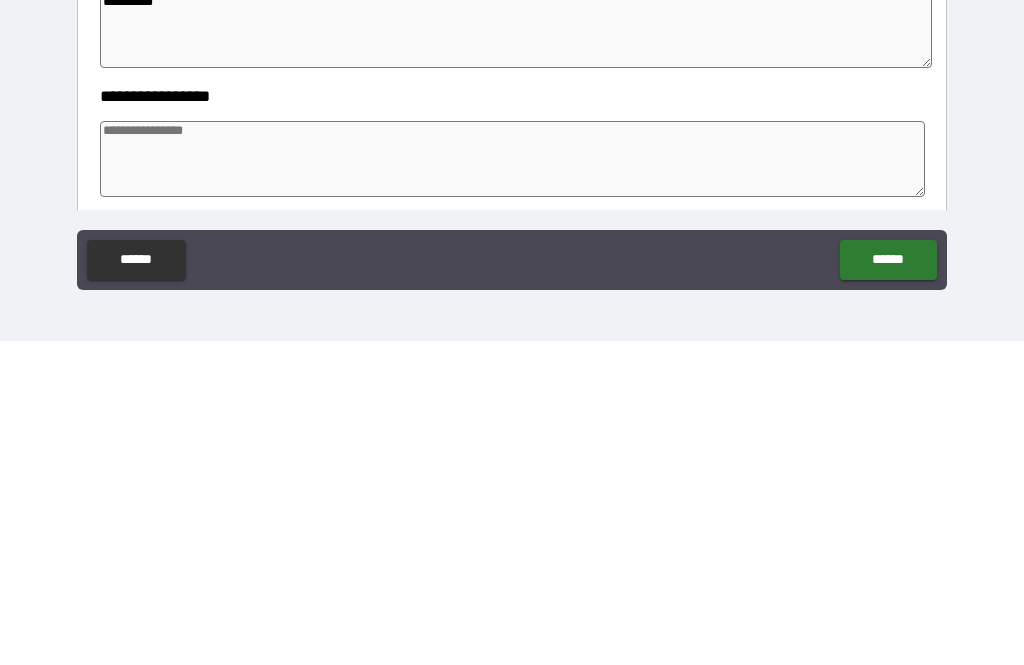 scroll, scrollTop: 192, scrollLeft: 0, axis: vertical 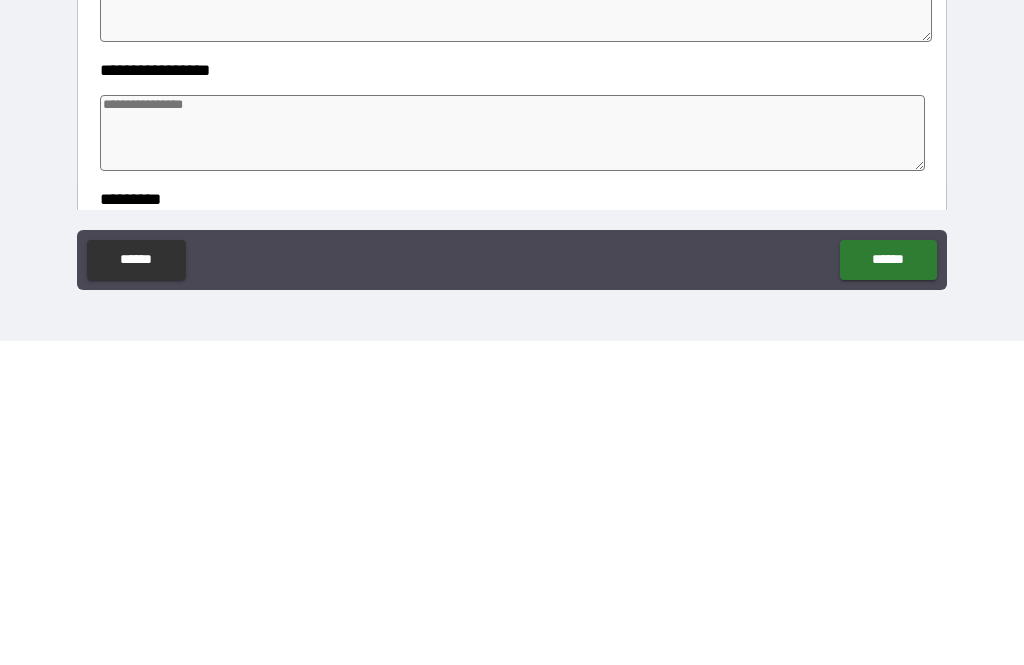 type on "**********" 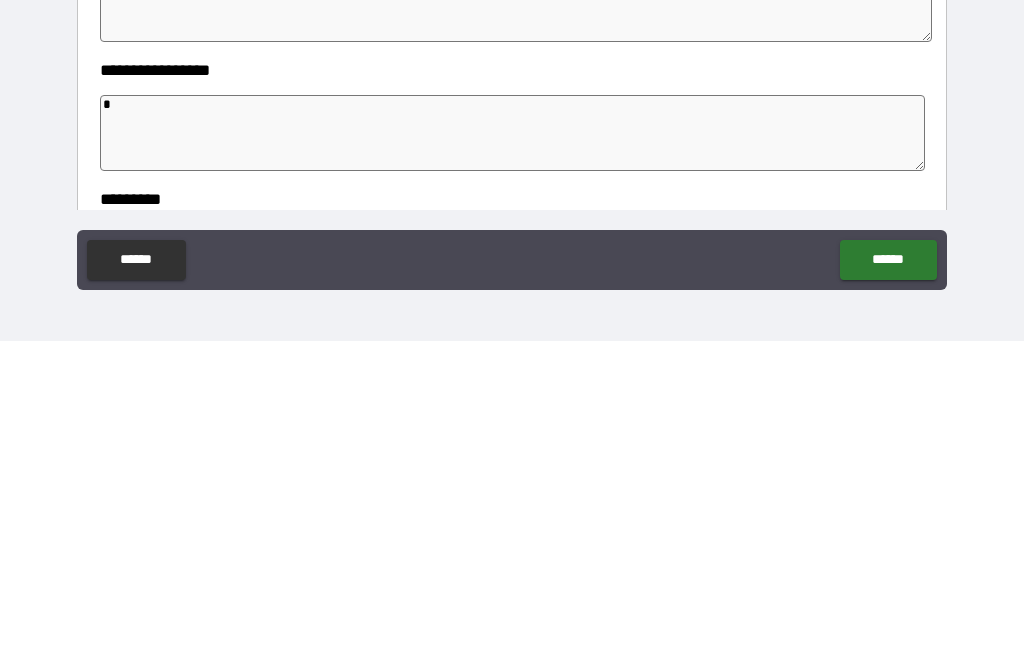 type on "*" 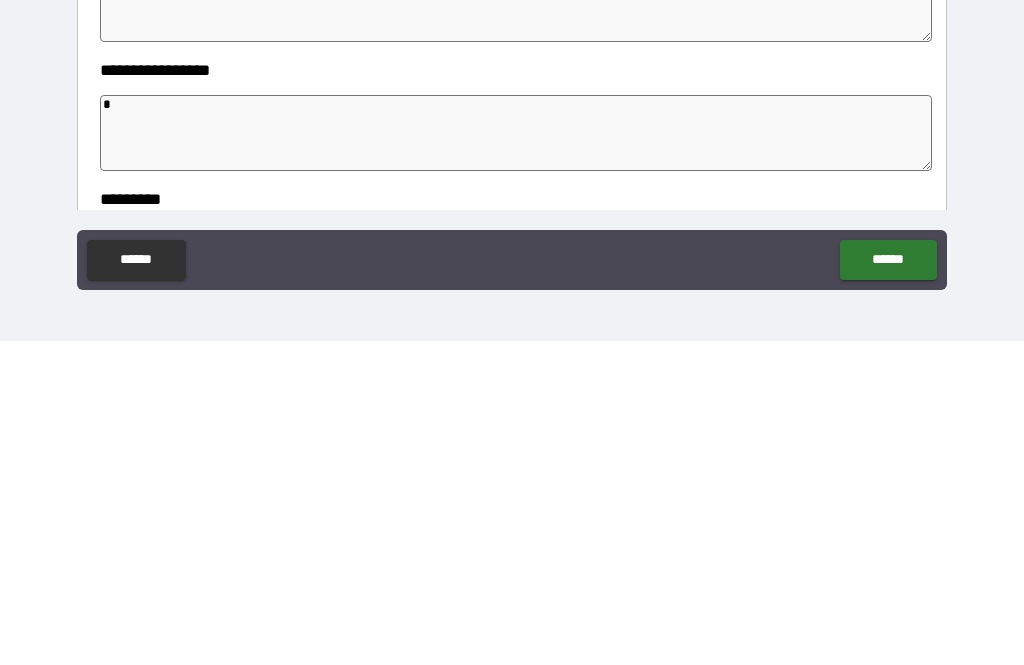 type on "*" 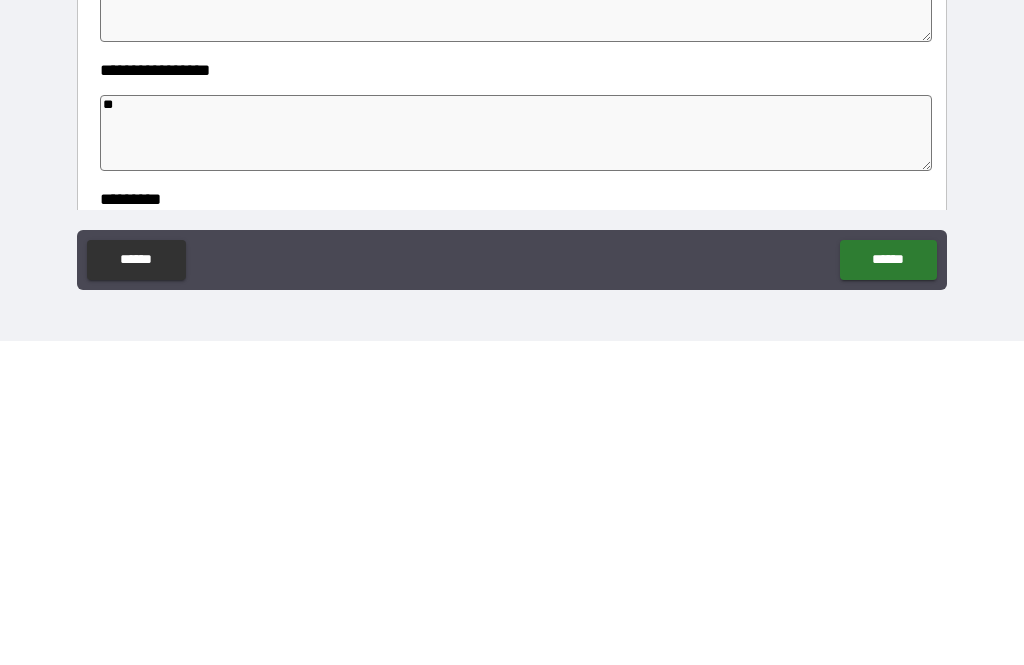 type on "*" 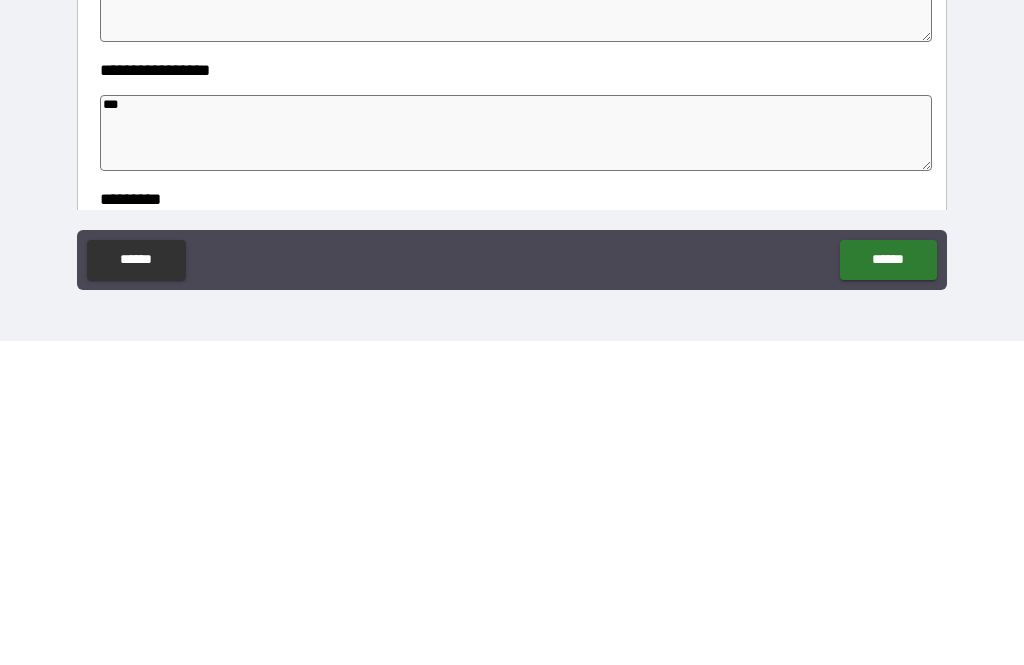 type on "*" 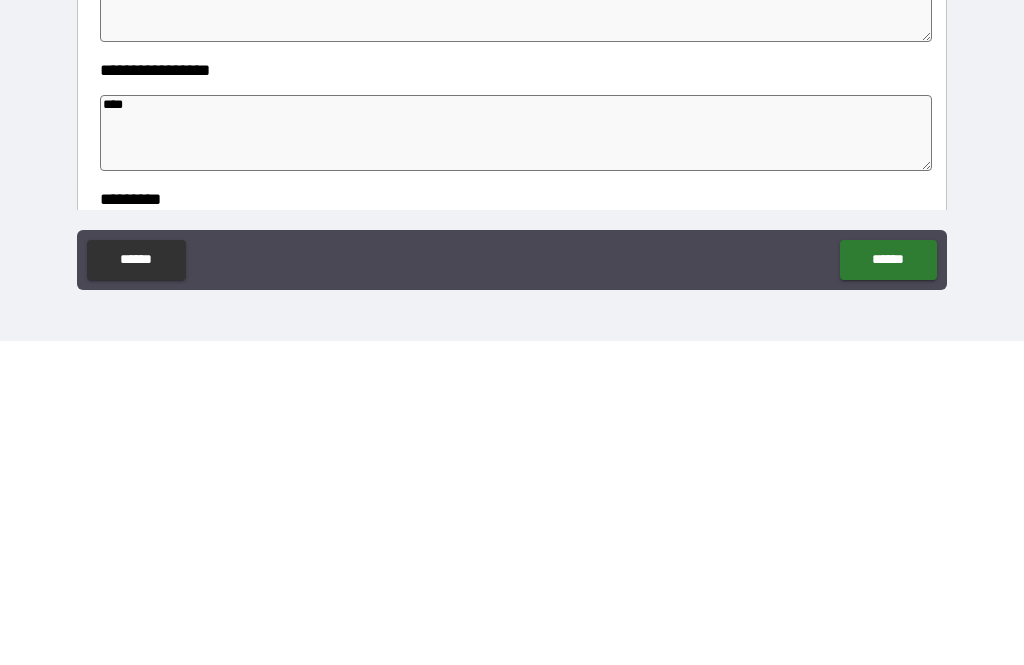 type on "*" 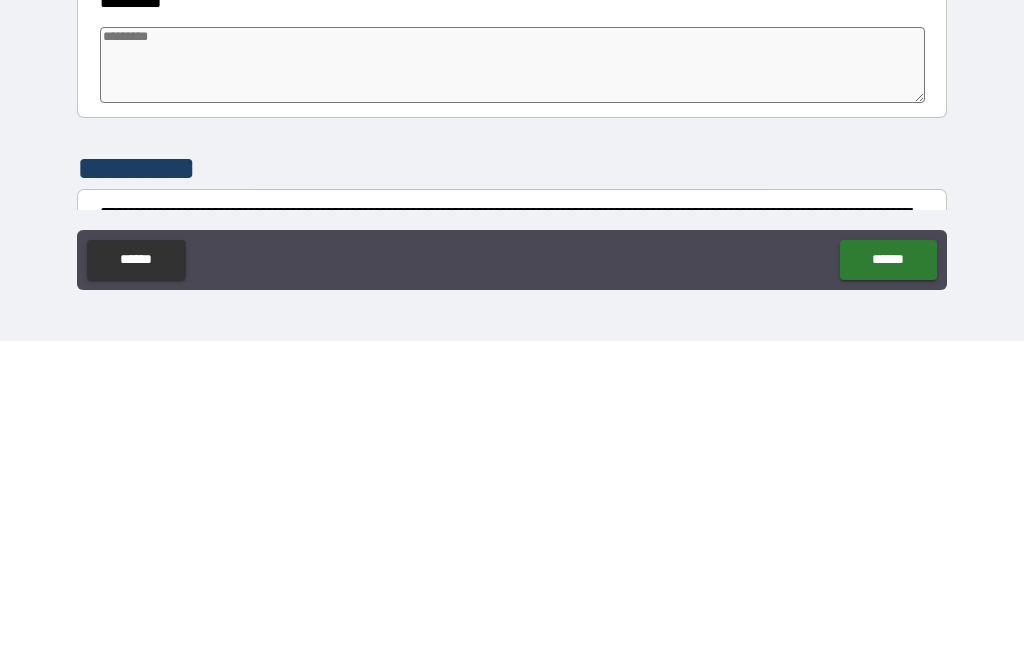 scroll, scrollTop: 404, scrollLeft: 0, axis: vertical 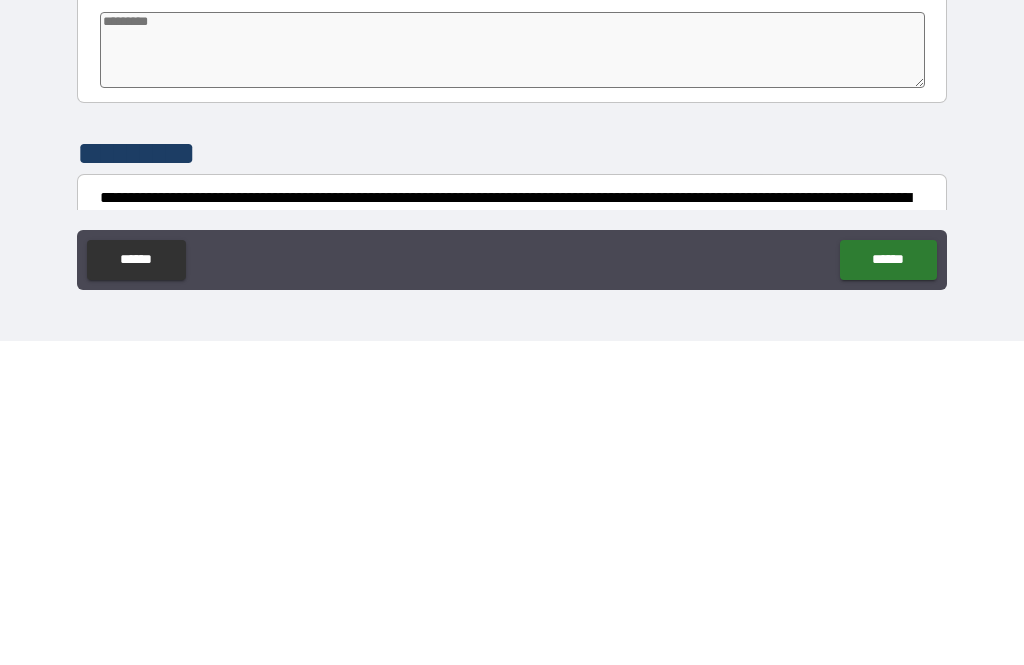 click at bounding box center (513, 374) 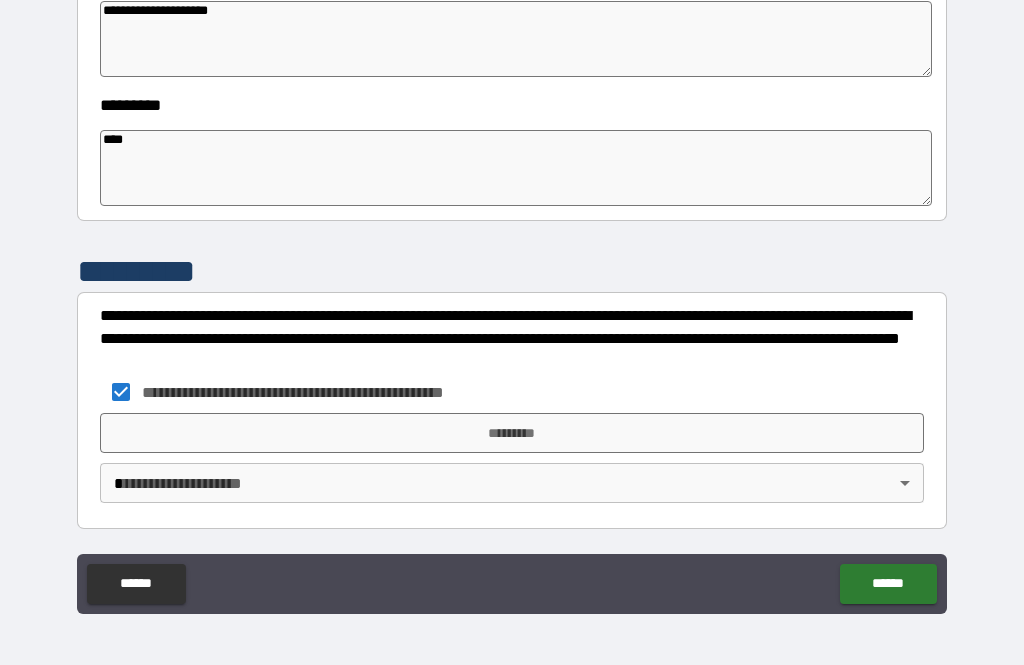 scroll, scrollTop: 610, scrollLeft: 0, axis: vertical 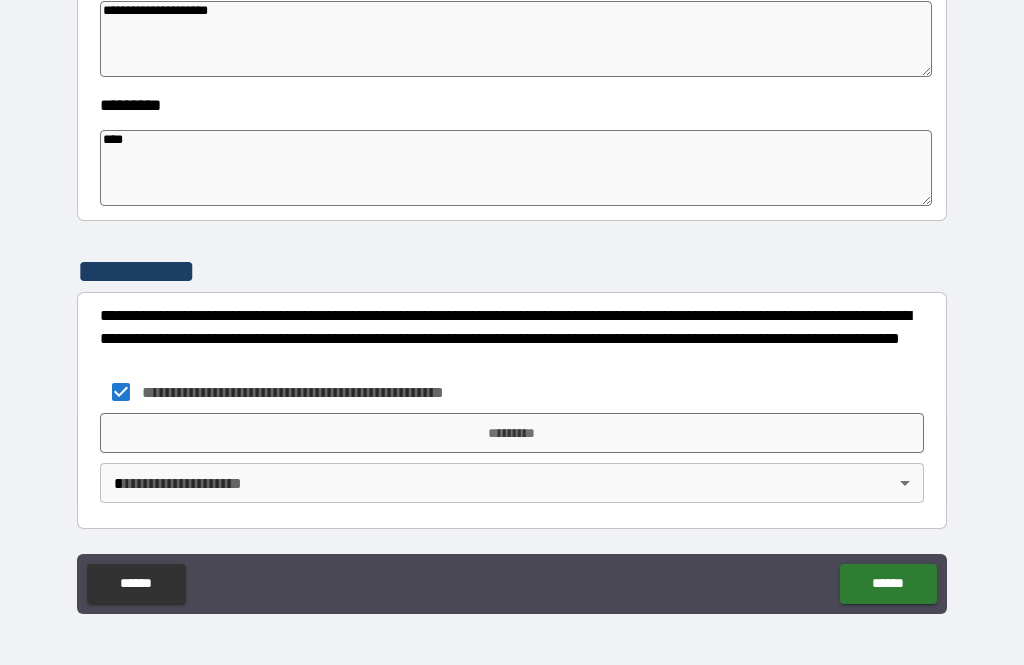 click on "**********" at bounding box center (512, 300) 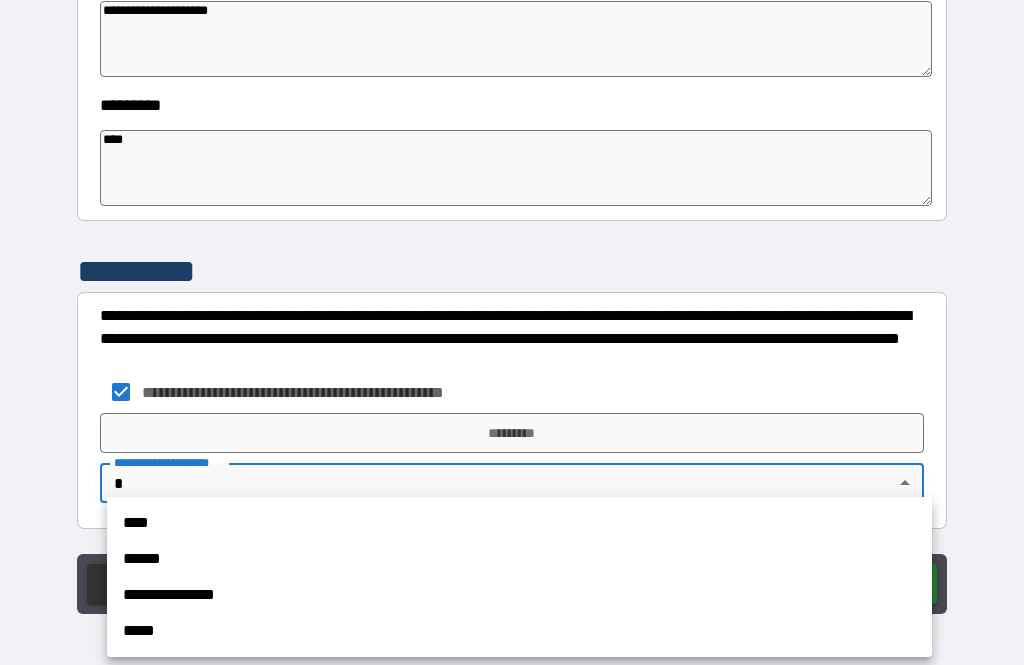 click on "****" at bounding box center [519, 523] 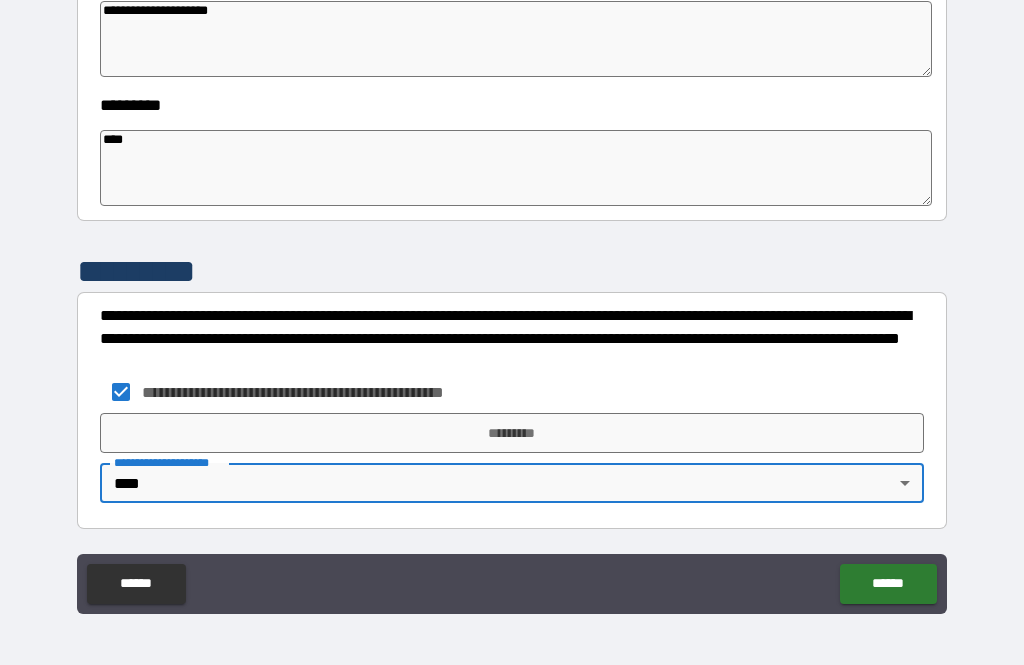 click on "*********" at bounding box center [512, 433] 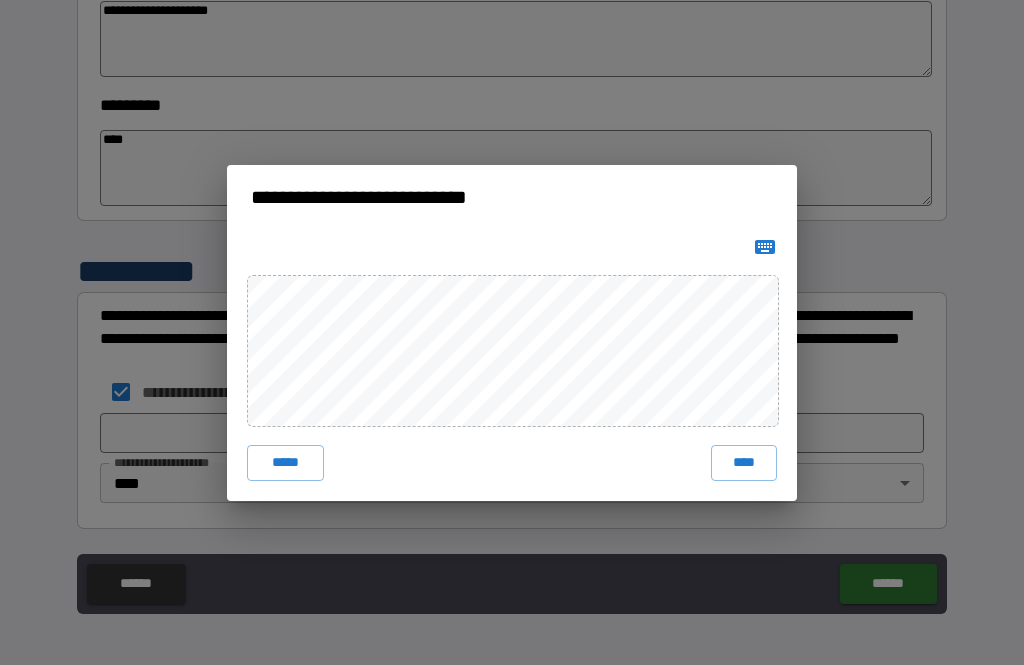 click on "****" at bounding box center (744, 463) 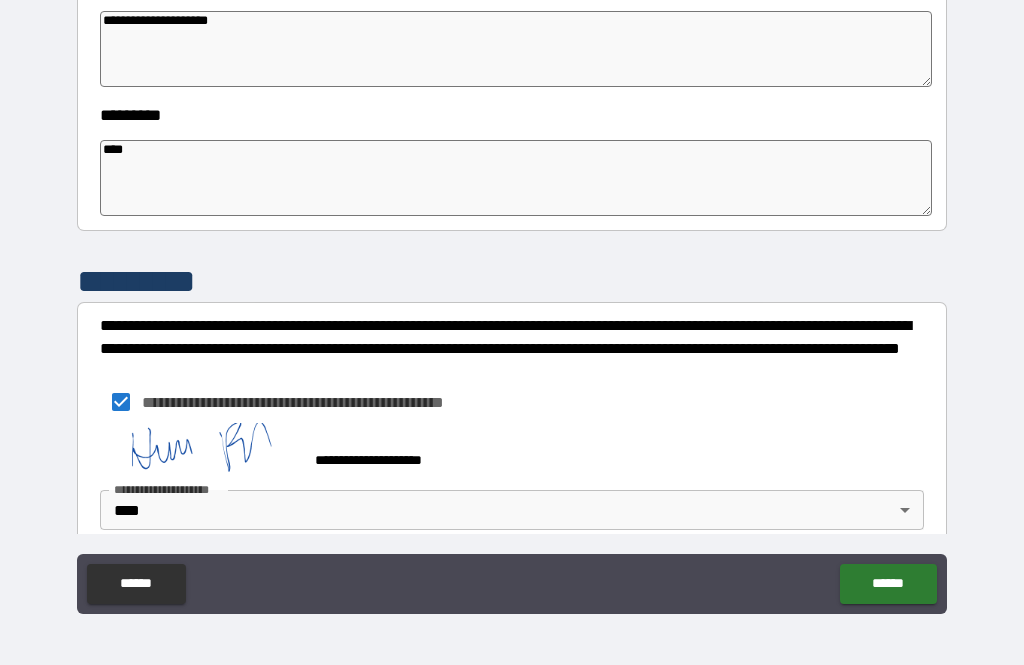 click on "******" at bounding box center (888, 584) 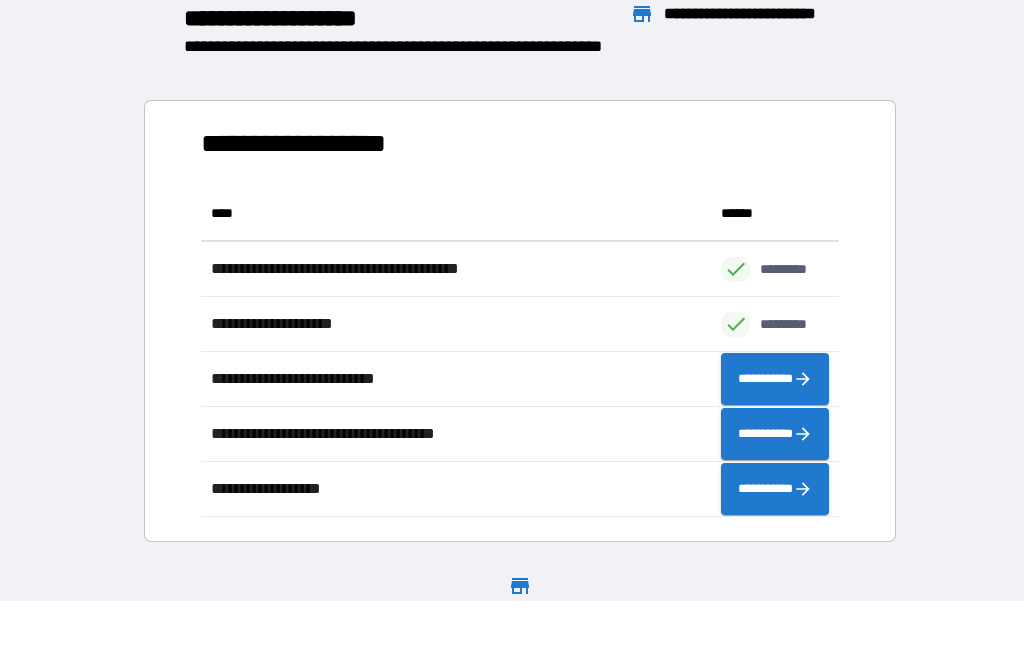 scroll, scrollTop: 1, scrollLeft: 1, axis: both 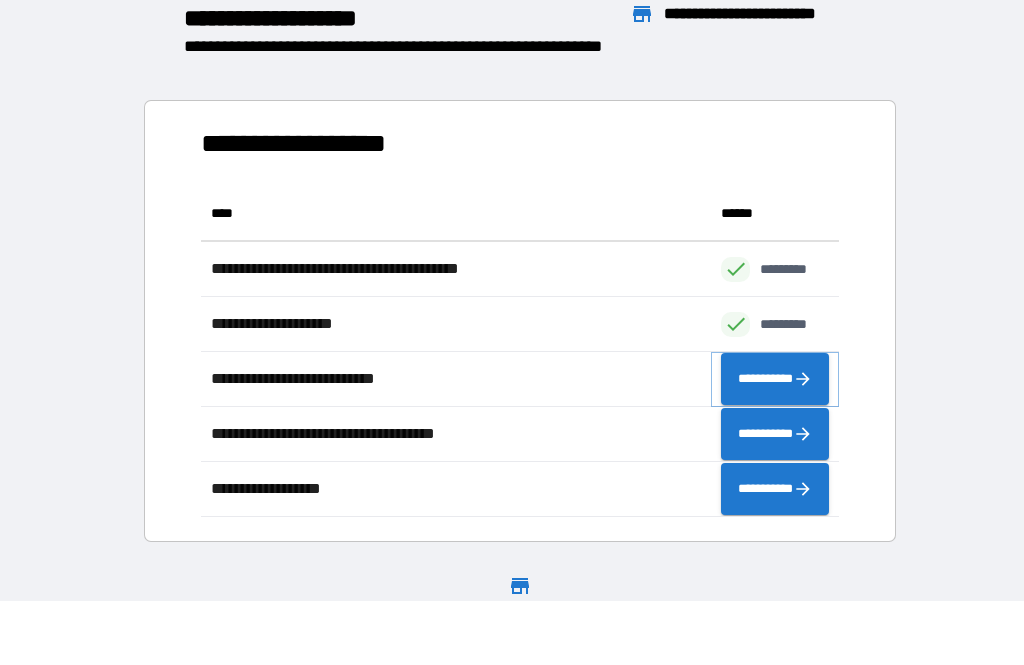 click on "**********" at bounding box center (775, 379) 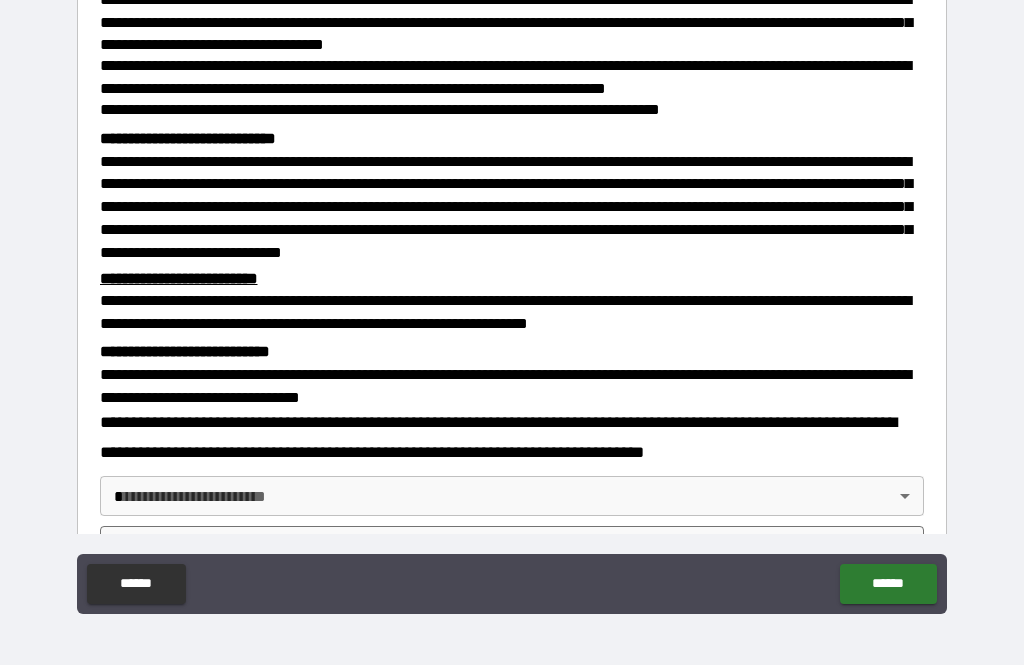 scroll, scrollTop: 431, scrollLeft: 0, axis: vertical 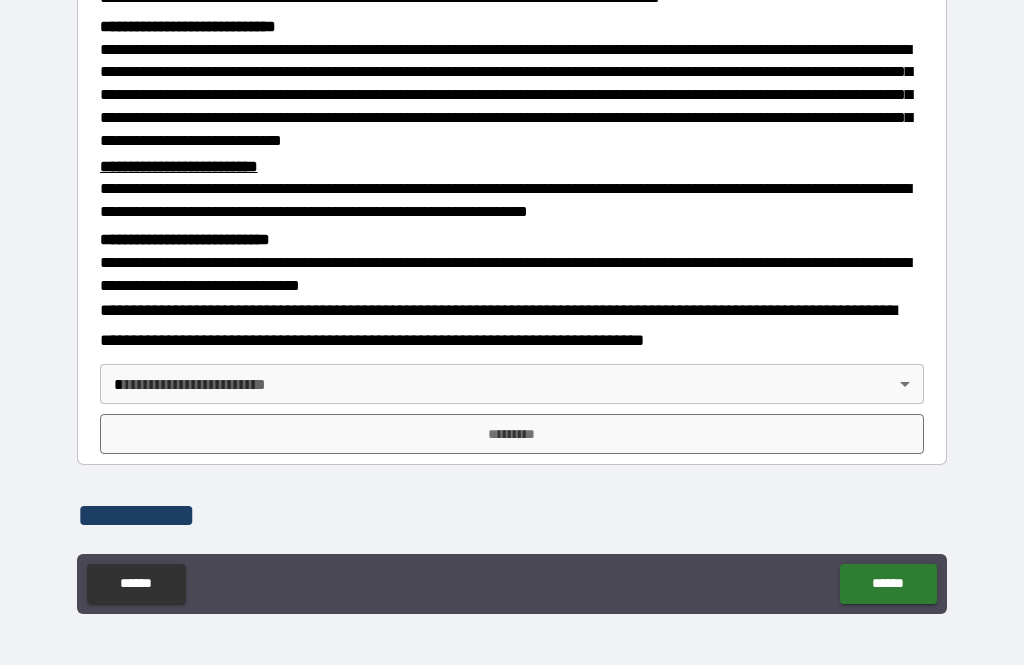 click on "**********" at bounding box center [512, 300] 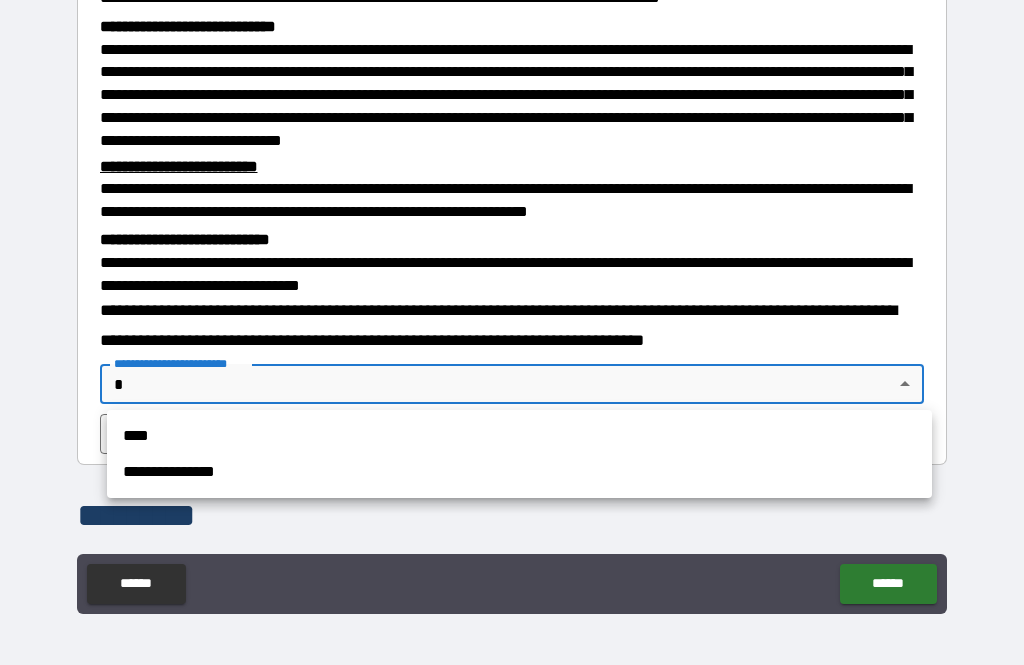 click on "****" at bounding box center [519, 436] 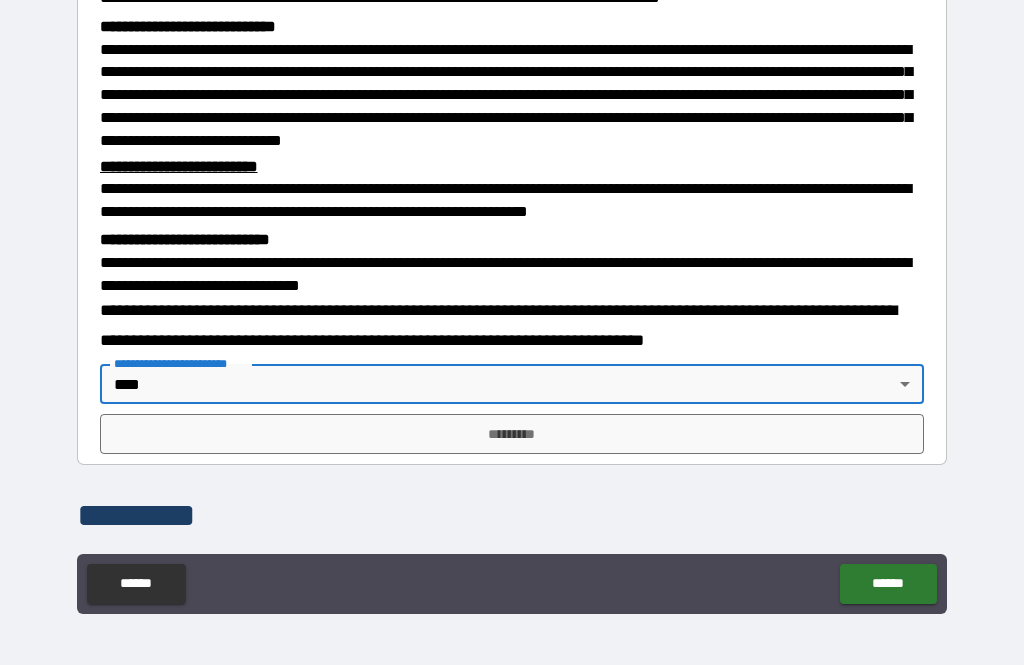 click on "*********" at bounding box center (512, 434) 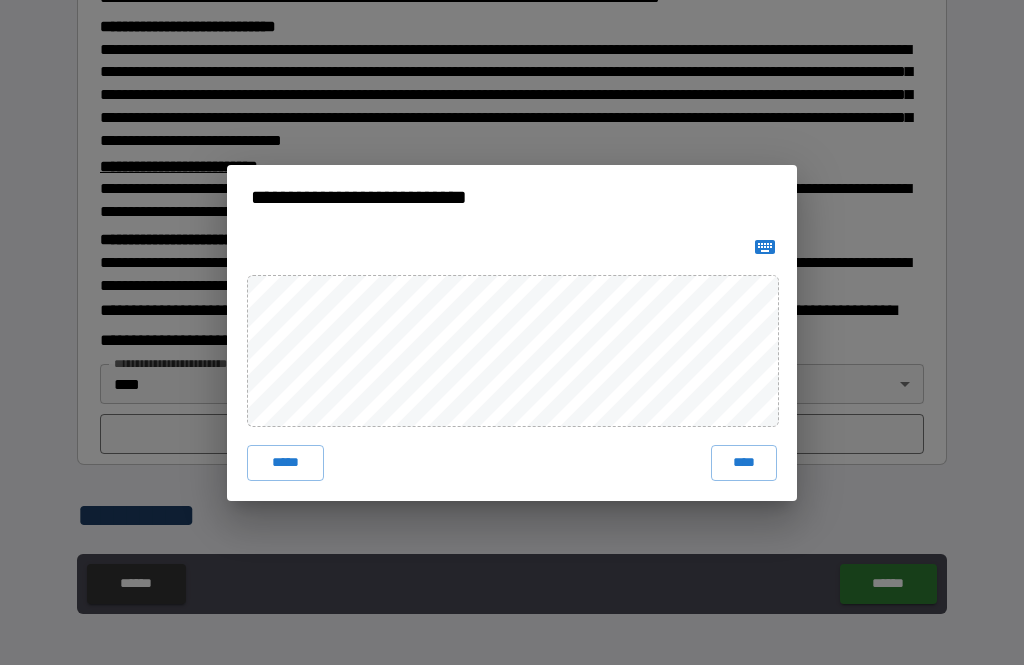 click on "****" at bounding box center (744, 463) 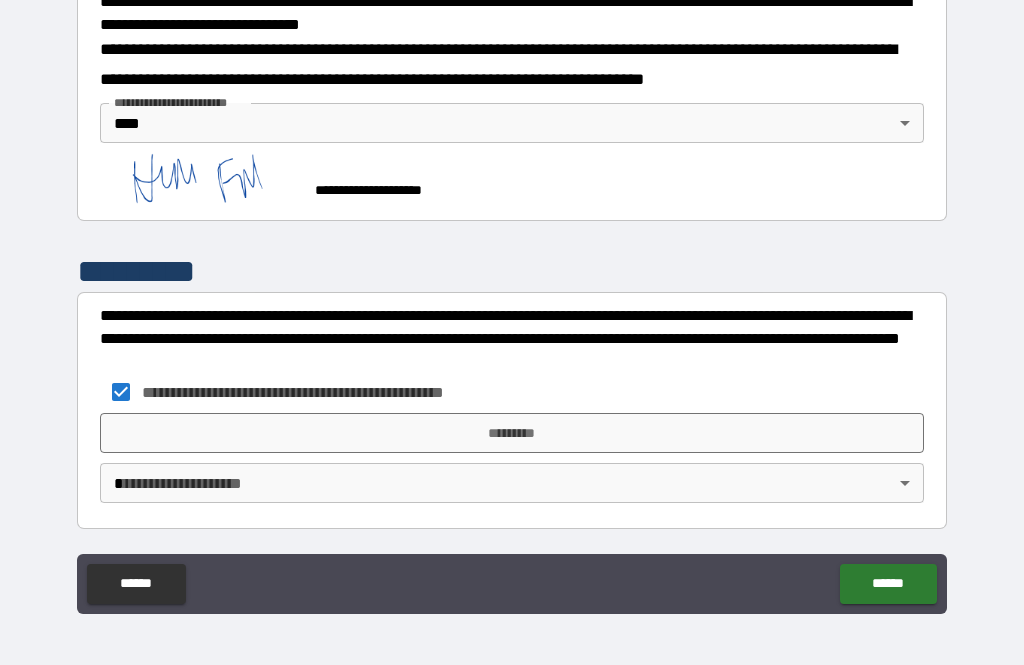 scroll, scrollTop: 690, scrollLeft: 0, axis: vertical 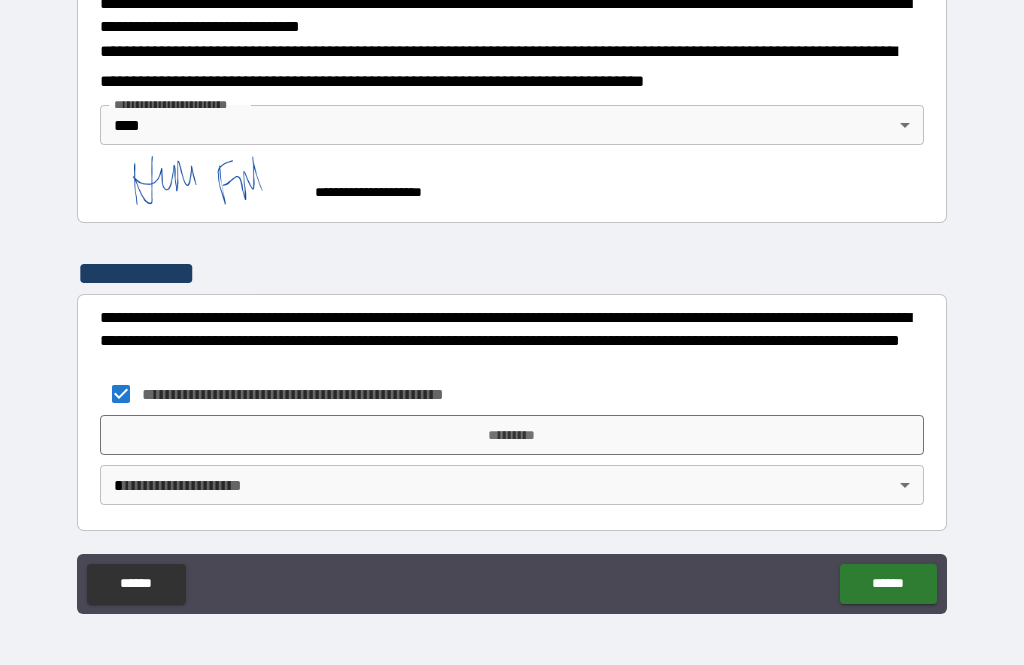click on "*********" at bounding box center [512, 435] 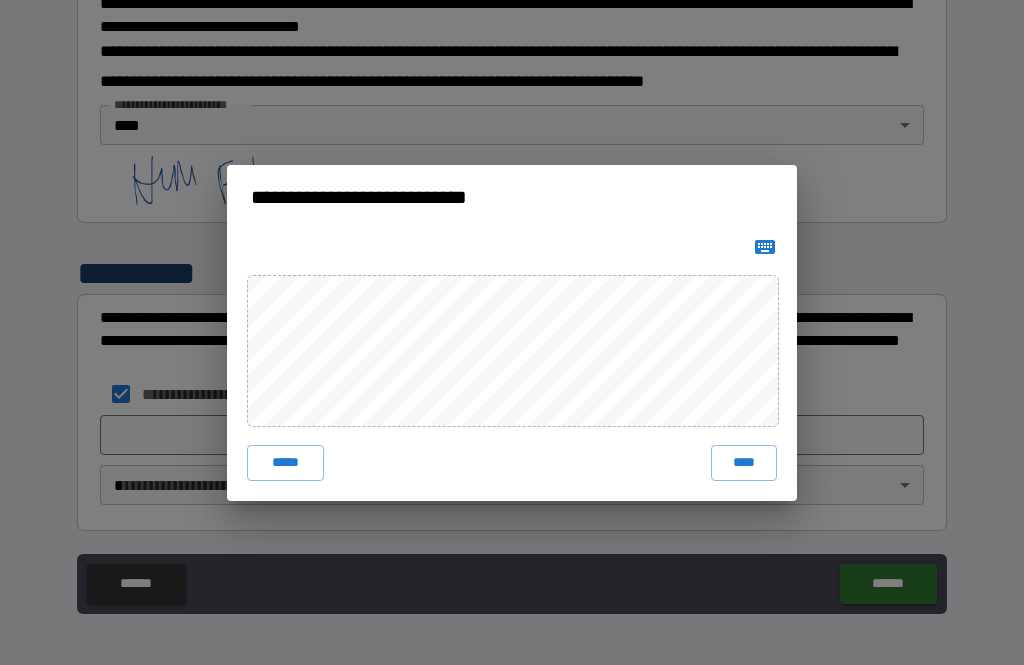 click on "****" at bounding box center [744, 463] 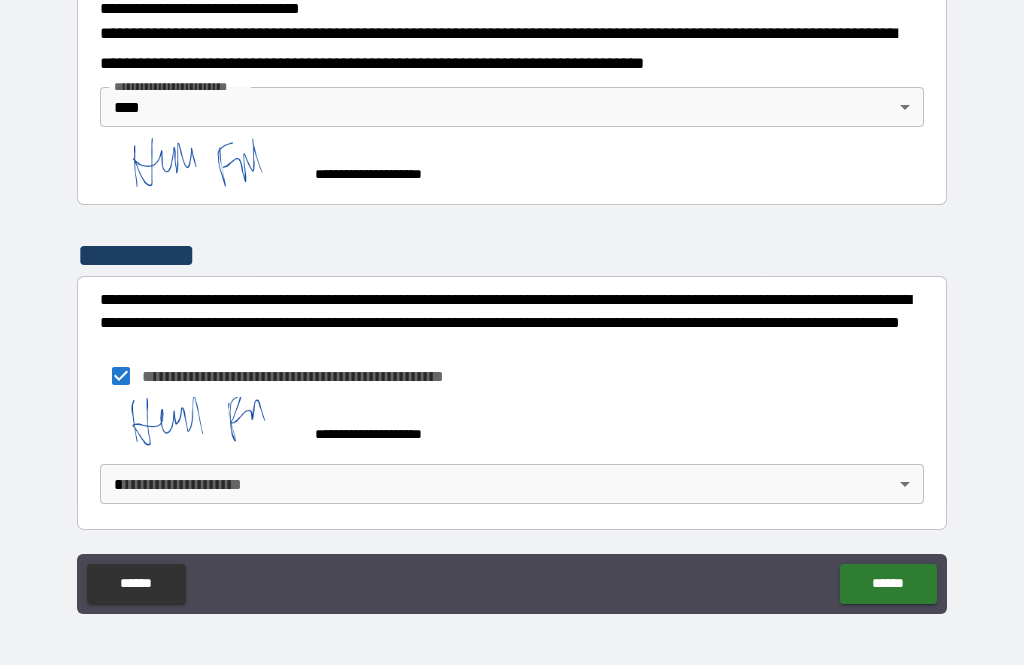 scroll, scrollTop: 707, scrollLeft: 0, axis: vertical 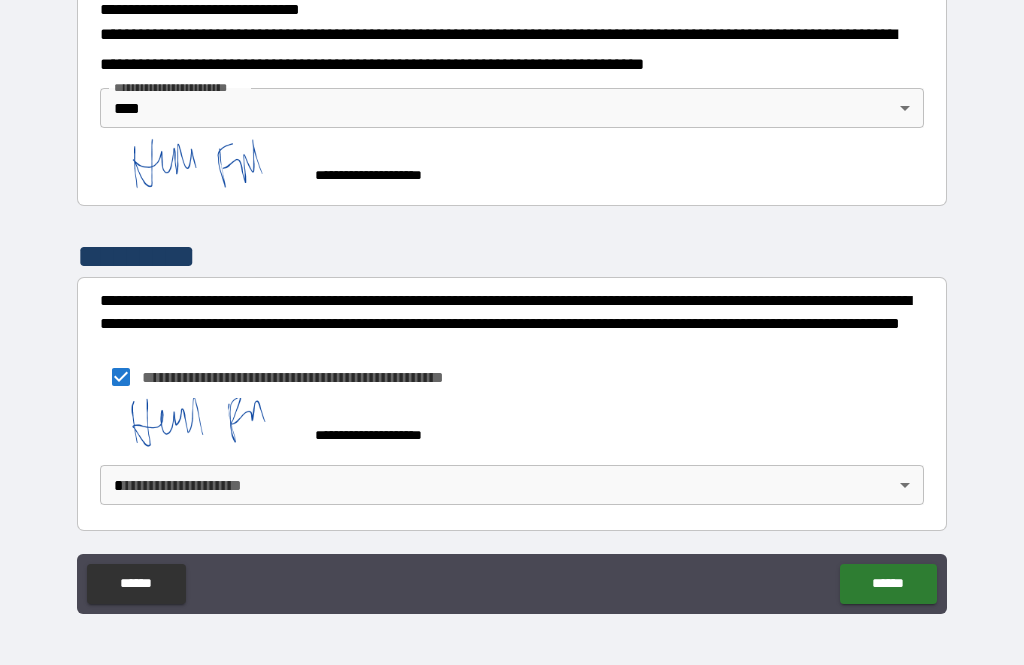 click on "**********" at bounding box center (512, 300) 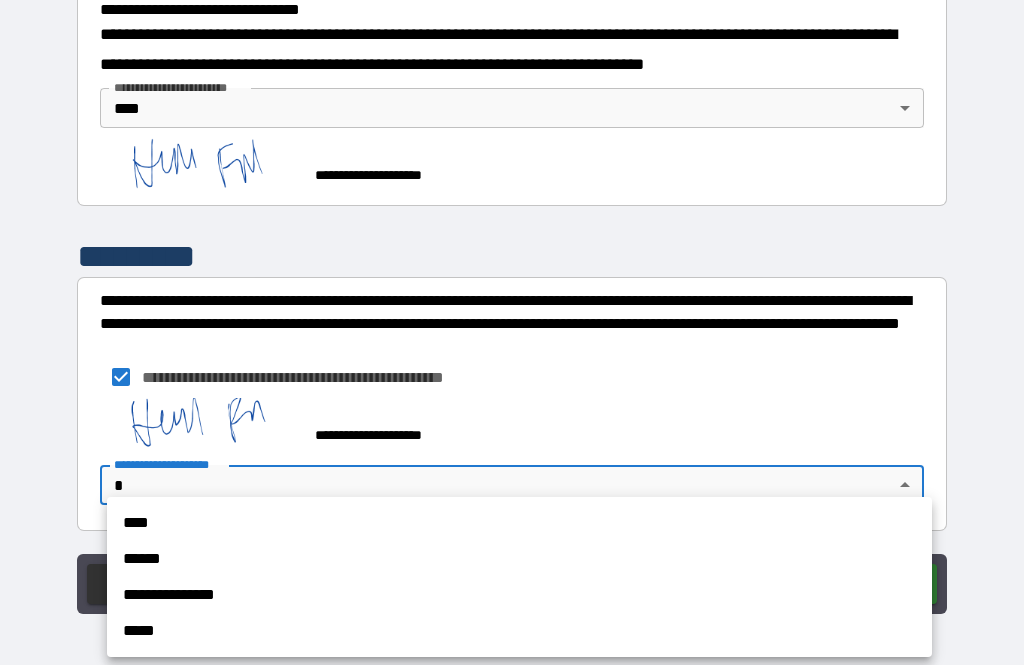 click on "****" at bounding box center [519, 523] 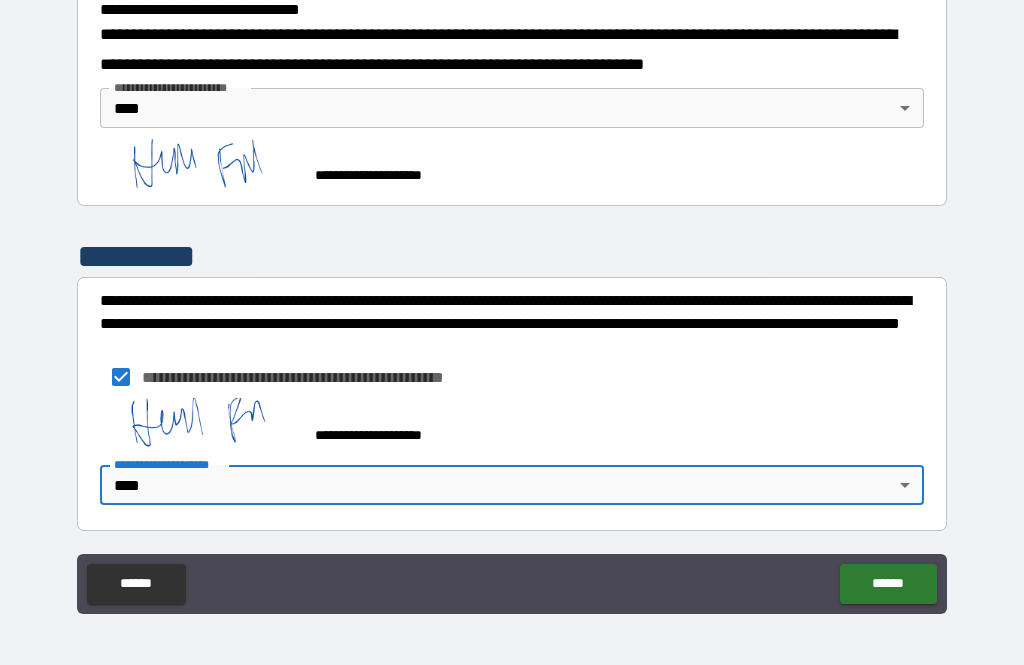 click on "******" at bounding box center [888, 584] 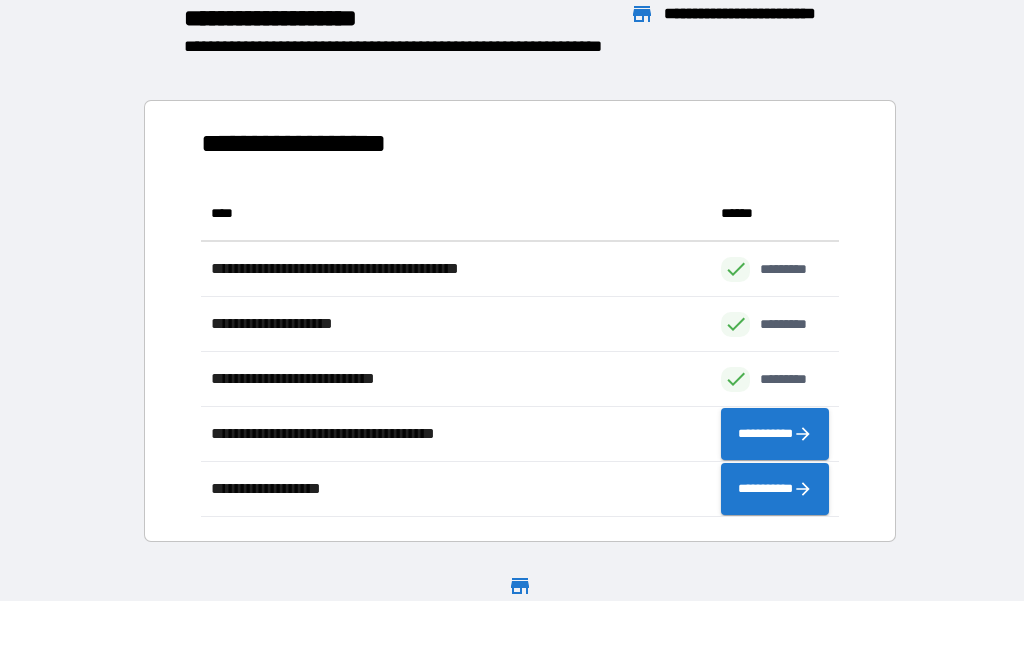 scroll, scrollTop: 1, scrollLeft: 1, axis: both 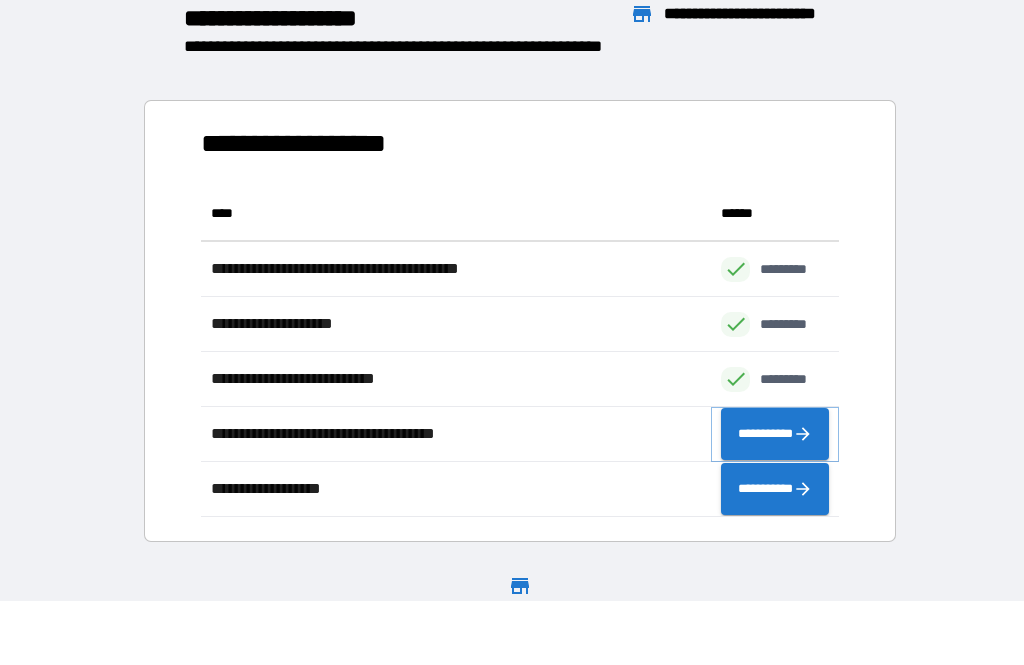 click on "**********" at bounding box center (775, 434) 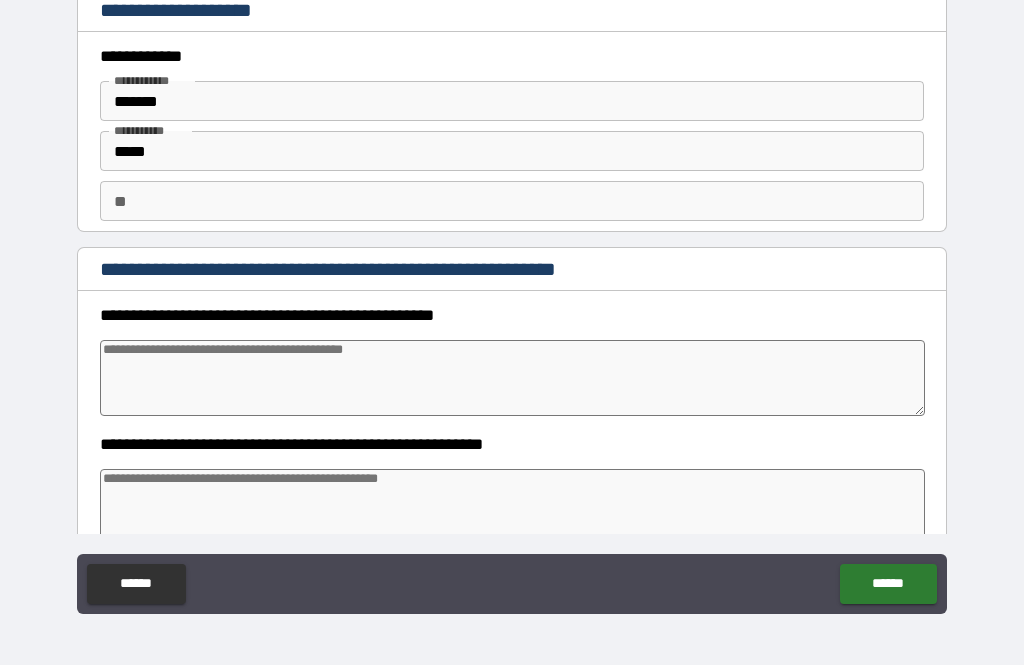 click at bounding box center (513, 378) 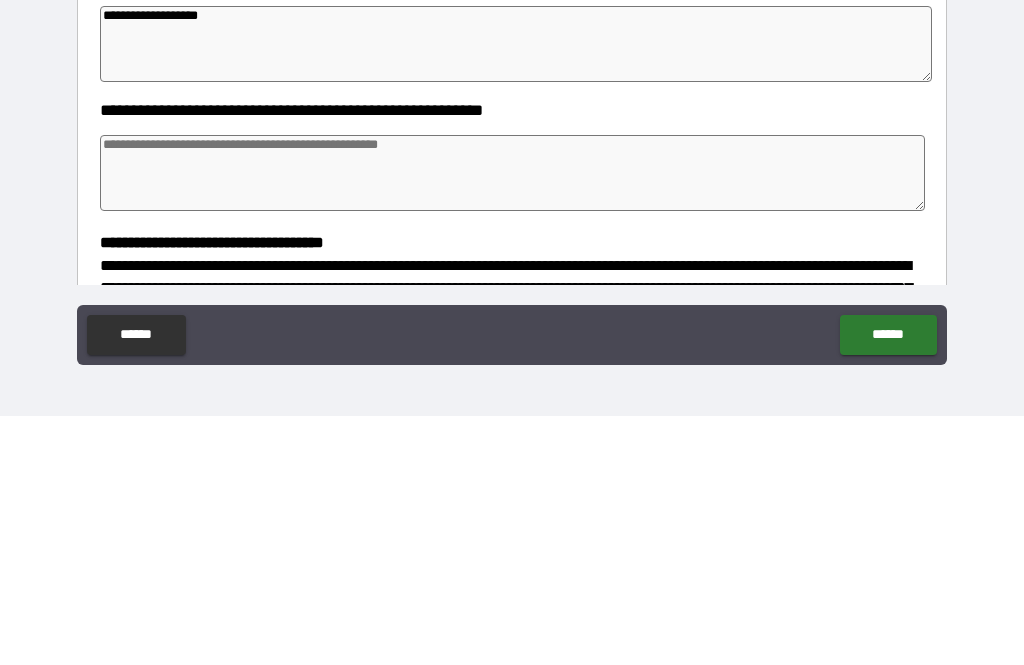 scroll, scrollTop: 88, scrollLeft: 0, axis: vertical 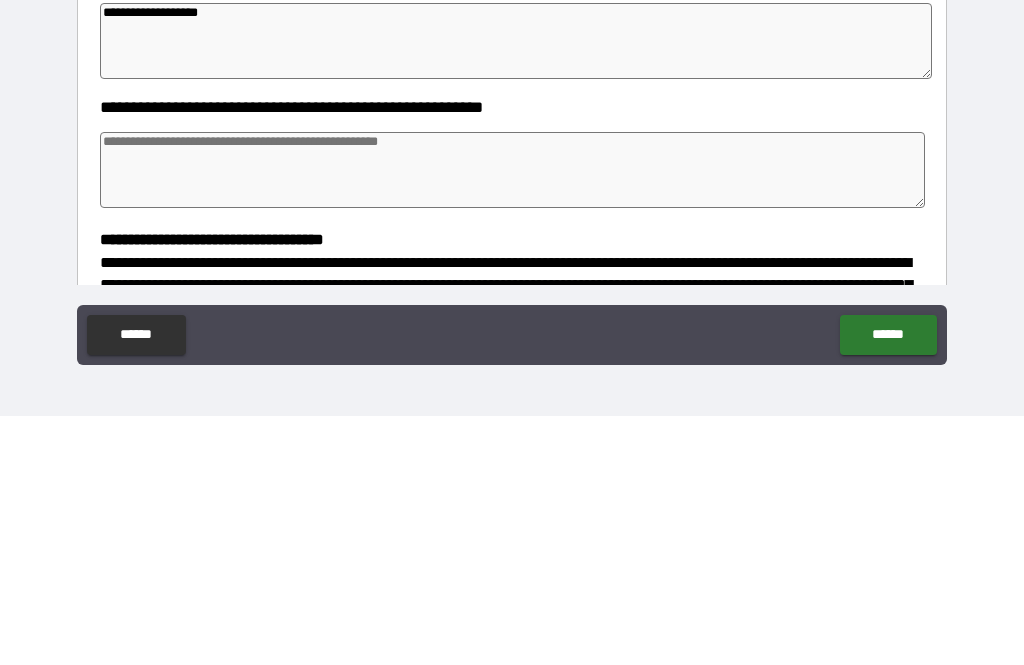 click at bounding box center (513, 419) 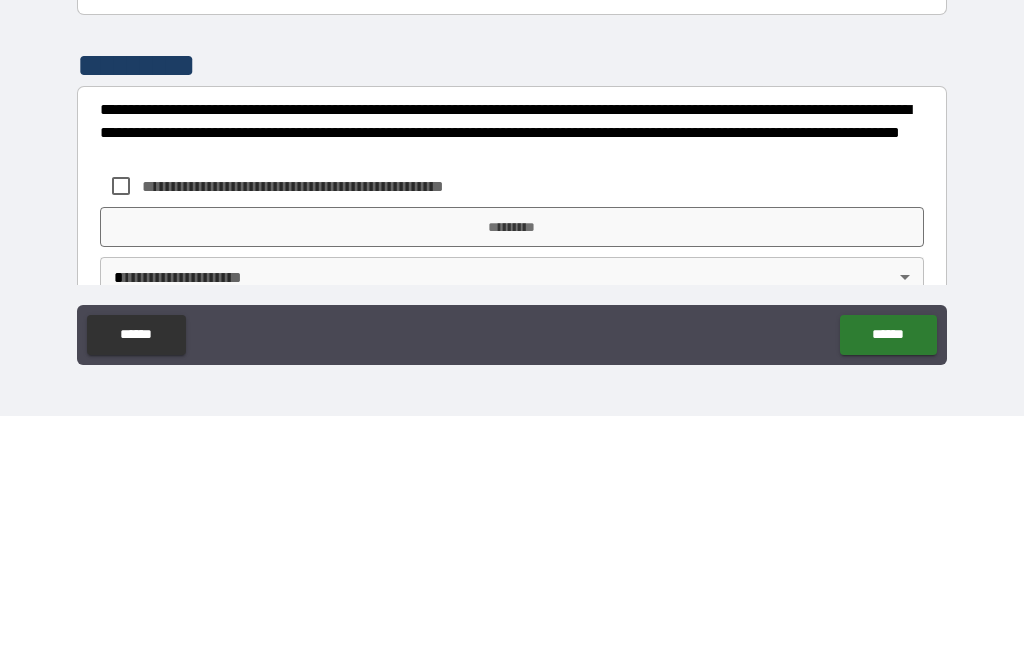 scroll, scrollTop: 531, scrollLeft: 0, axis: vertical 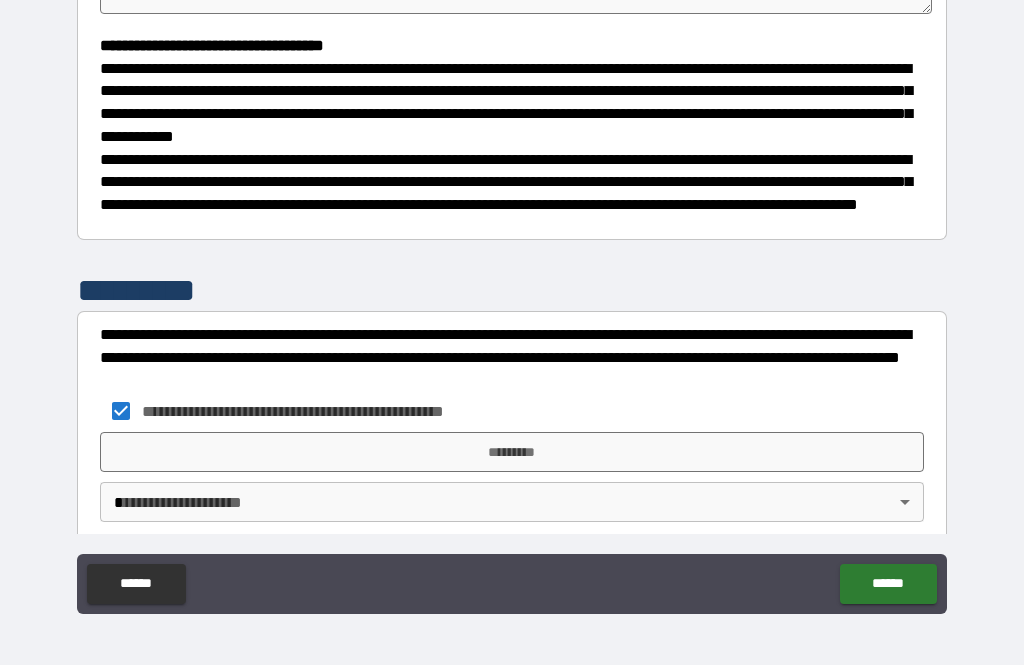 click on "*********" at bounding box center [512, 452] 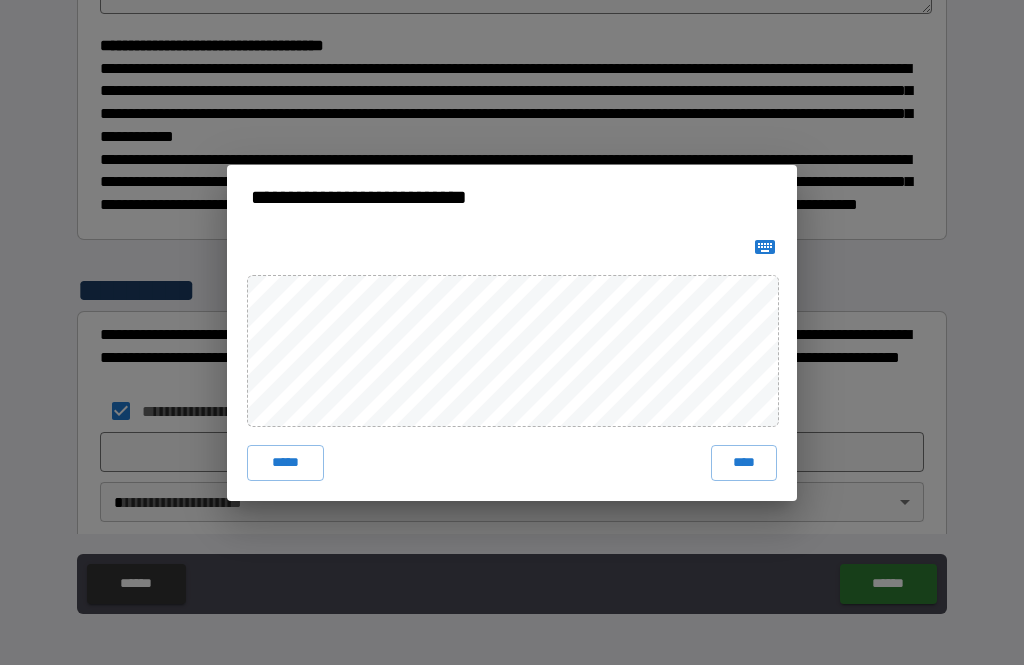 click on "****" at bounding box center (744, 463) 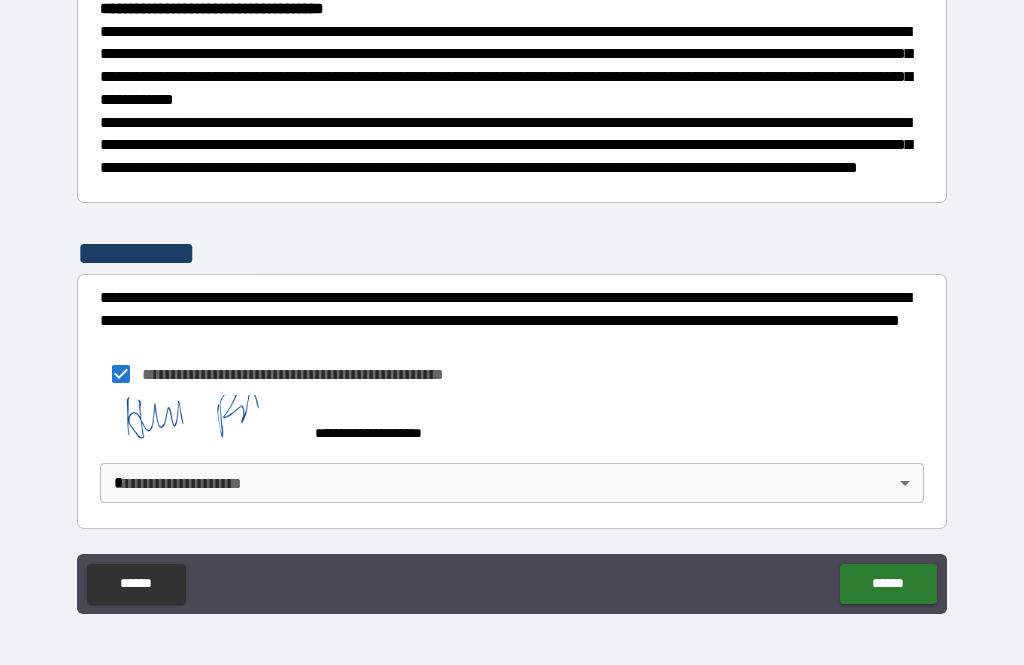 scroll, scrollTop: 583, scrollLeft: 0, axis: vertical 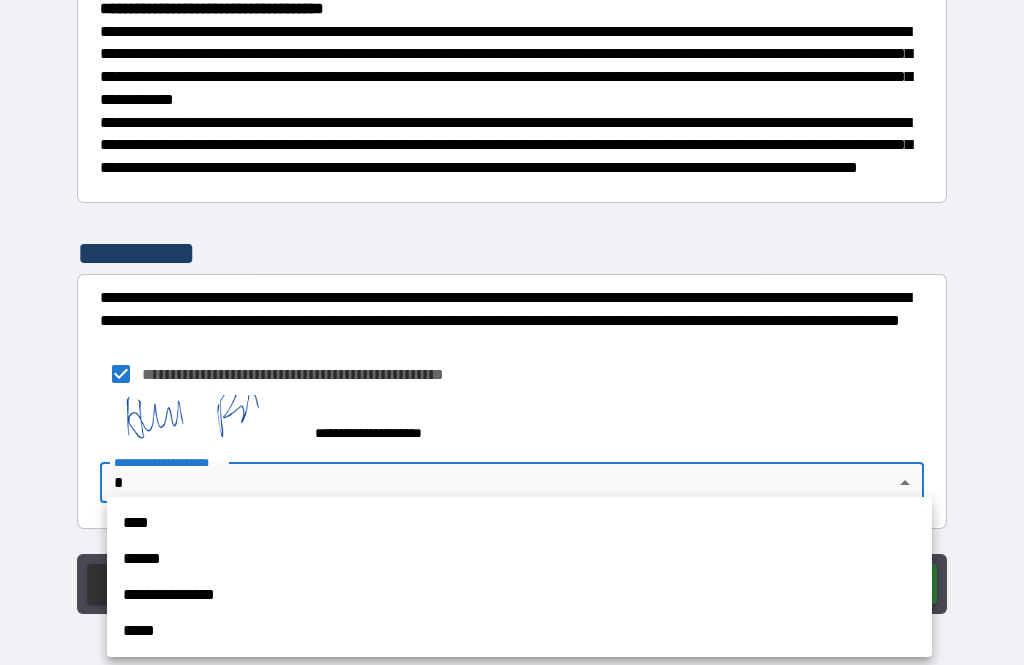click at bounding box center (512, 332) 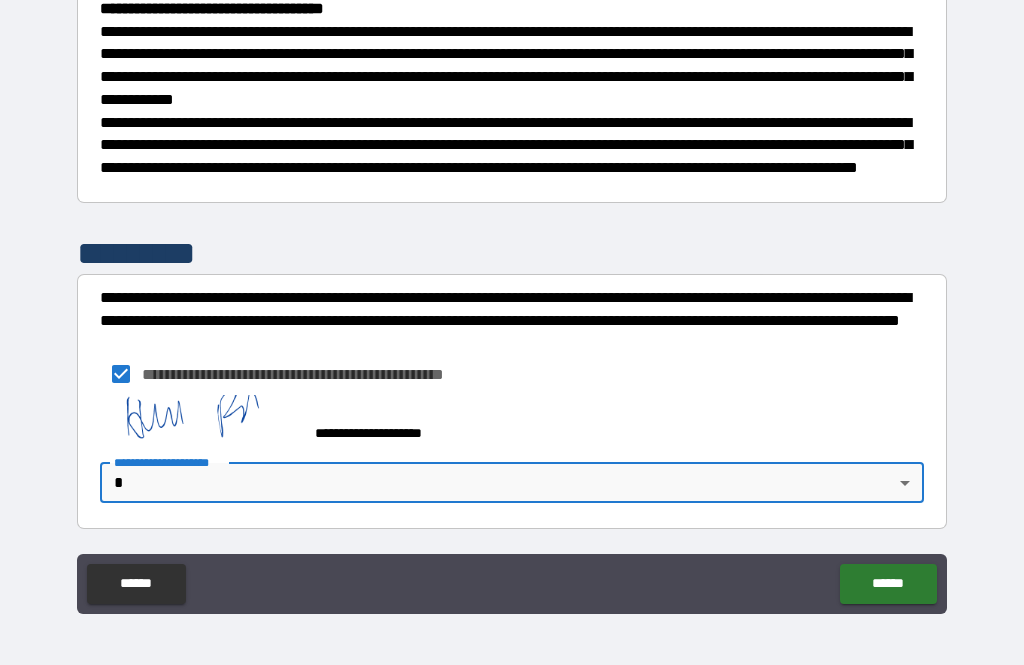 click on "**********" at bounding box center [512, 300] 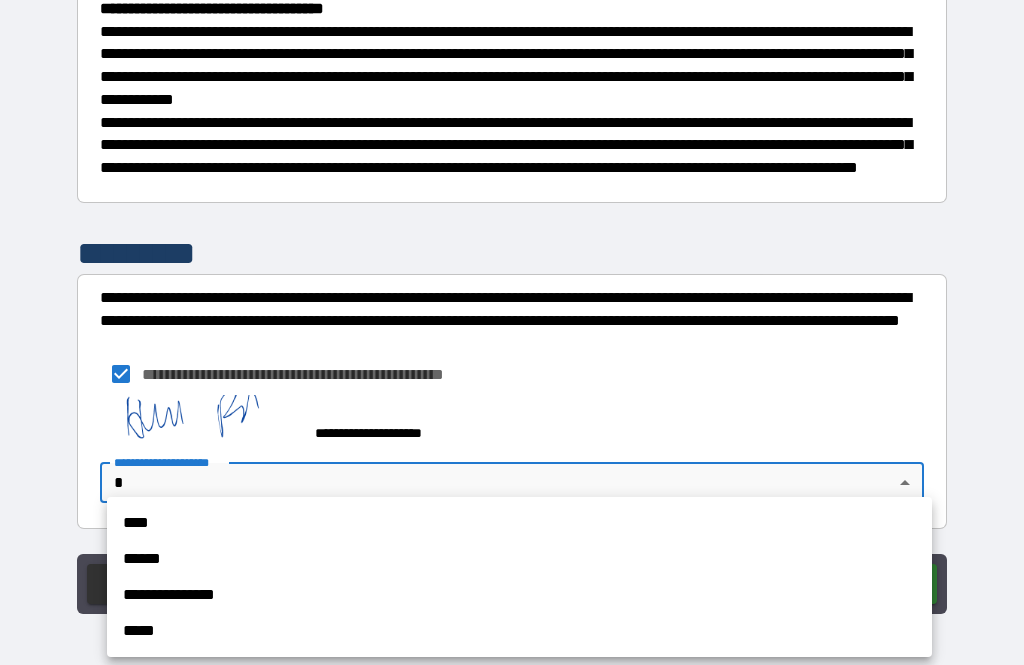click on "****" at bounding box center [519, 523] 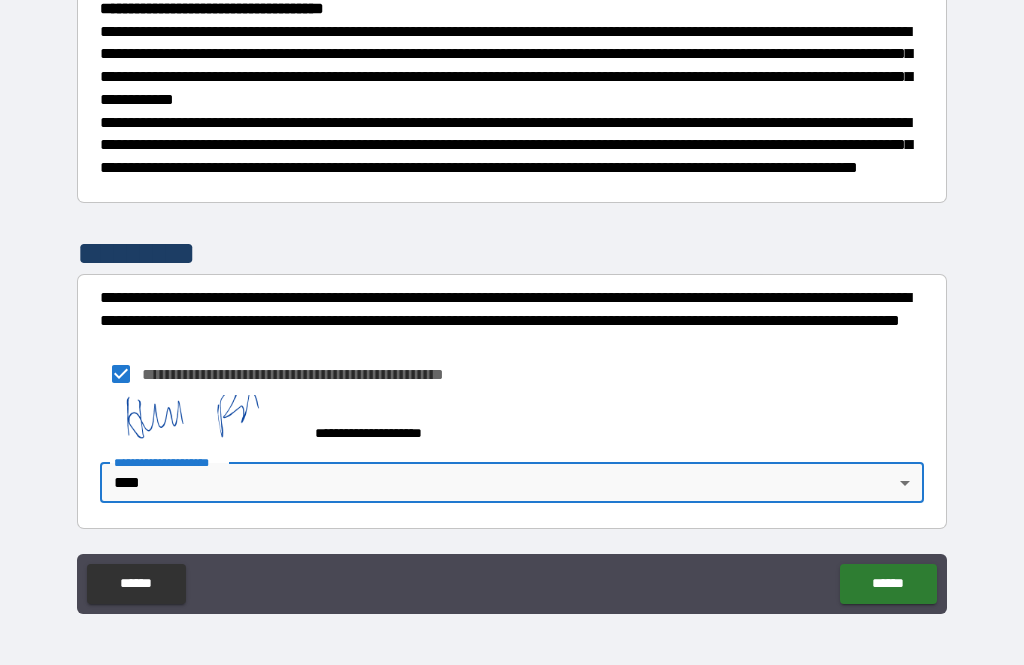 click on "******" at bounding box center (888, 584) 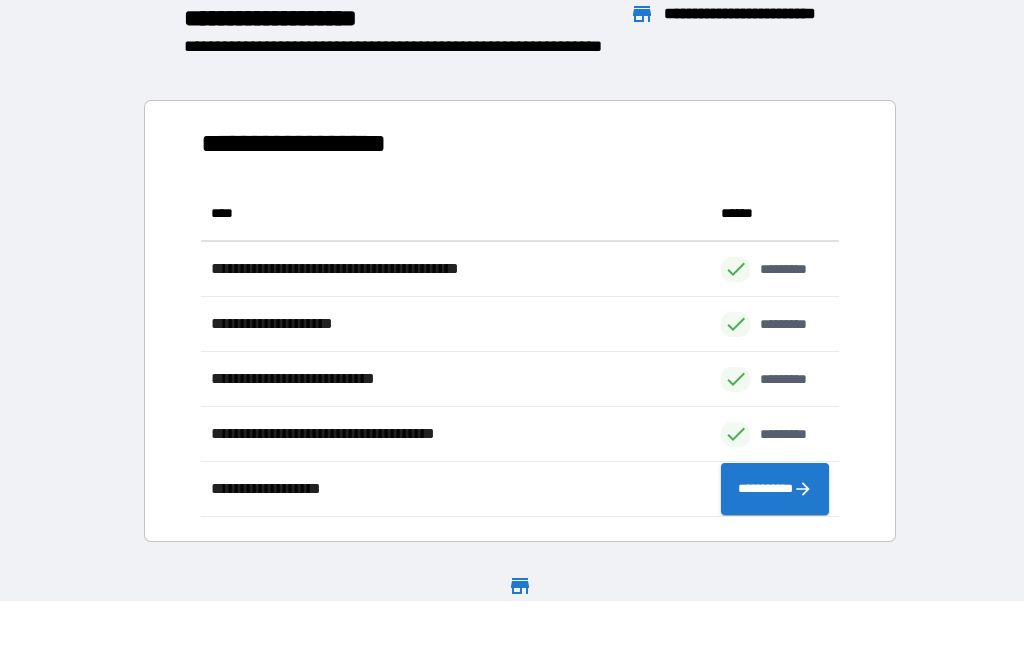 scroll, scrollTop: 1, scrollLeft: 1, axis: both 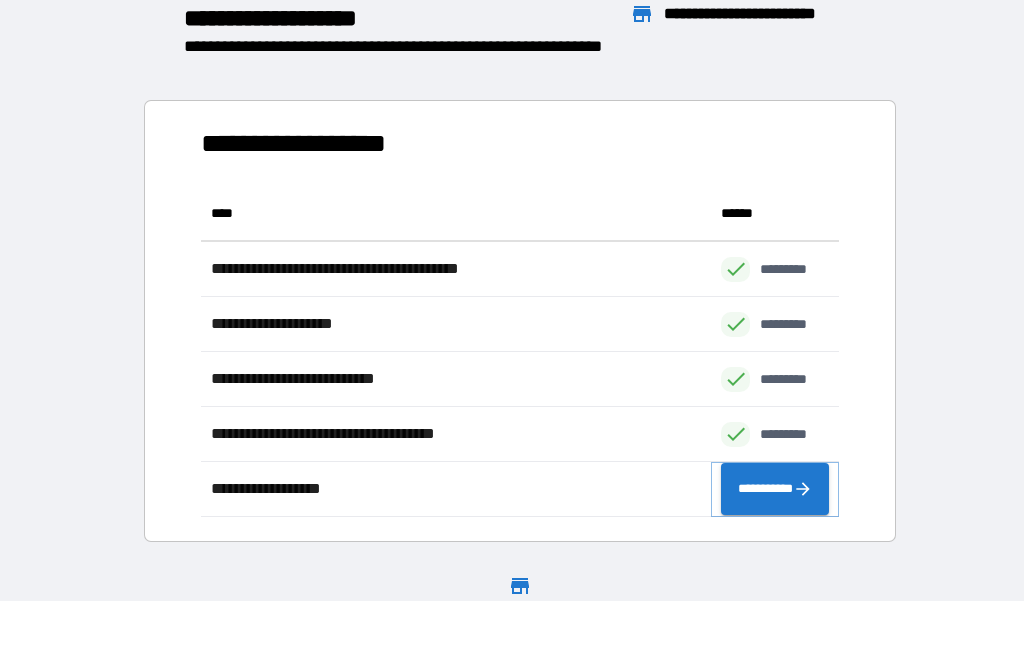 click on "**********" at bounding box center (775, 489) 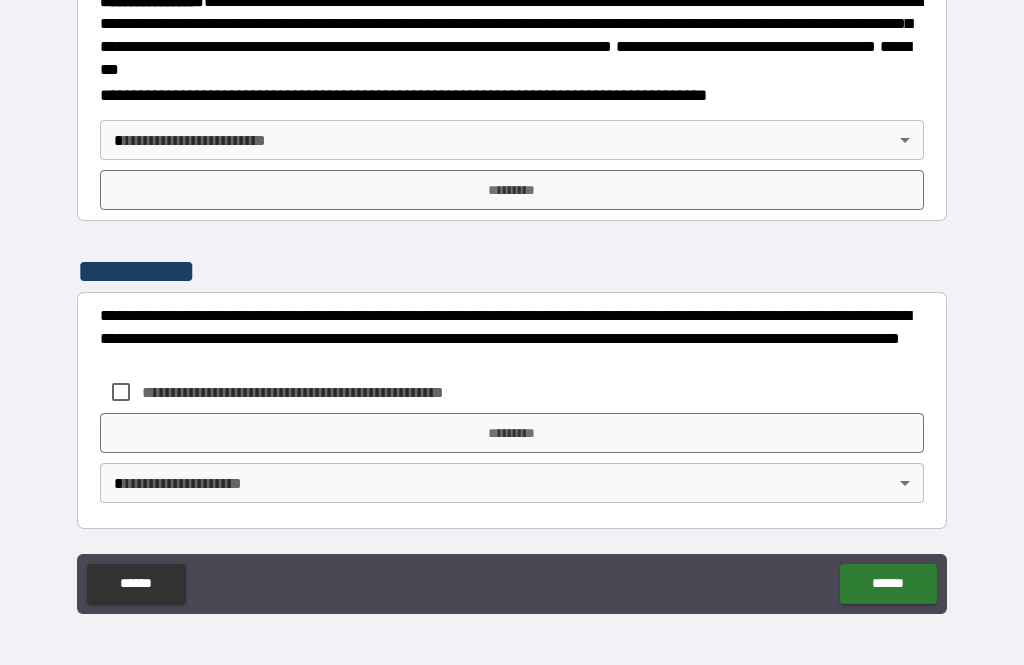 scroll, scrollTop: 2314, scrollLeft: 0, axis: vertical 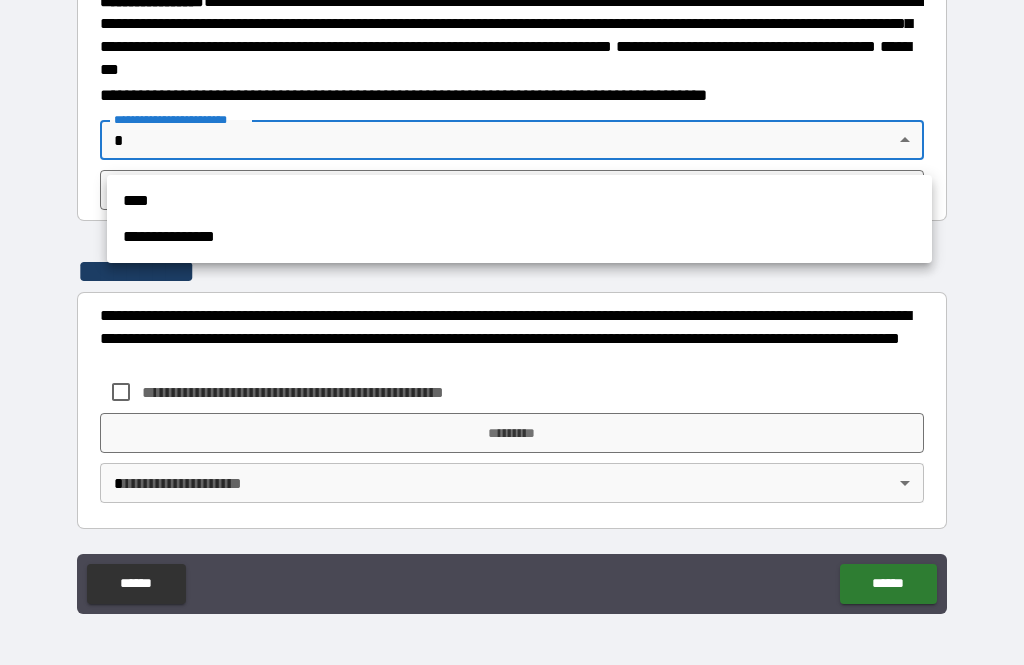 click on "****" at bounding box center [519, 201] 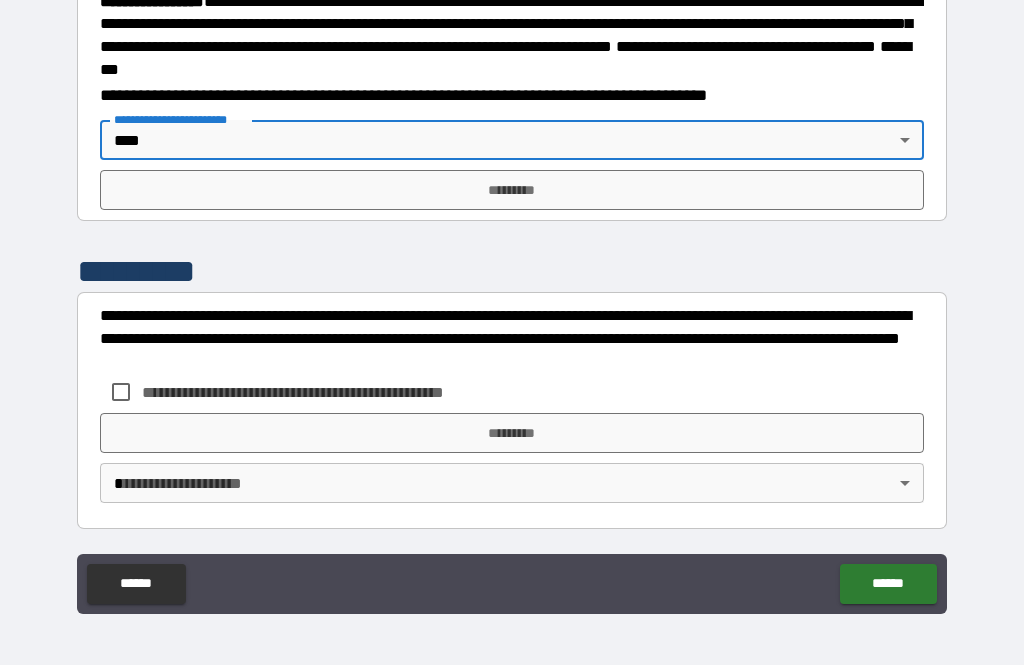 click on "*********" at bounding box center (512, 190) 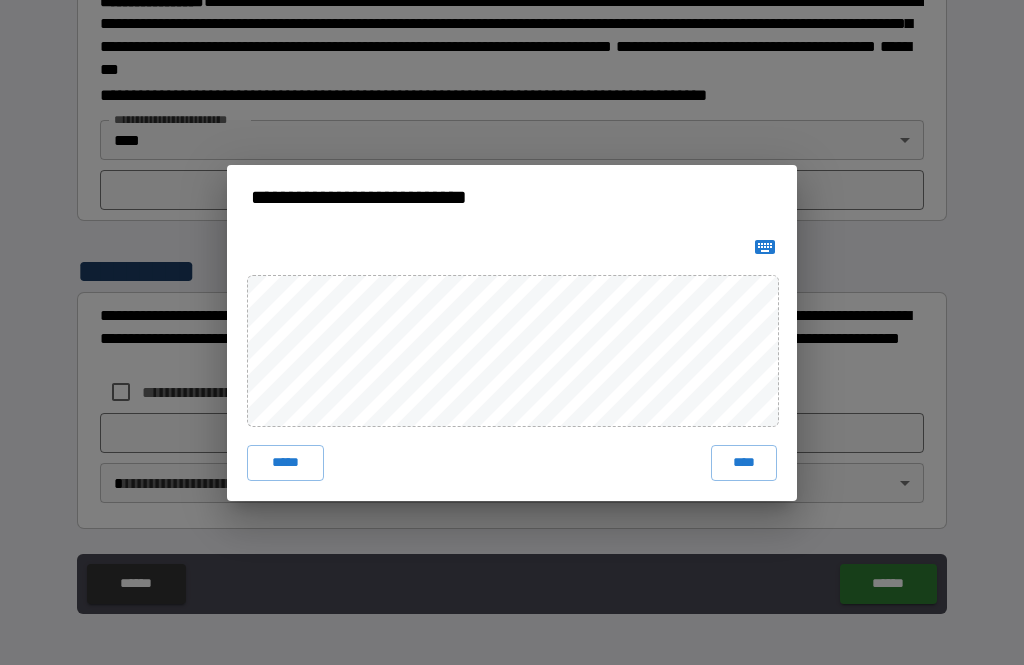 click on "****" at bounding box center (744, 463) 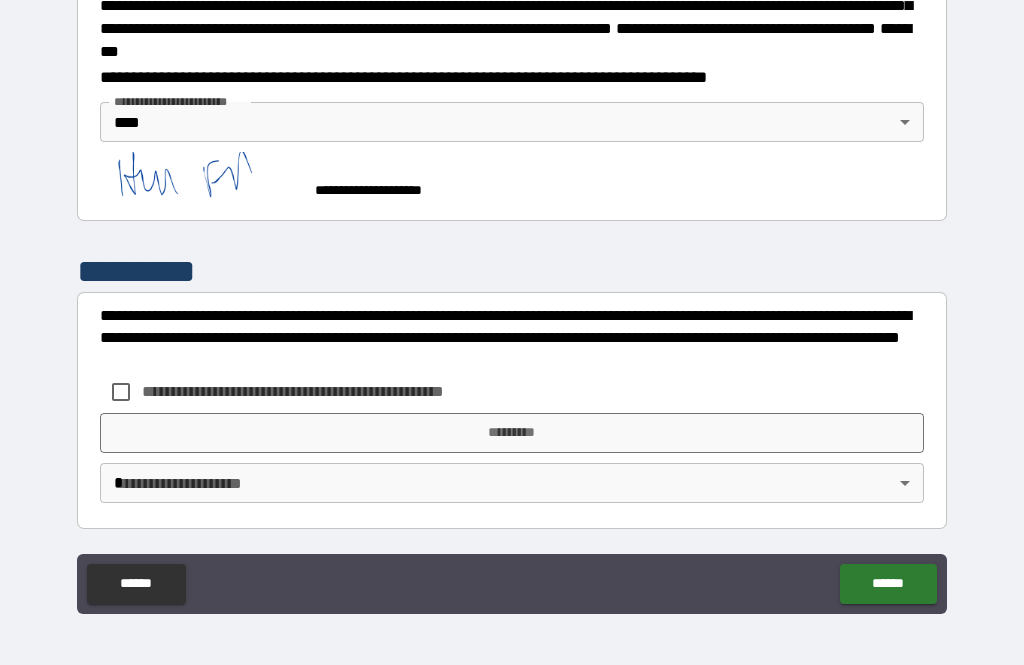 scroll, scrollTop: 2311, scrollLeft: 0, axis: vertical 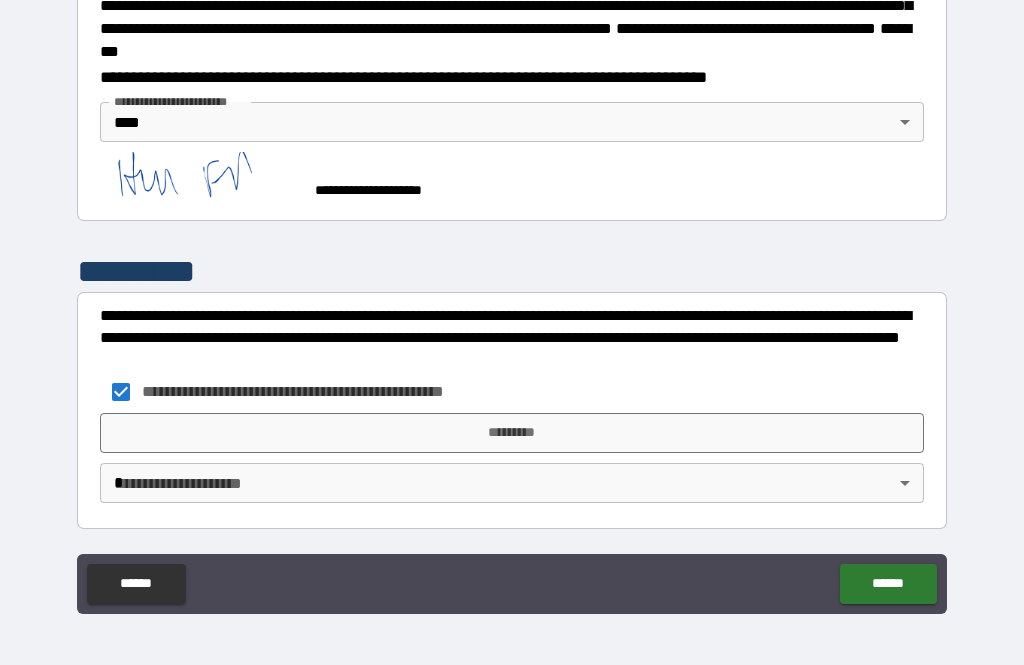 click on "*********" at bounding box center (512, 433) 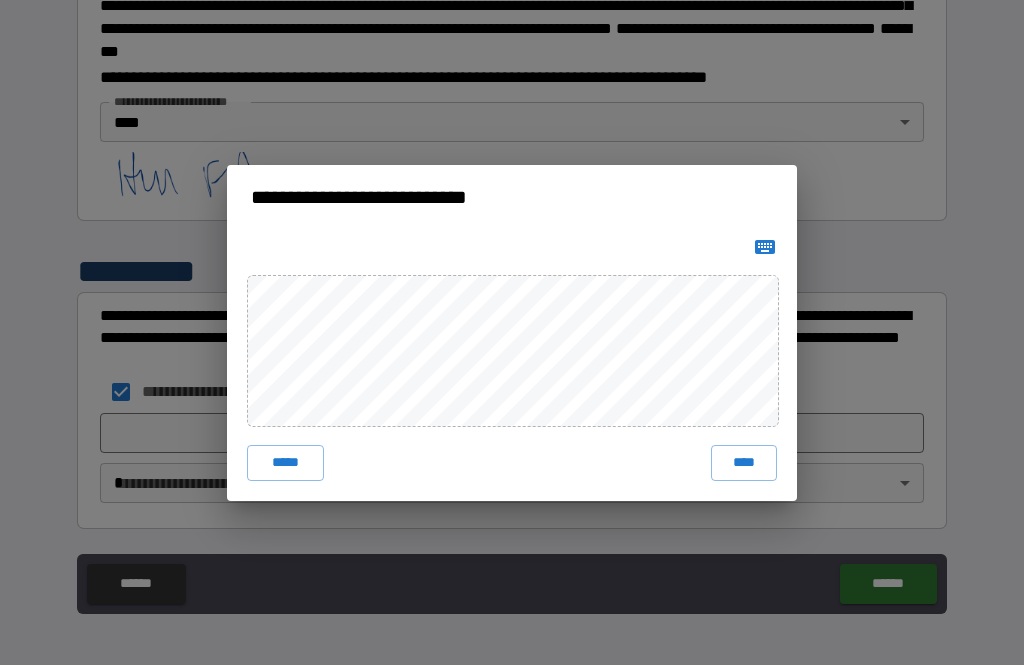 click on "****" at bounding box center [744, 463] 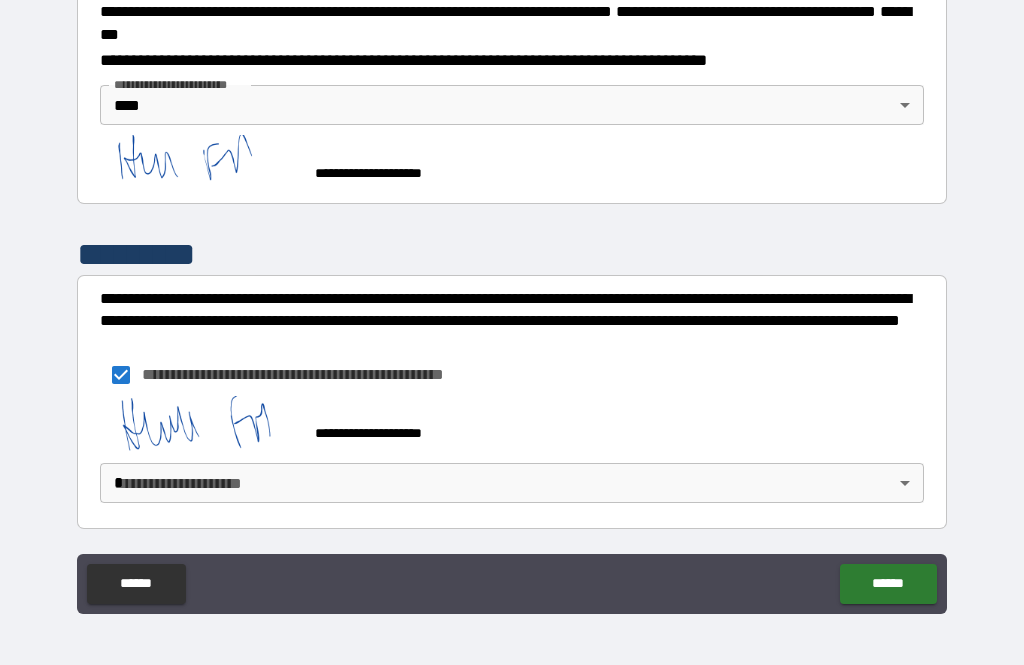 scroll, scrollTop: 2355, scrollLeft: 0, axis: vertical 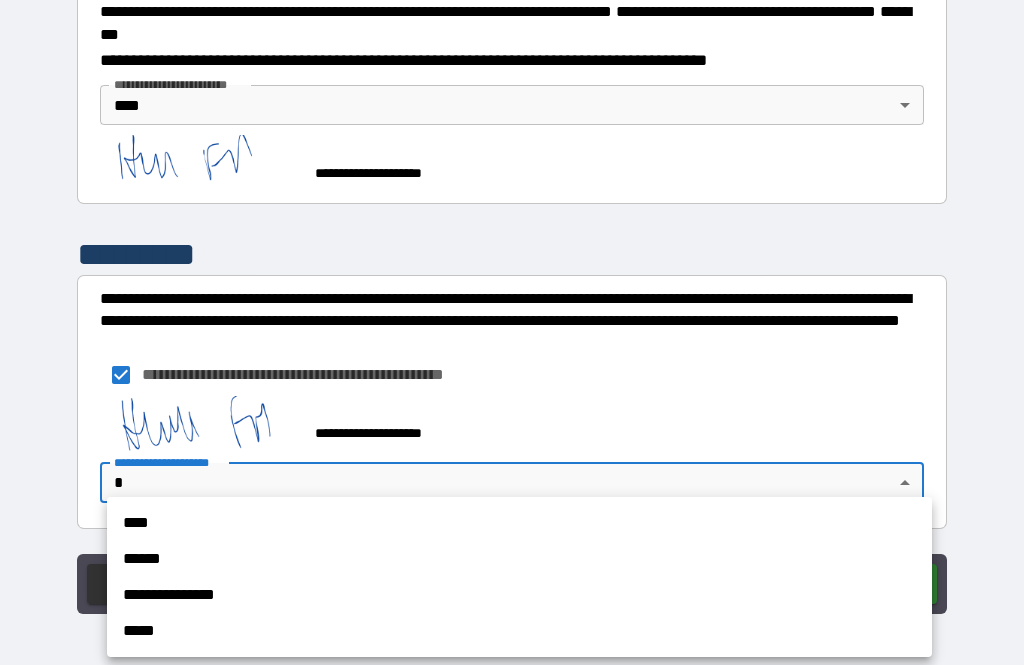 click on "****" at bounding box center (519, 523) 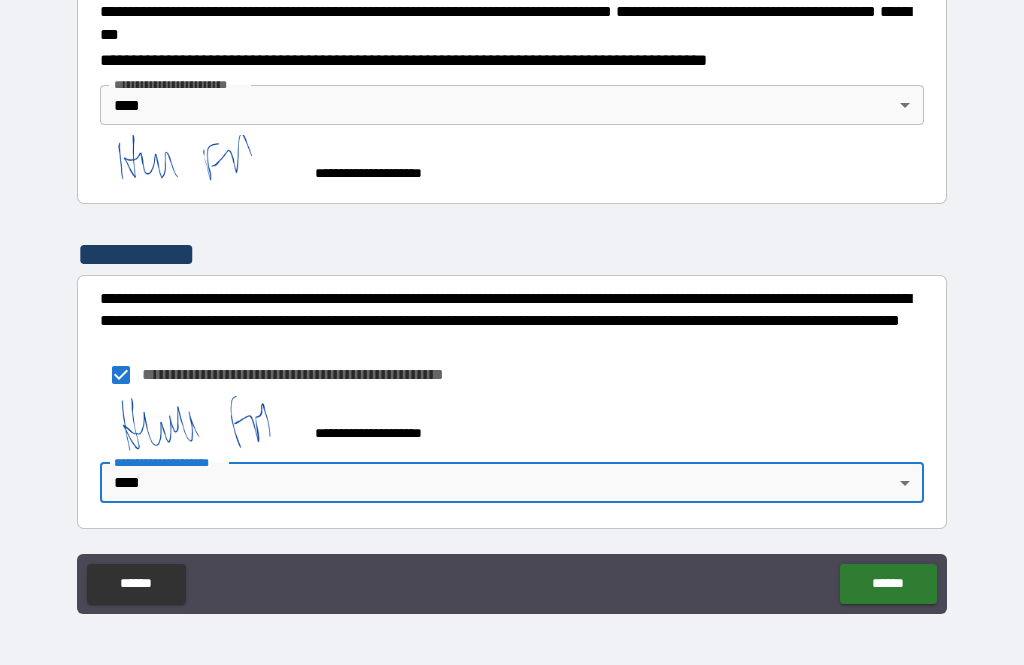 click on "******" at bounding box center [888, 584] 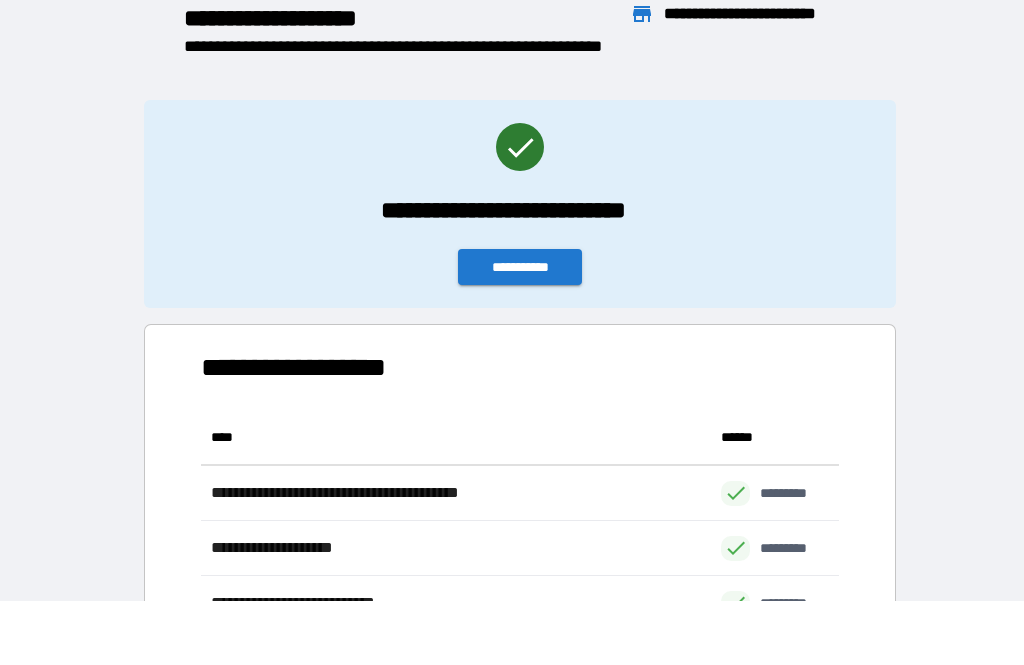 scroll, scrollTop: 1, scrollLeft: 1, axis: both 